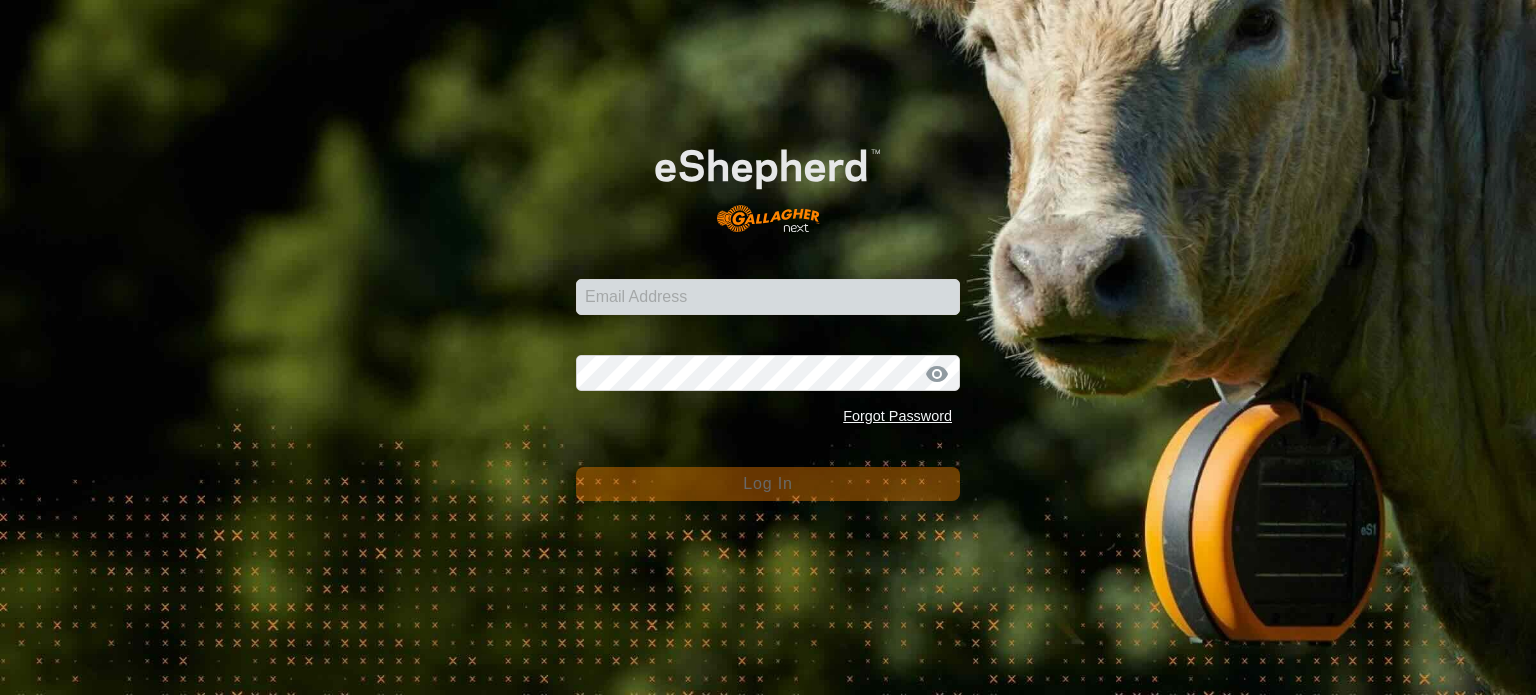 scroll, scrollTop: 0, scrollLeft: 0, axis: both 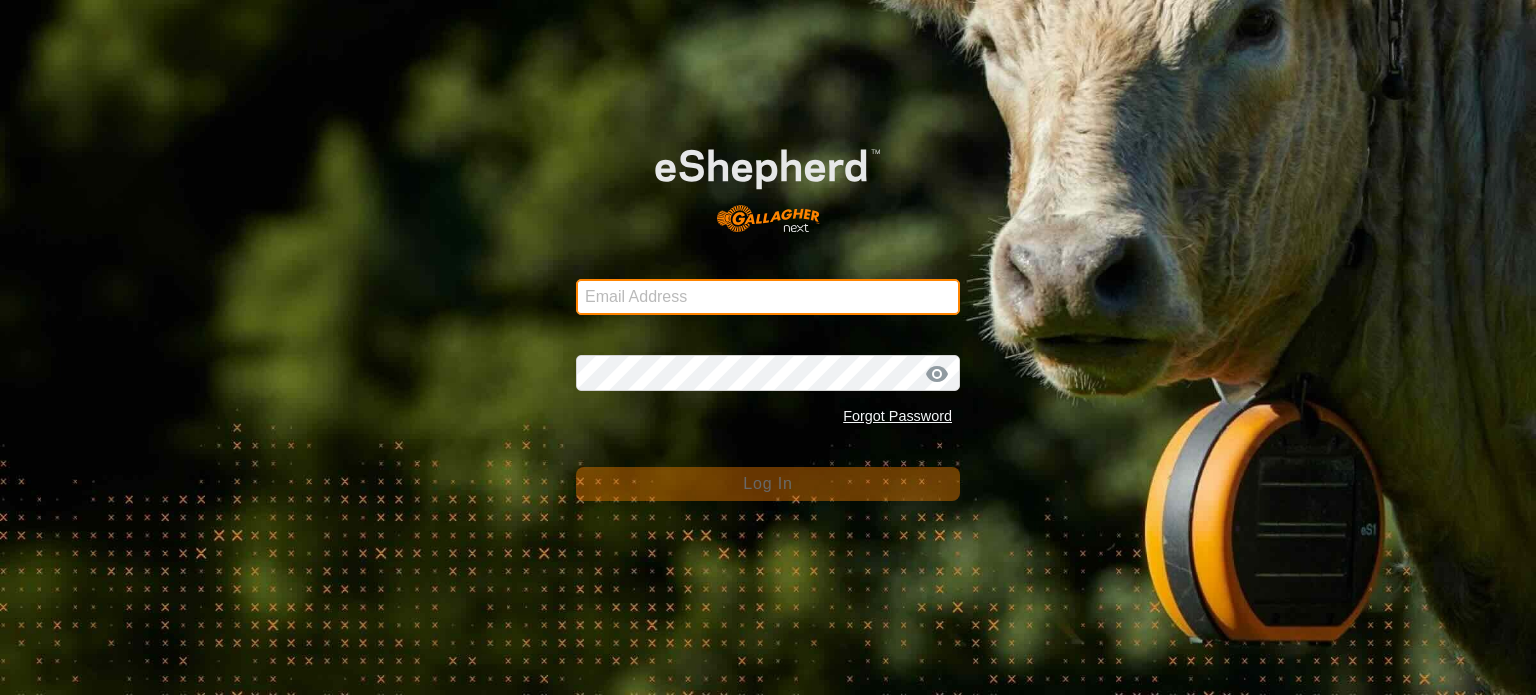 click on "Email Address" at bounding box center (768, 297) 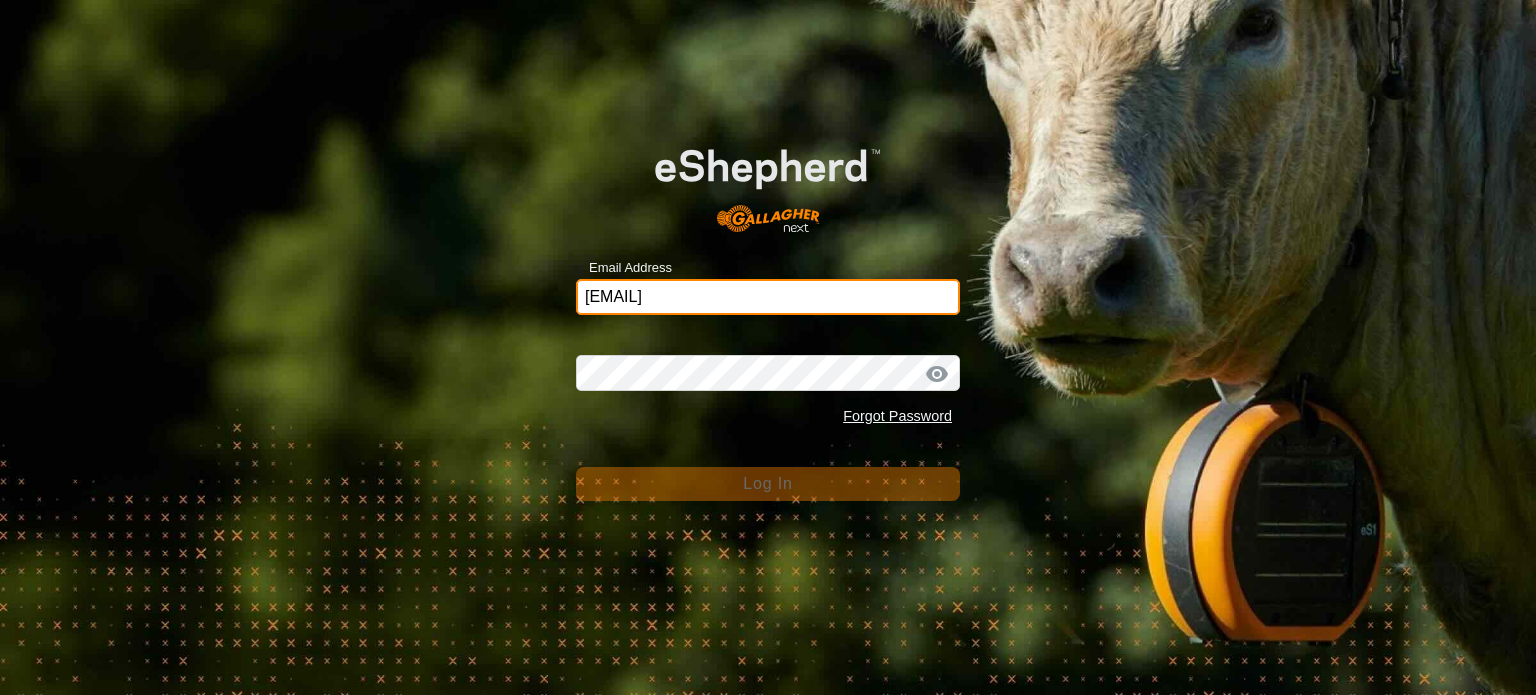 type on "[EMAIL]" 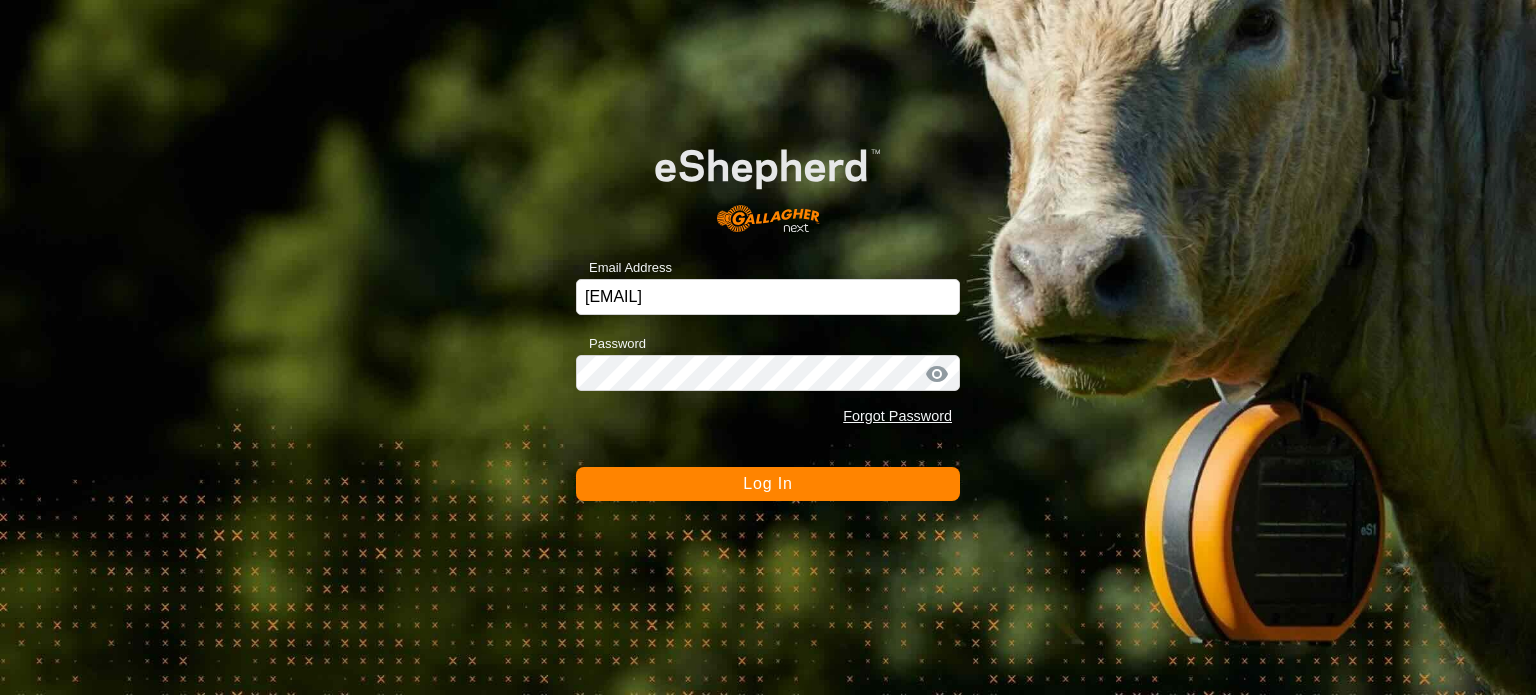 click on "Log In" 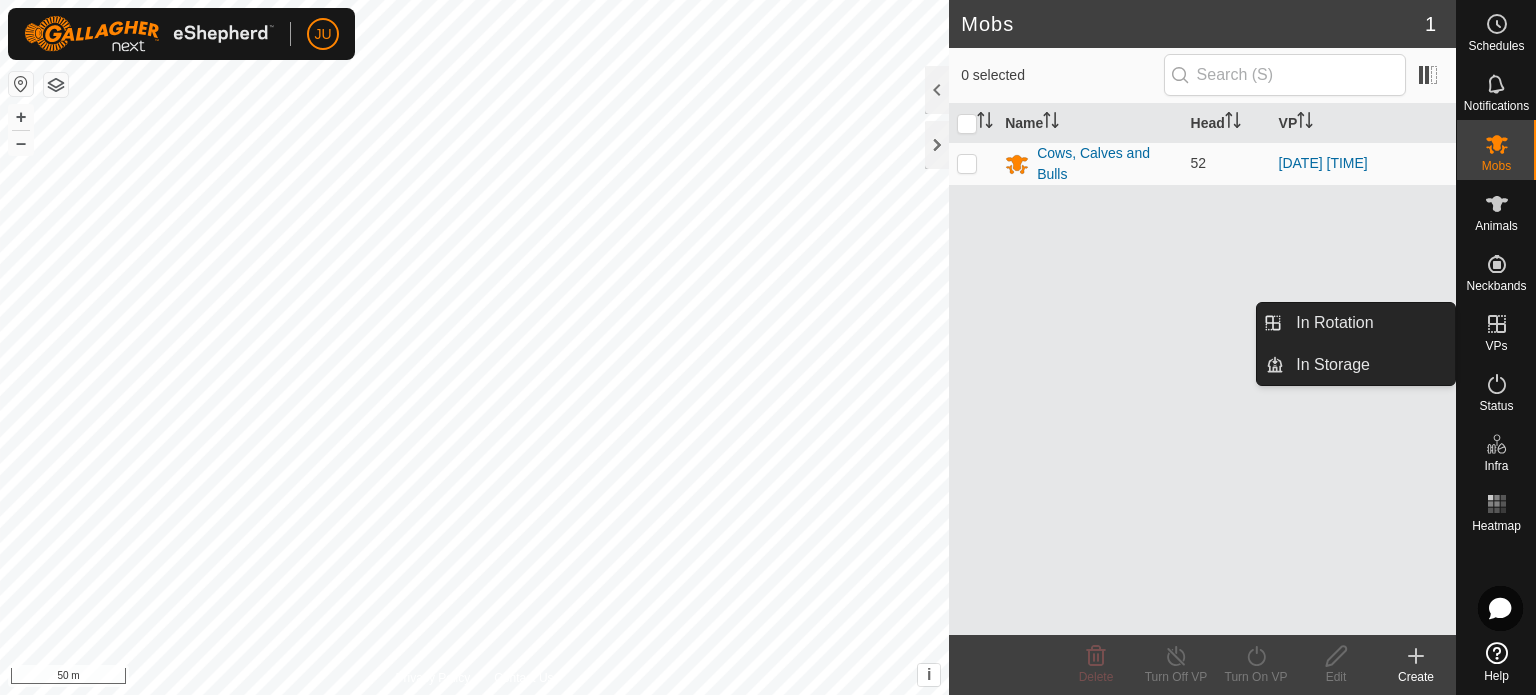 click at bounding box center [1497, 324] 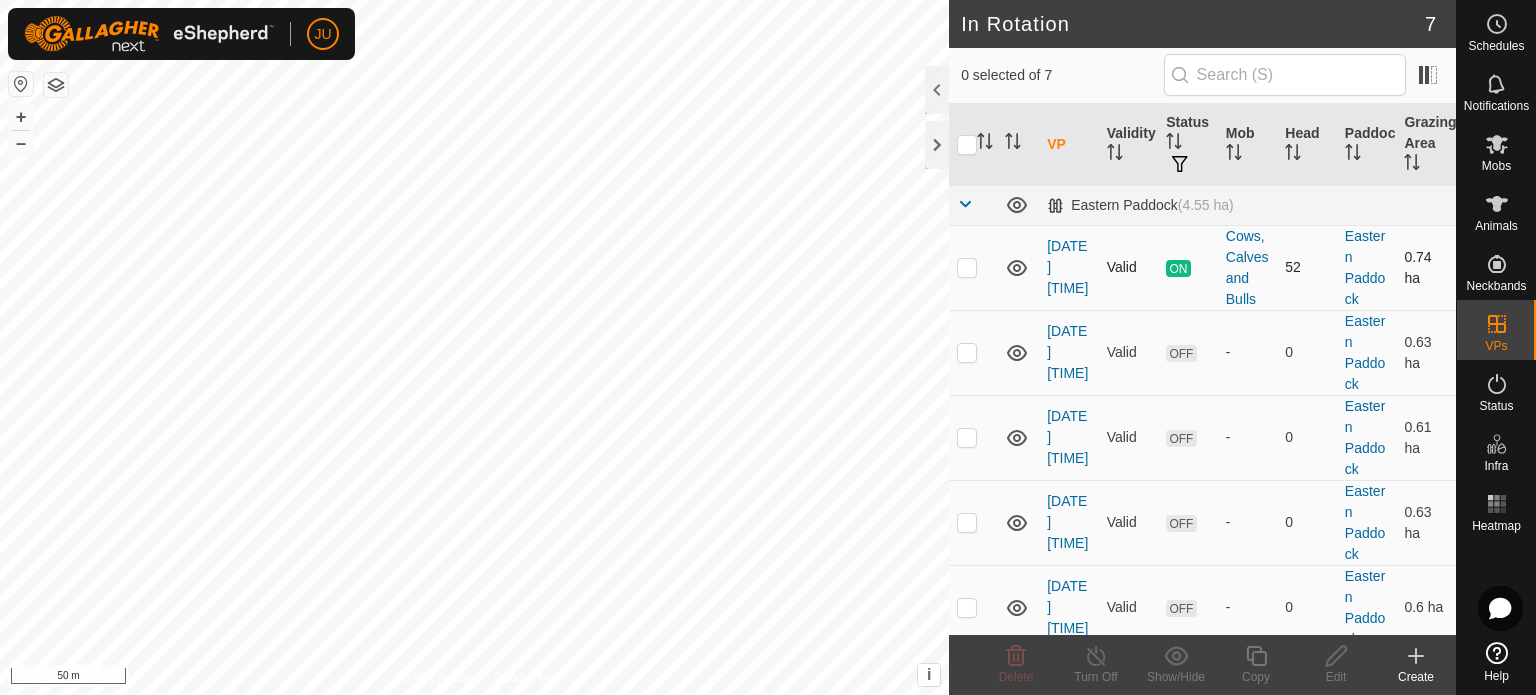click at bounding box center [967, 267] 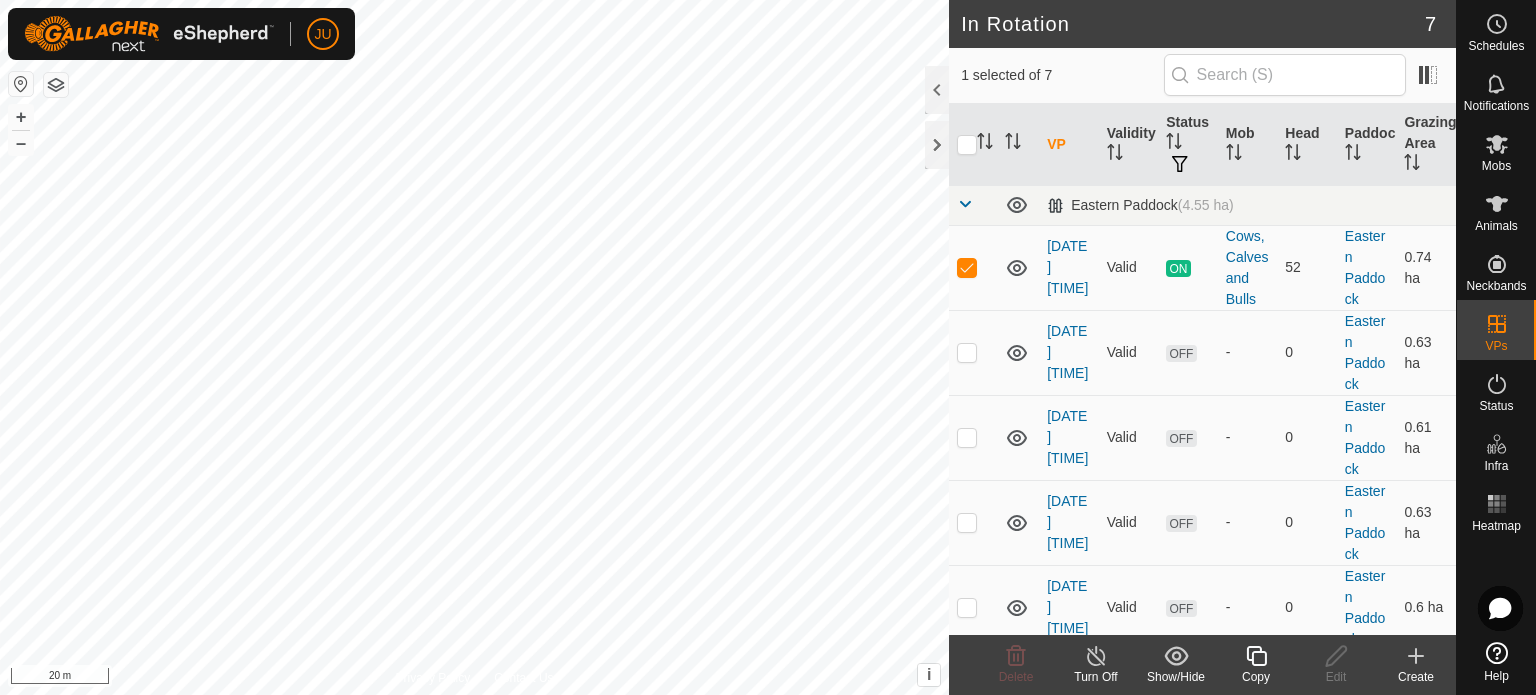 click 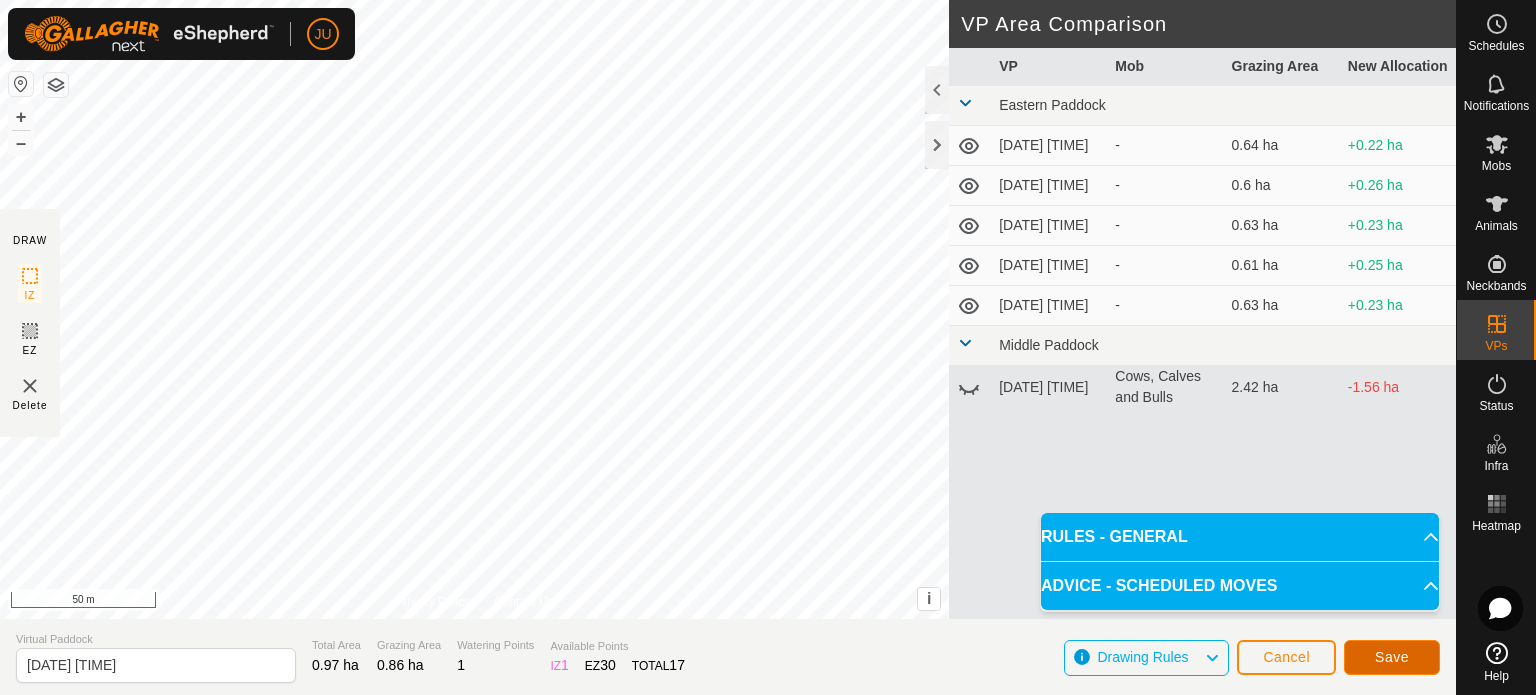 click on "Save" 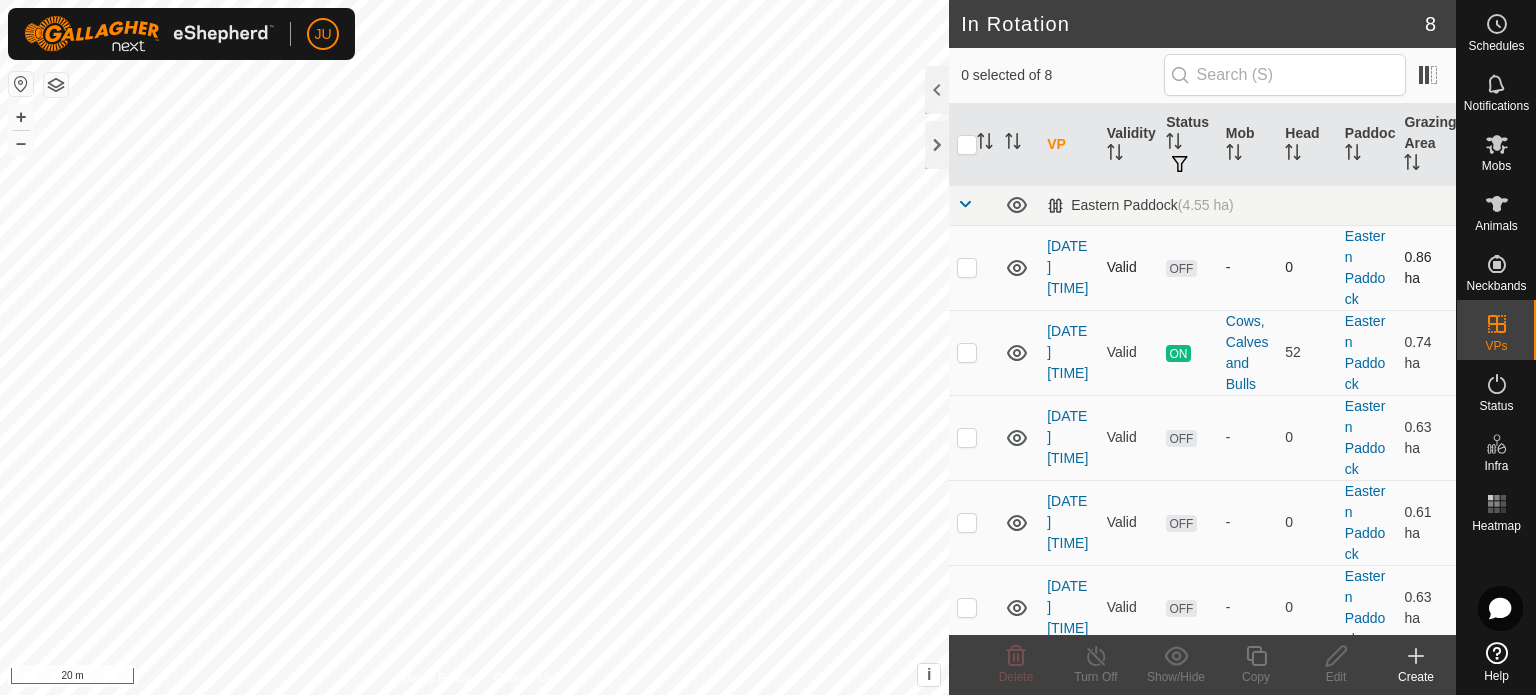 click at bounding box center [967, 267] 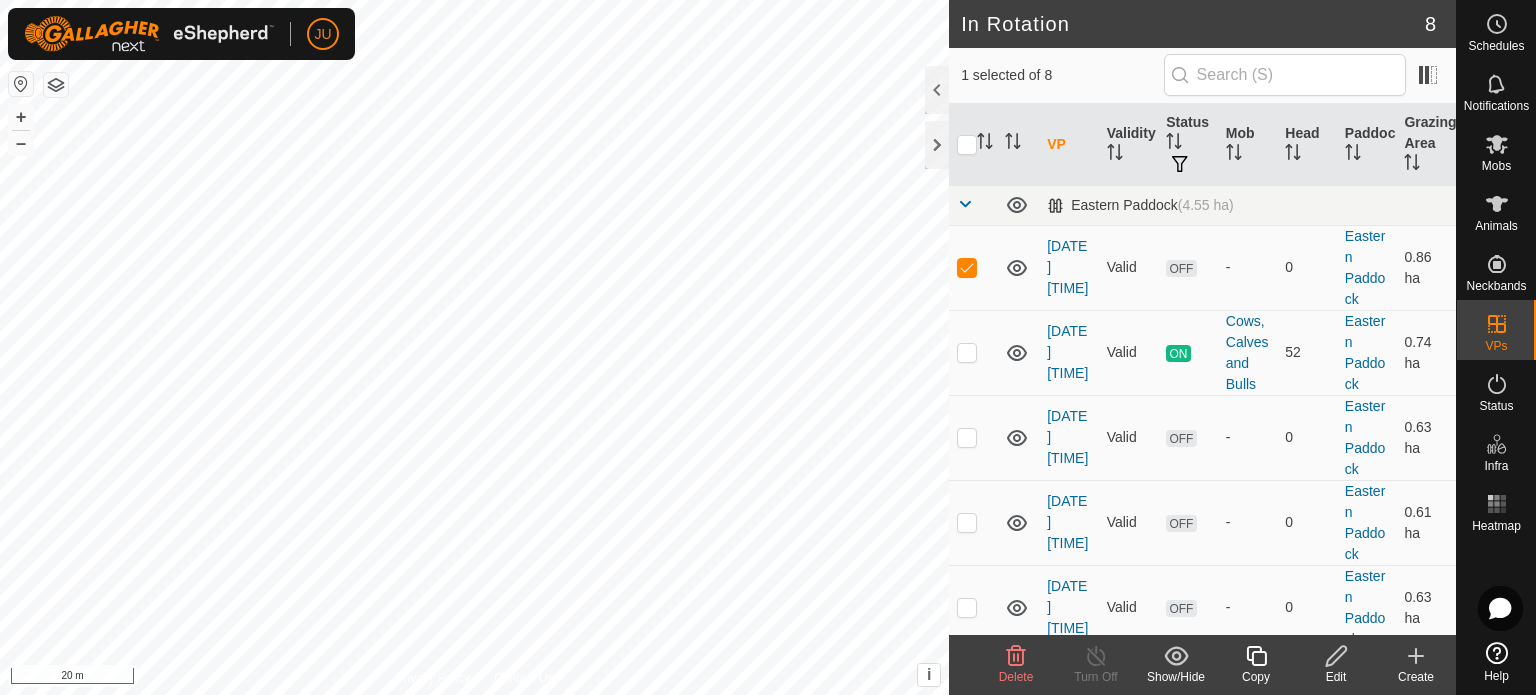click 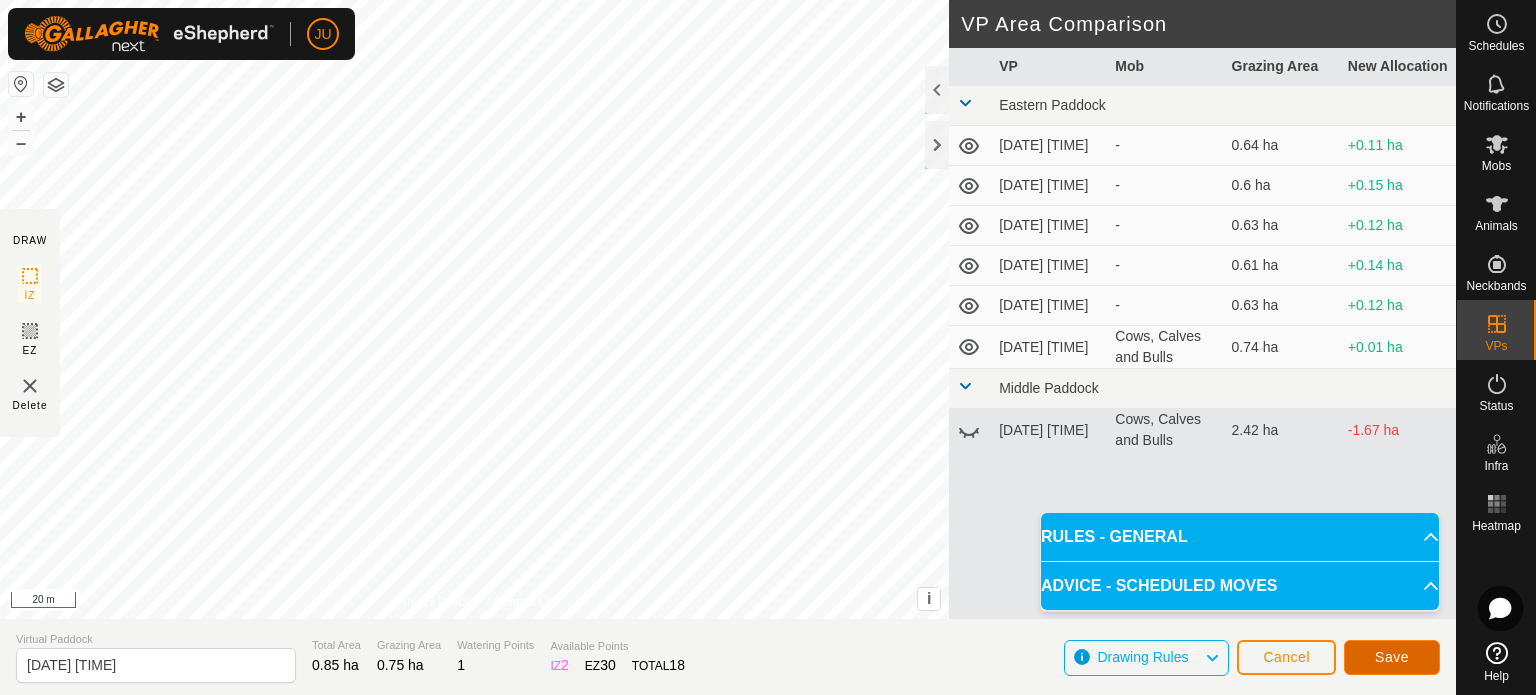 click on "Save" 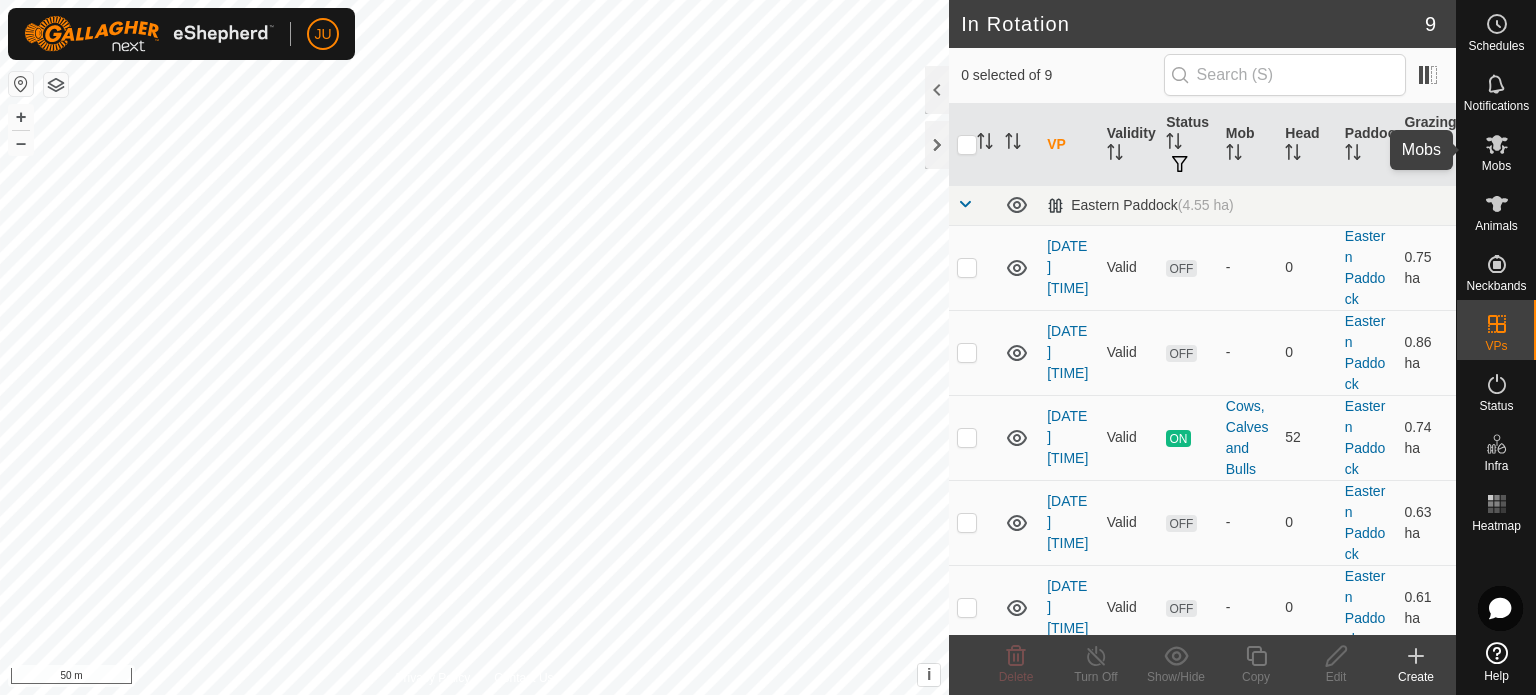 click 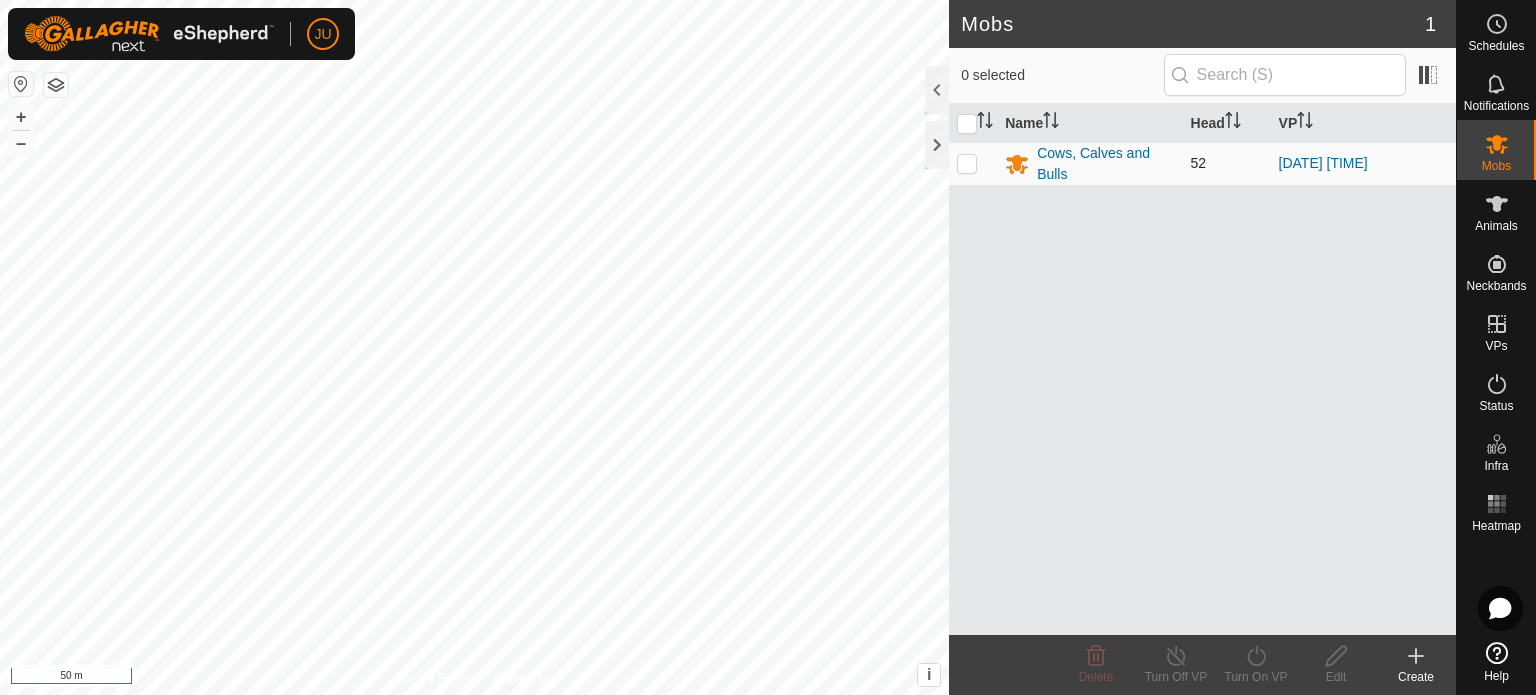 click at bounding box center (967, 163) 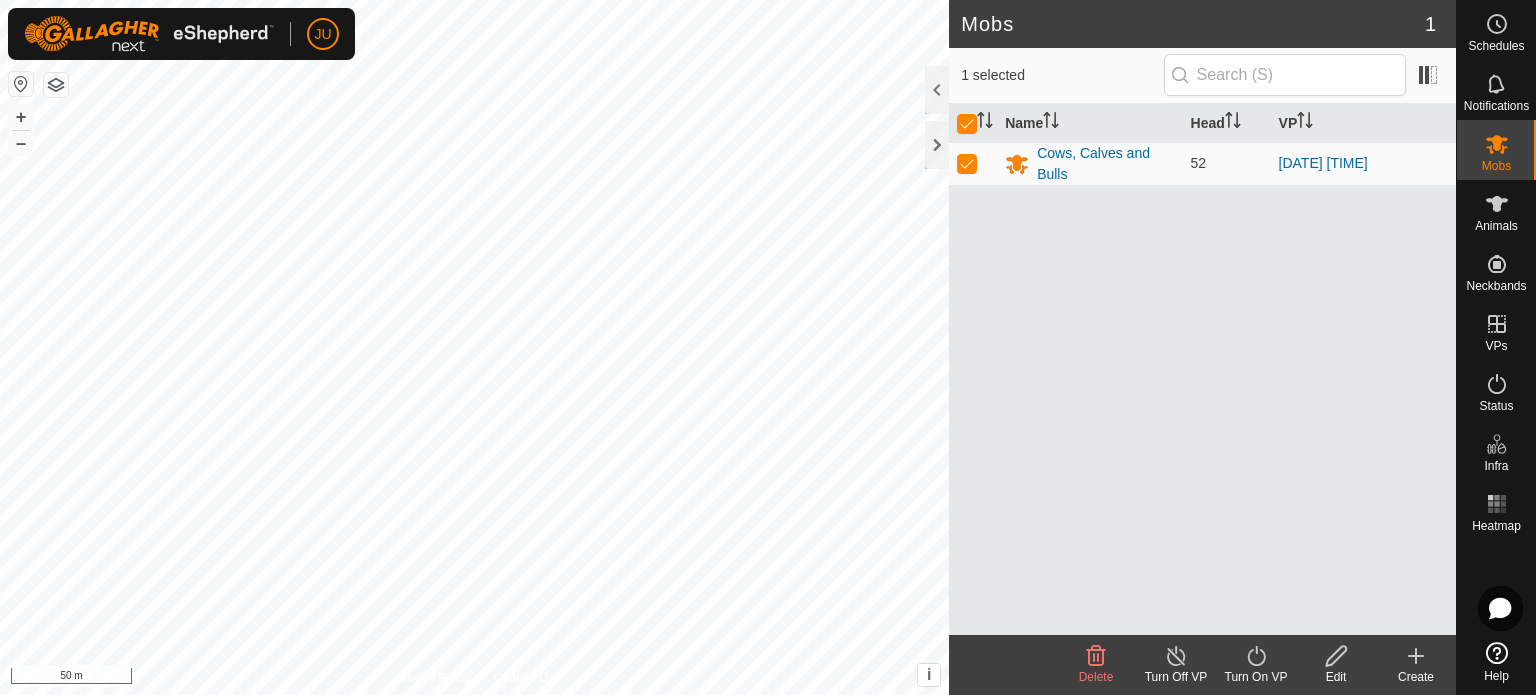 click 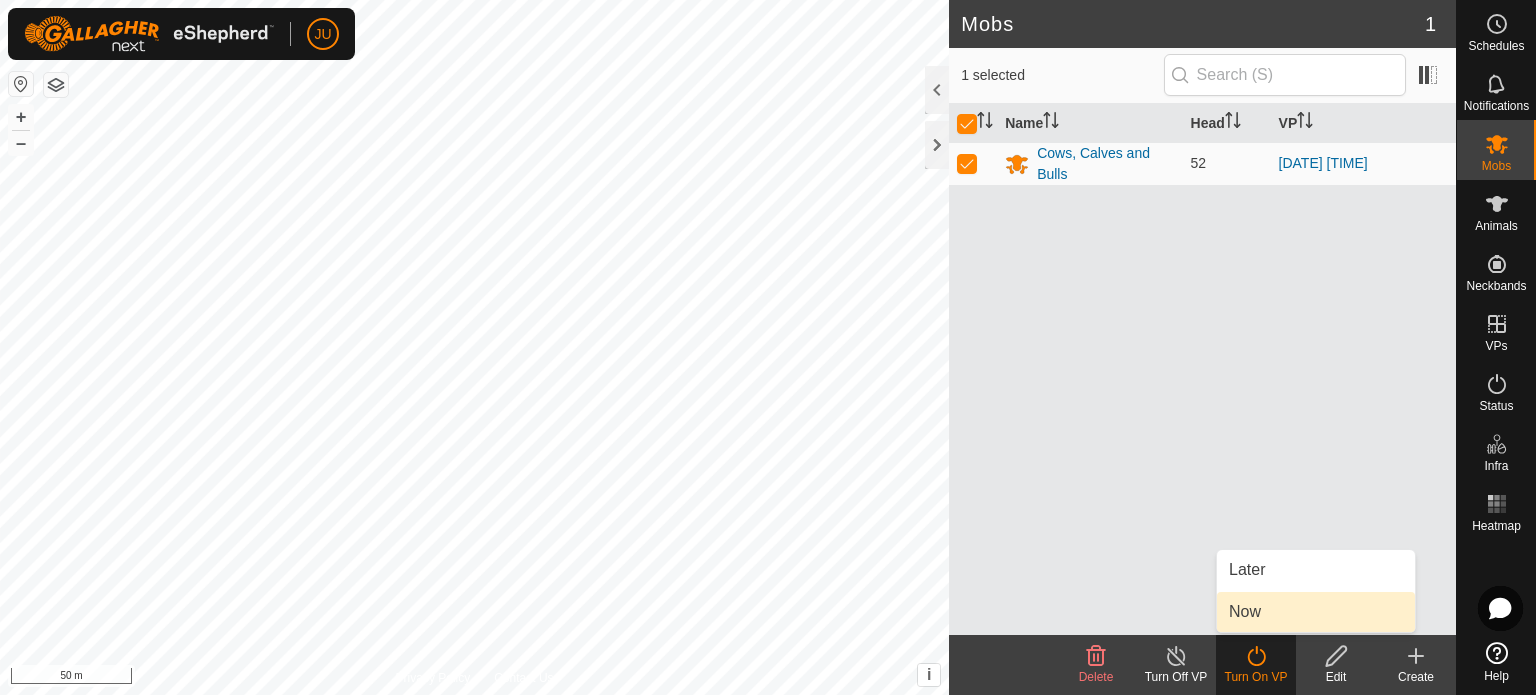 click on "Now" at bounding box center [1316, 612] 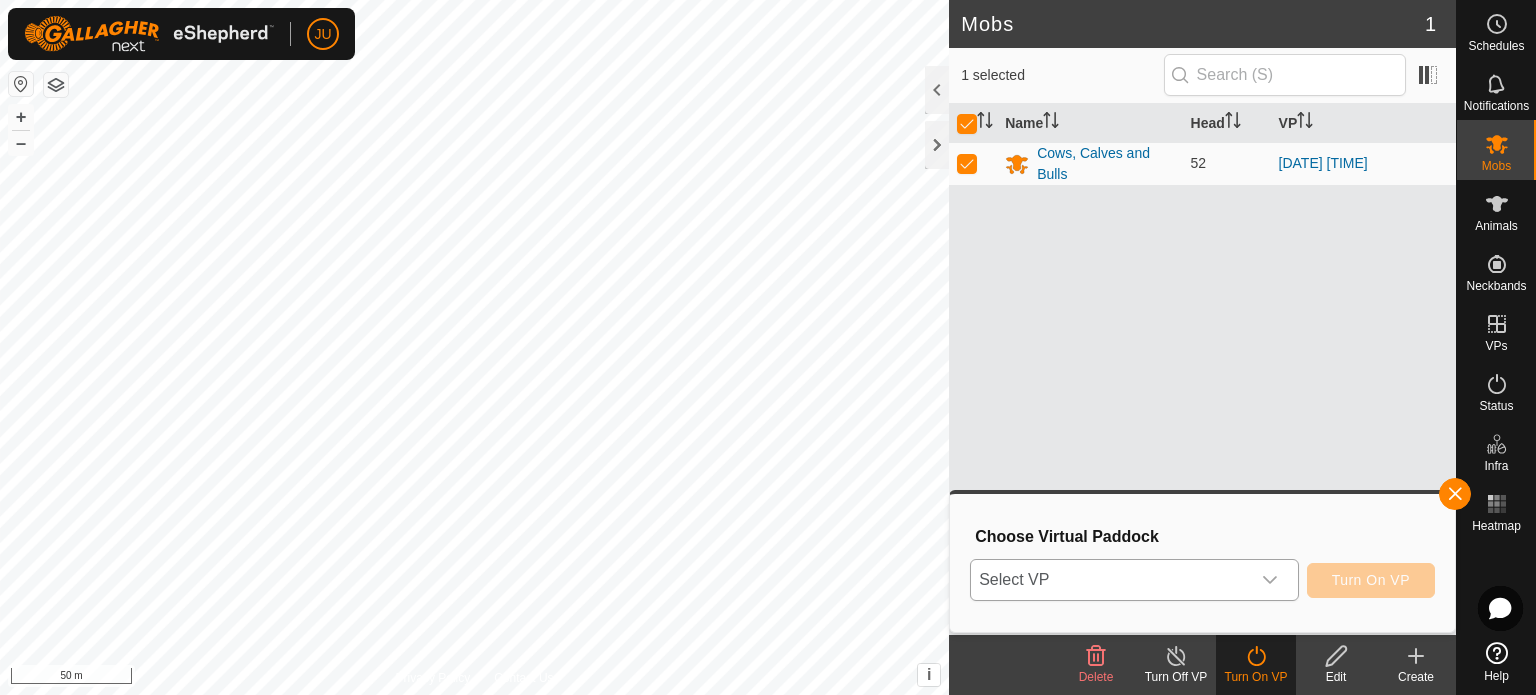 click on "Select VP" at bounding box center (1110, 580) 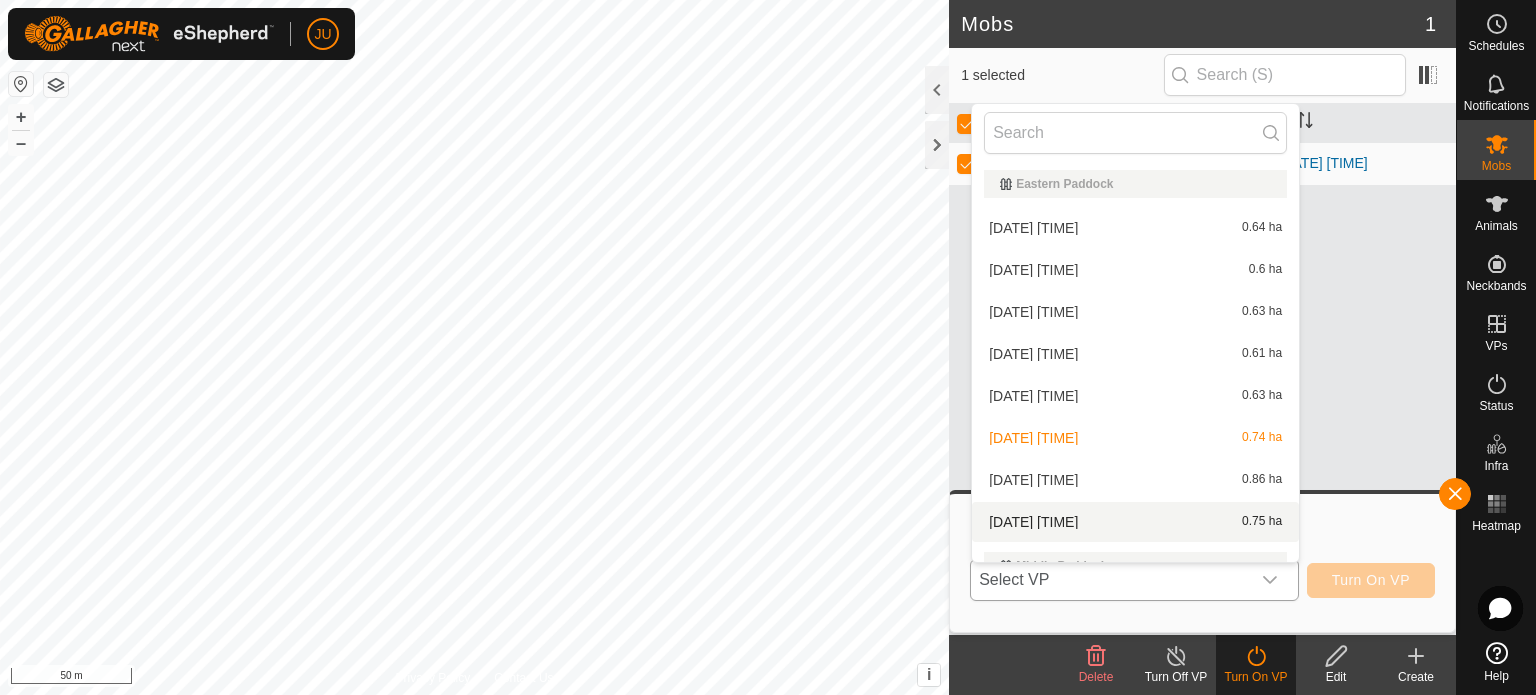 click on "[DATE] [TIME]" at bounding box center [1033, 522] 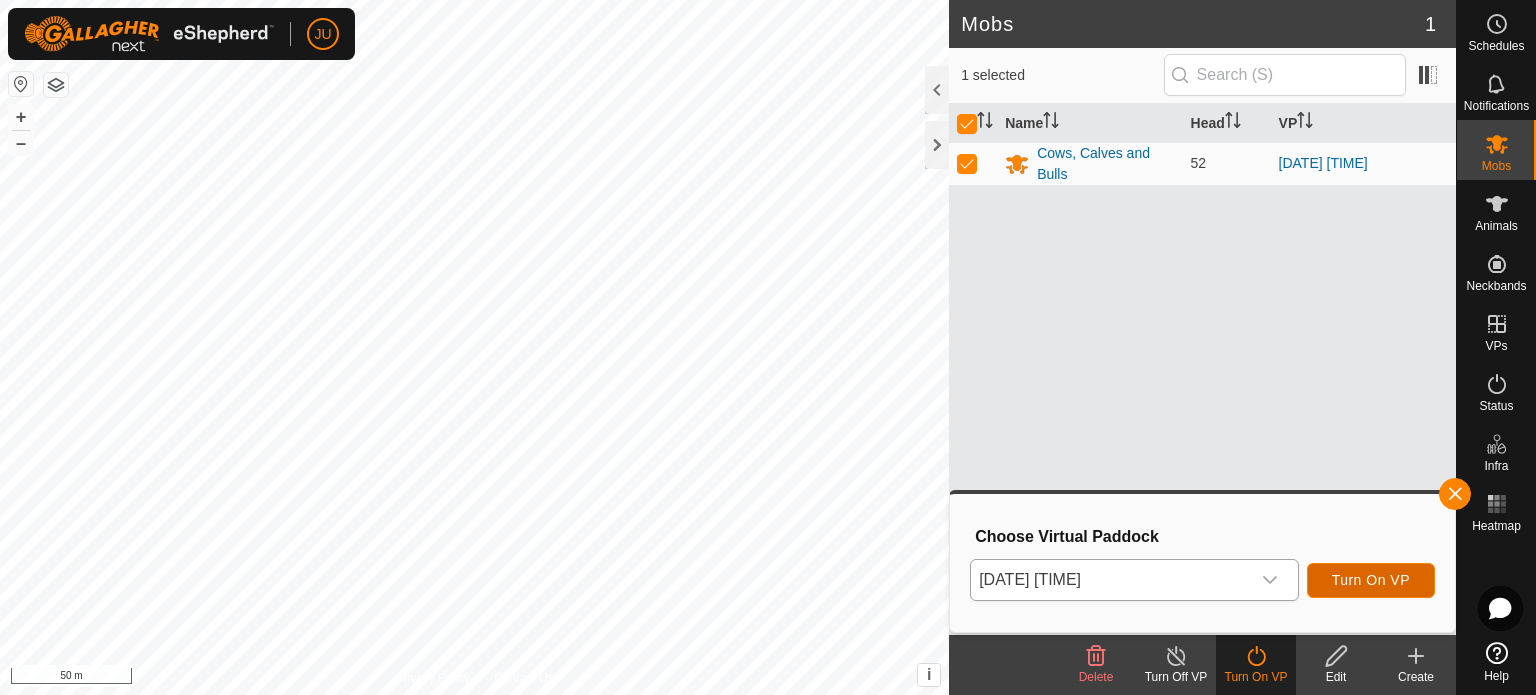 click on "Turn On VP" at bounding box center (1371, 580) 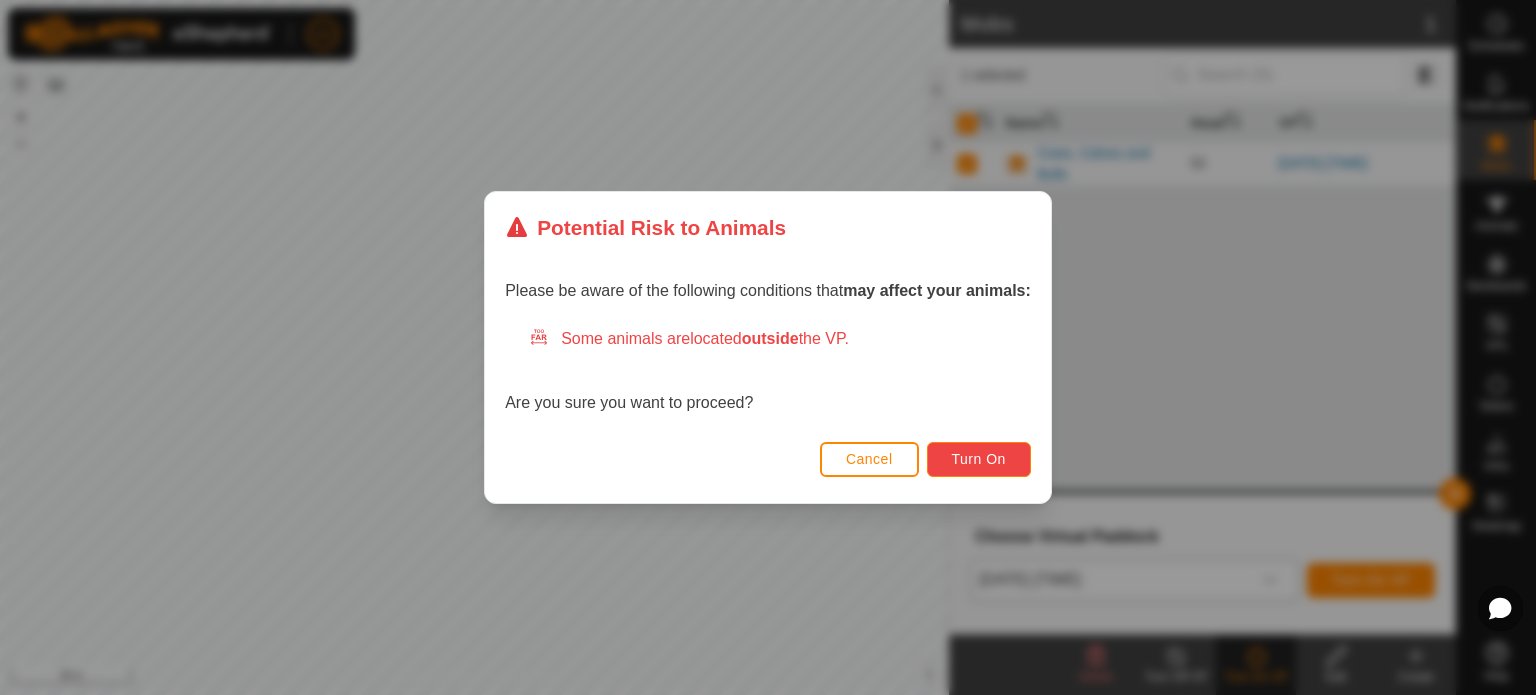 click on "Turn On" at bounding box center (979, 459) 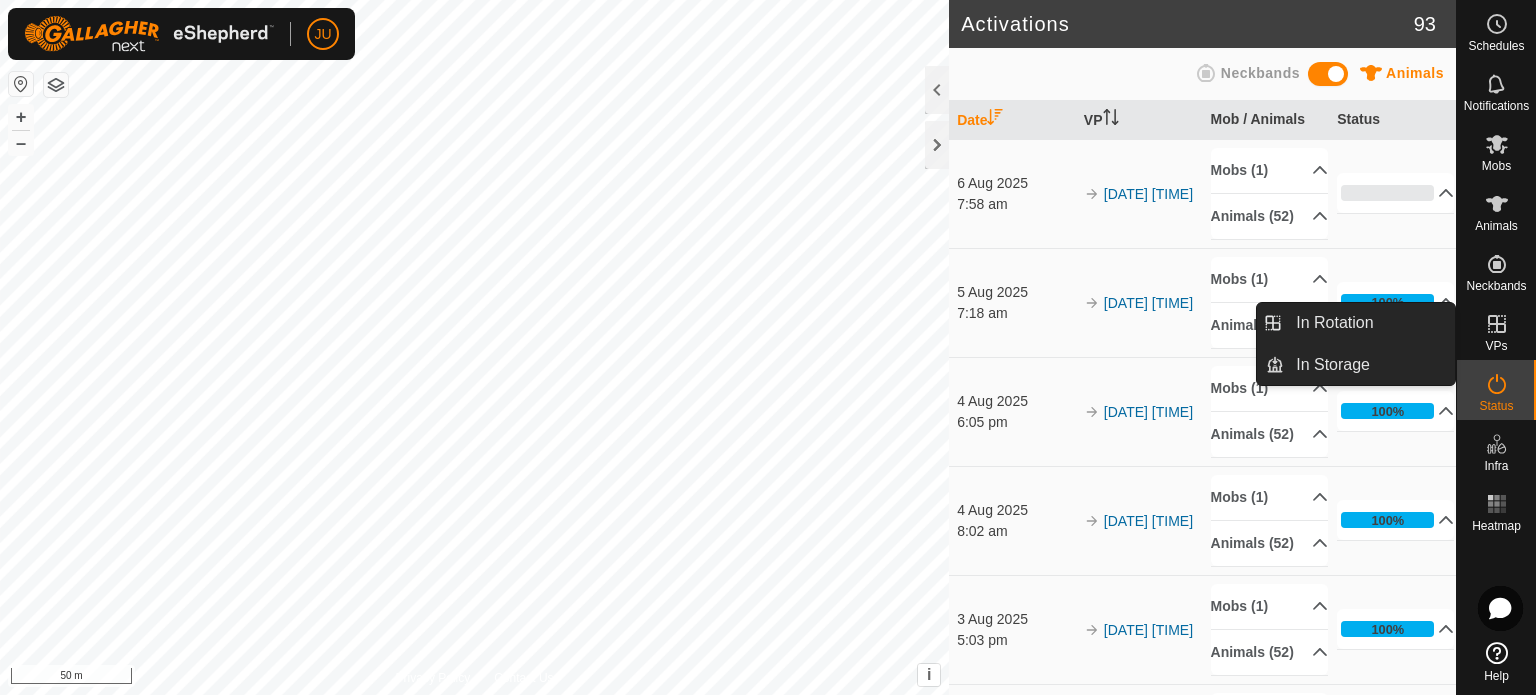 click 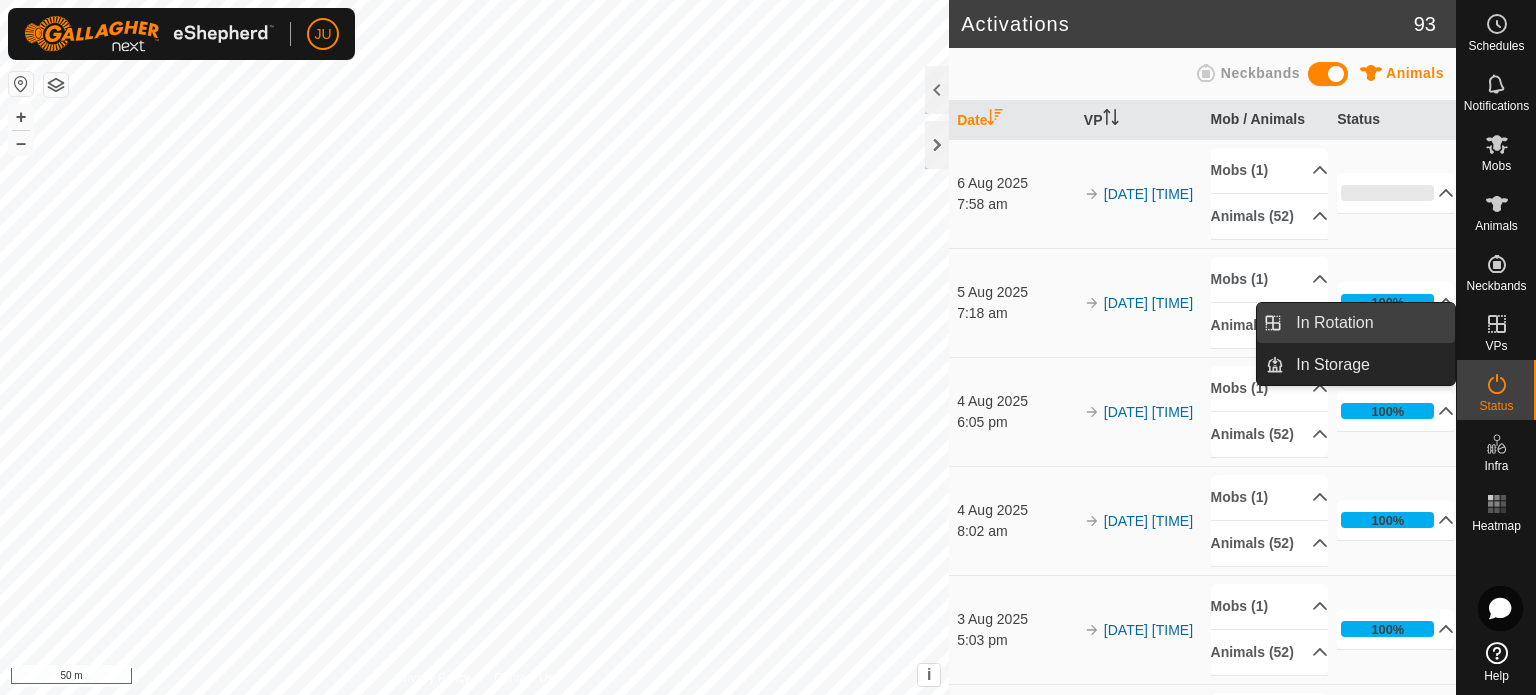 click on "In Rotation" at bounding box center (1369, 323) 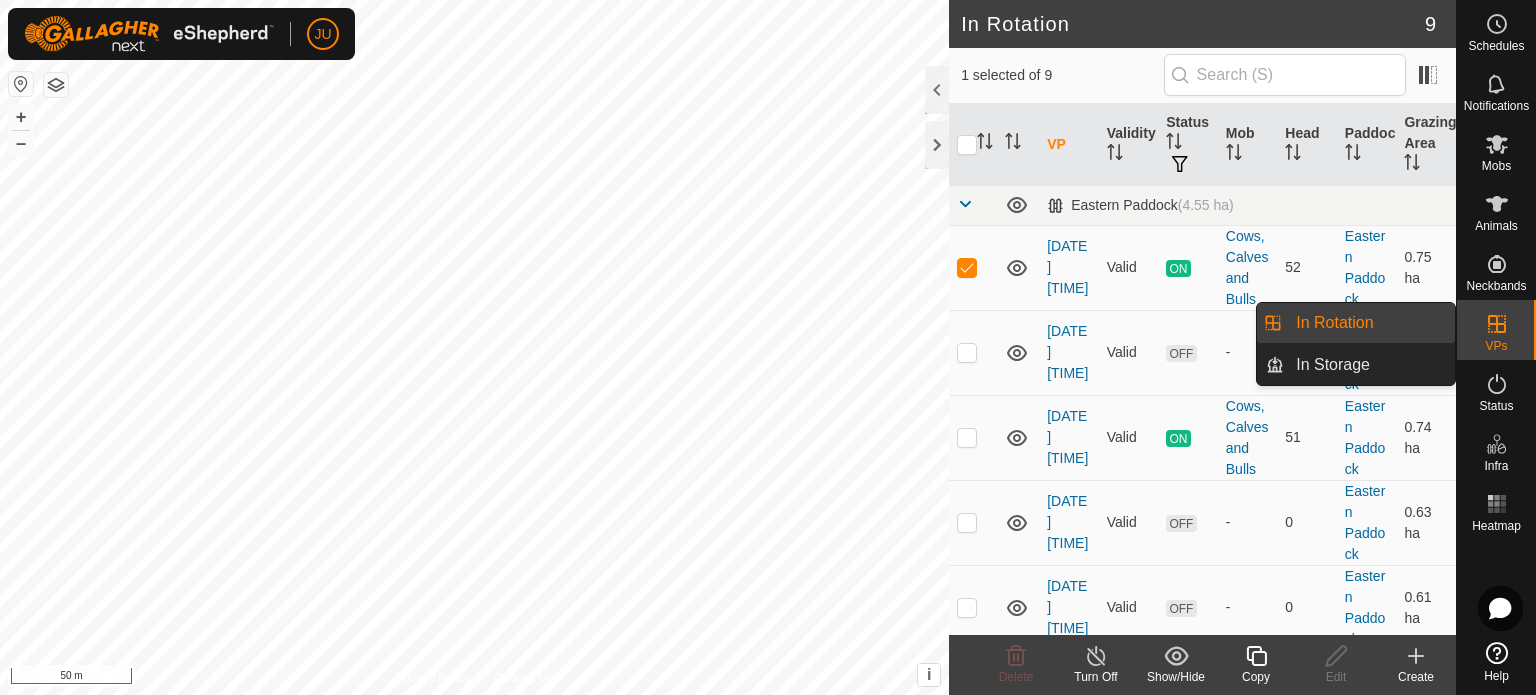 click on "In Rotation" at bounding box center [1369, 323] 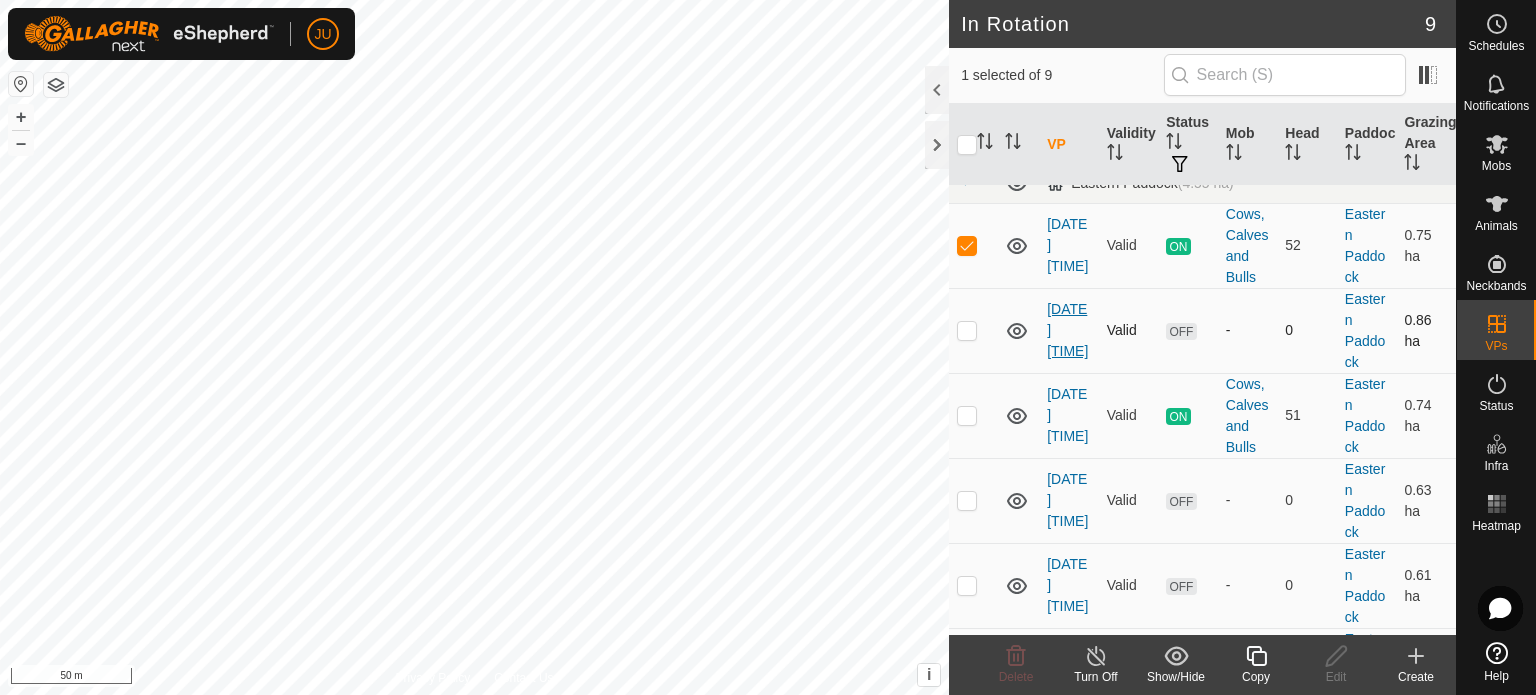 scroll, scrollTop: 0, scrollLeft: 0, axis: both 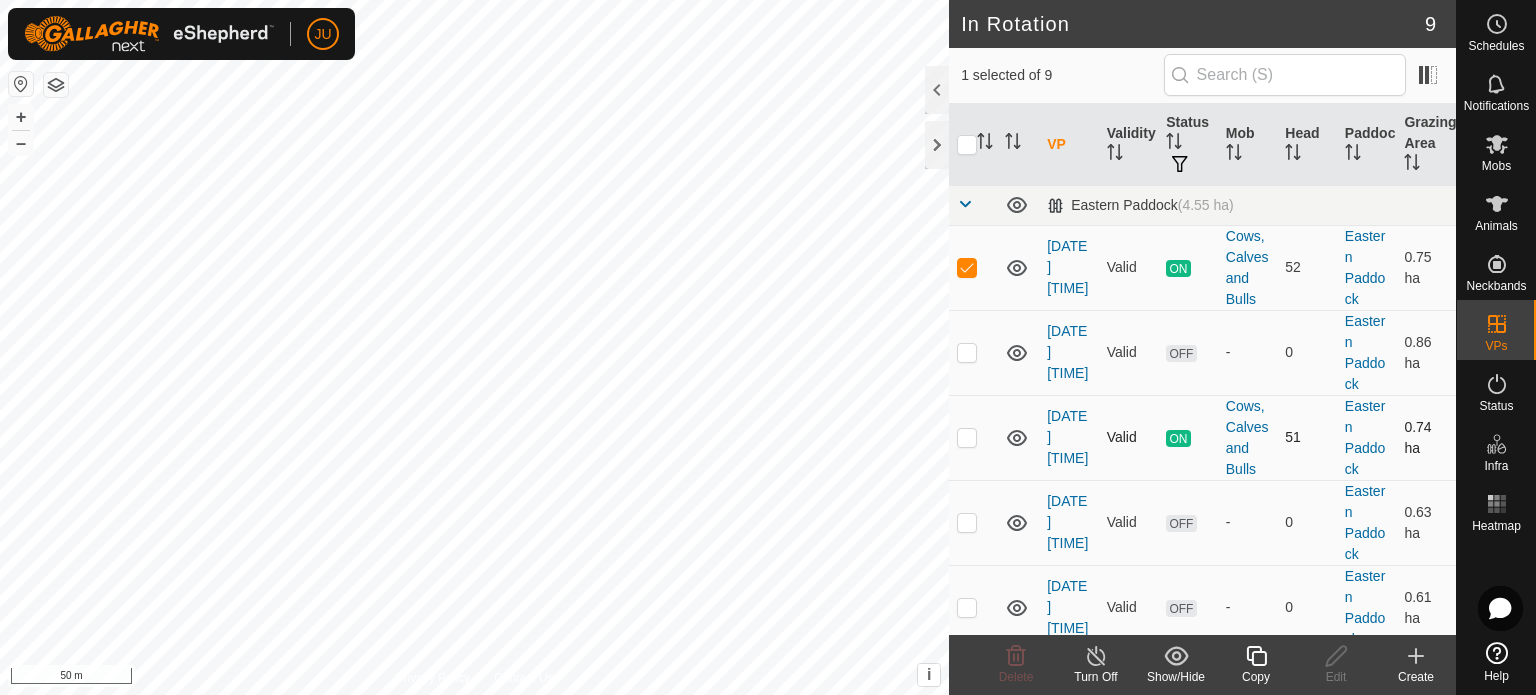 click at bounding box center (967, 437) 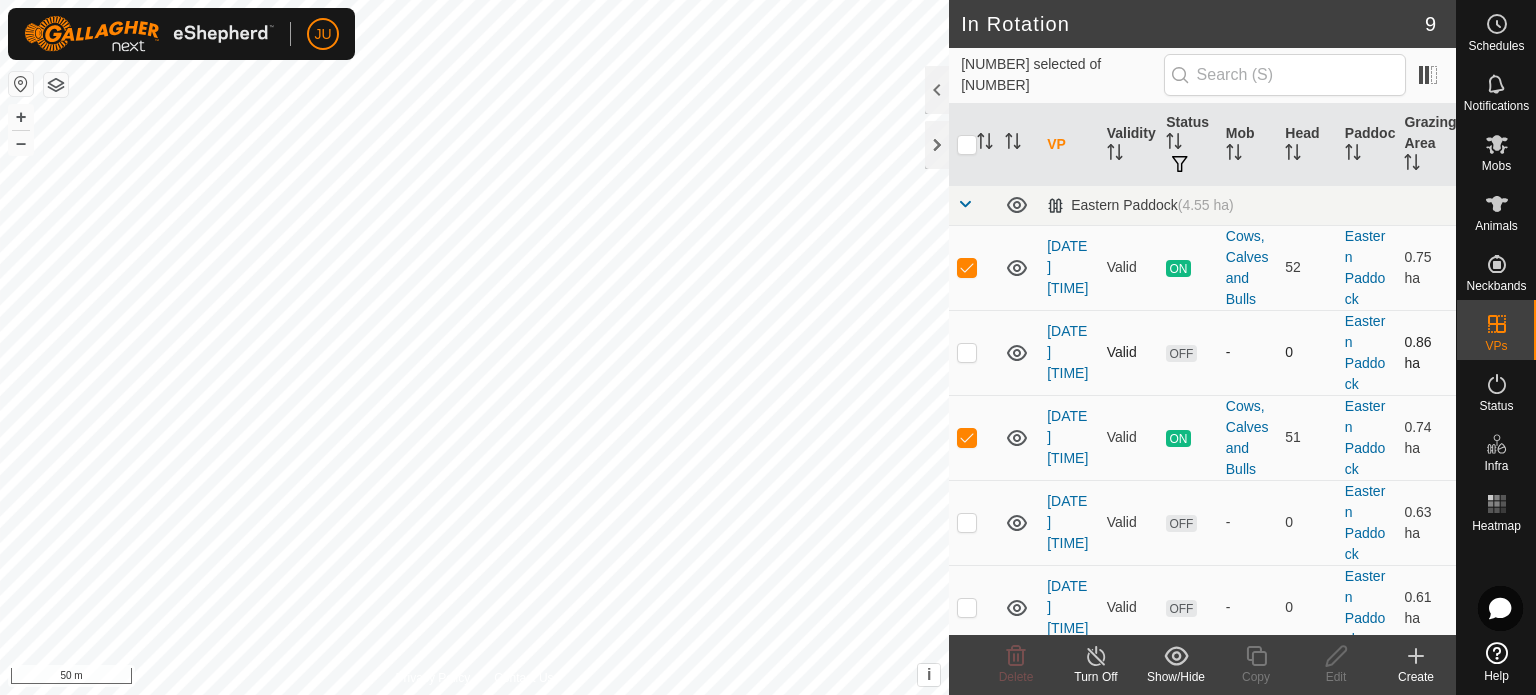 click at bounding box center (967, 352) 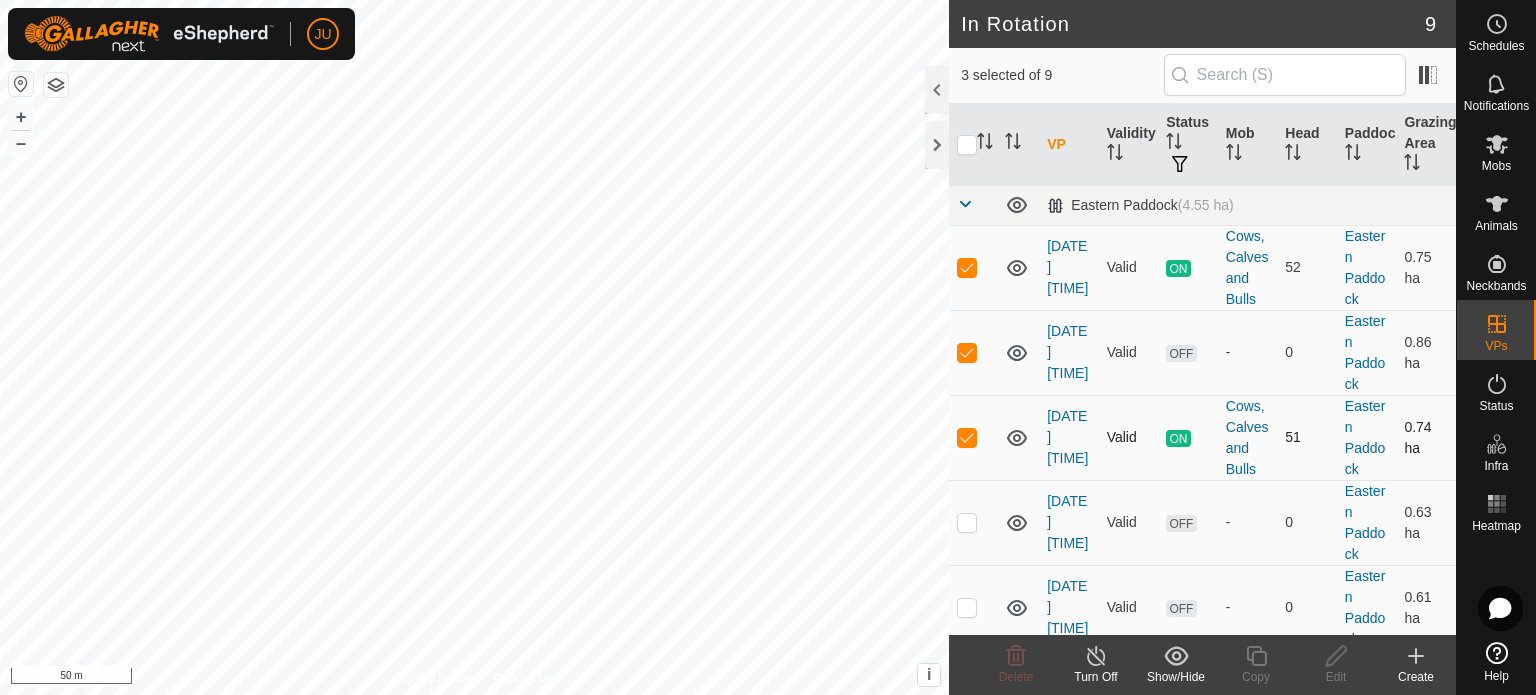 click at bounding box center [967, 437] 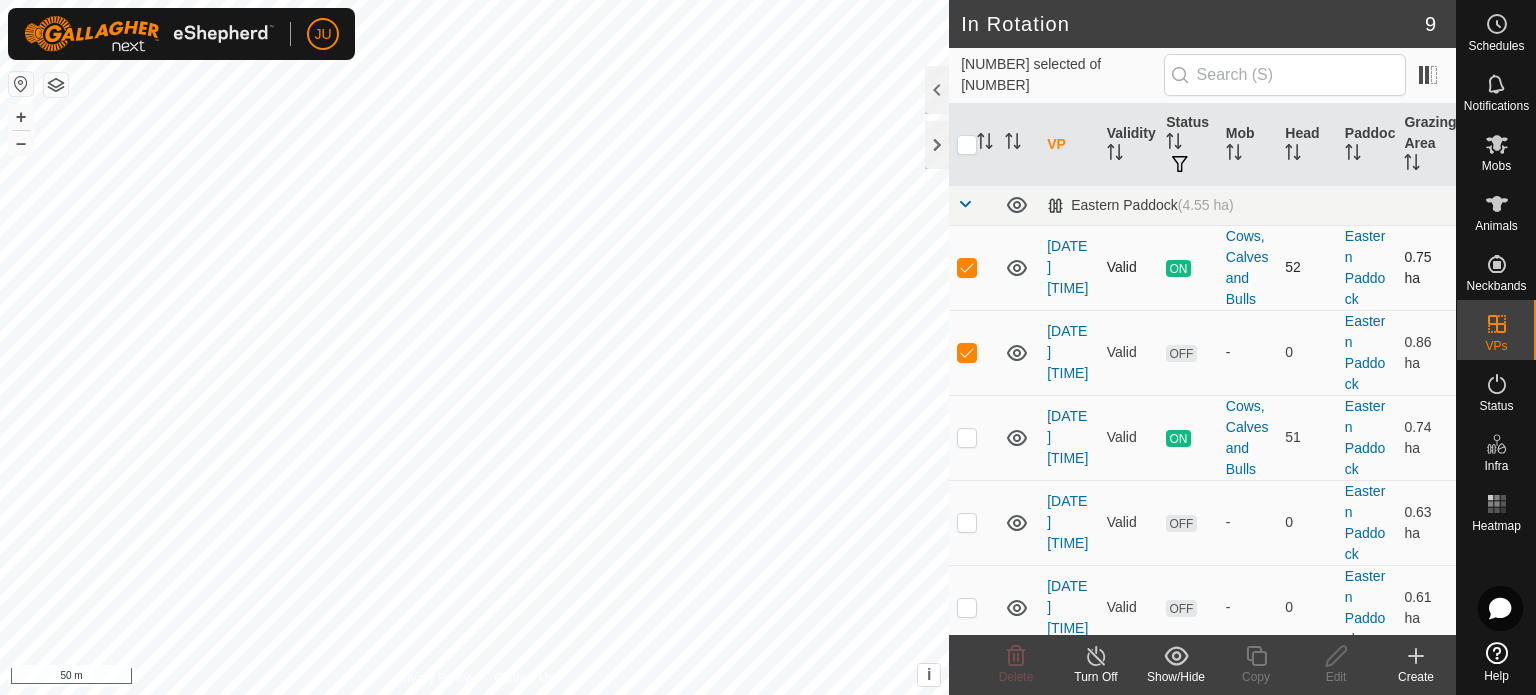 click at bounding box center [967, 267] 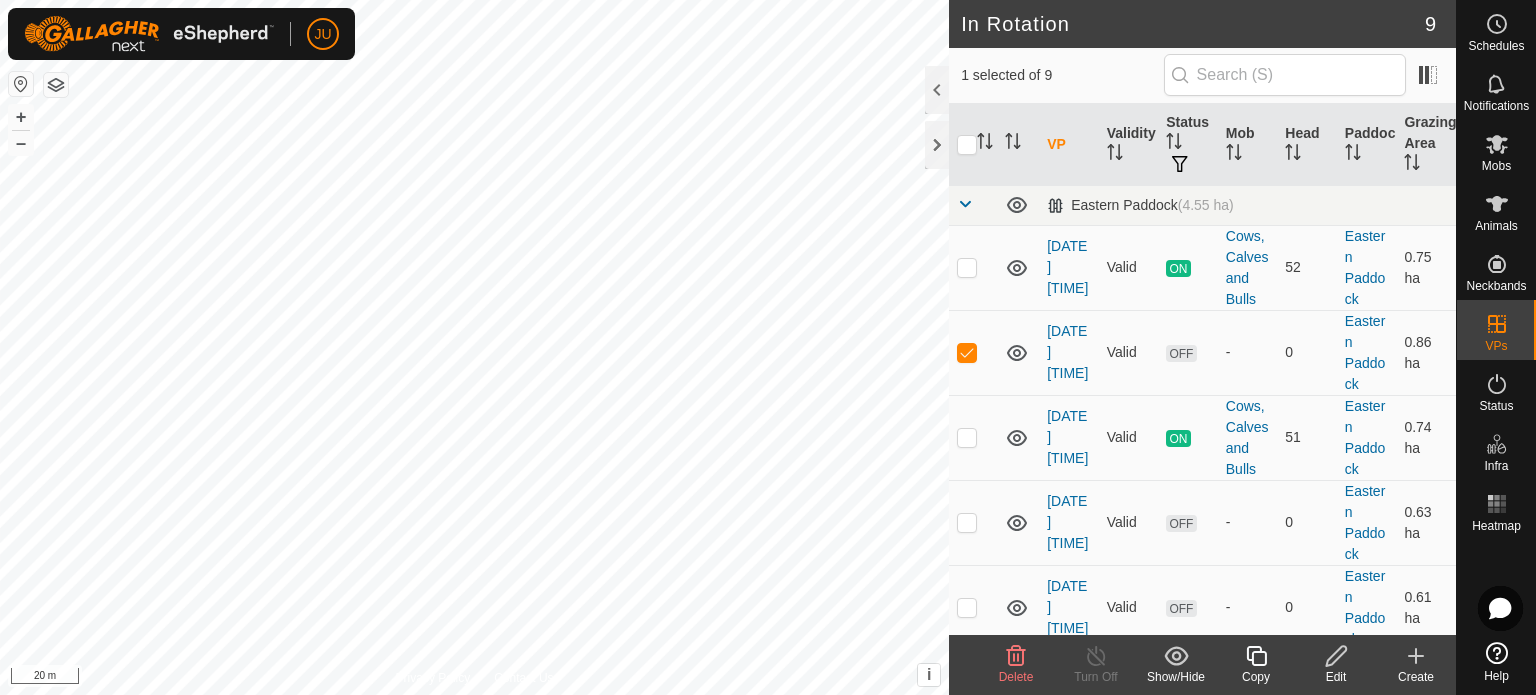 click 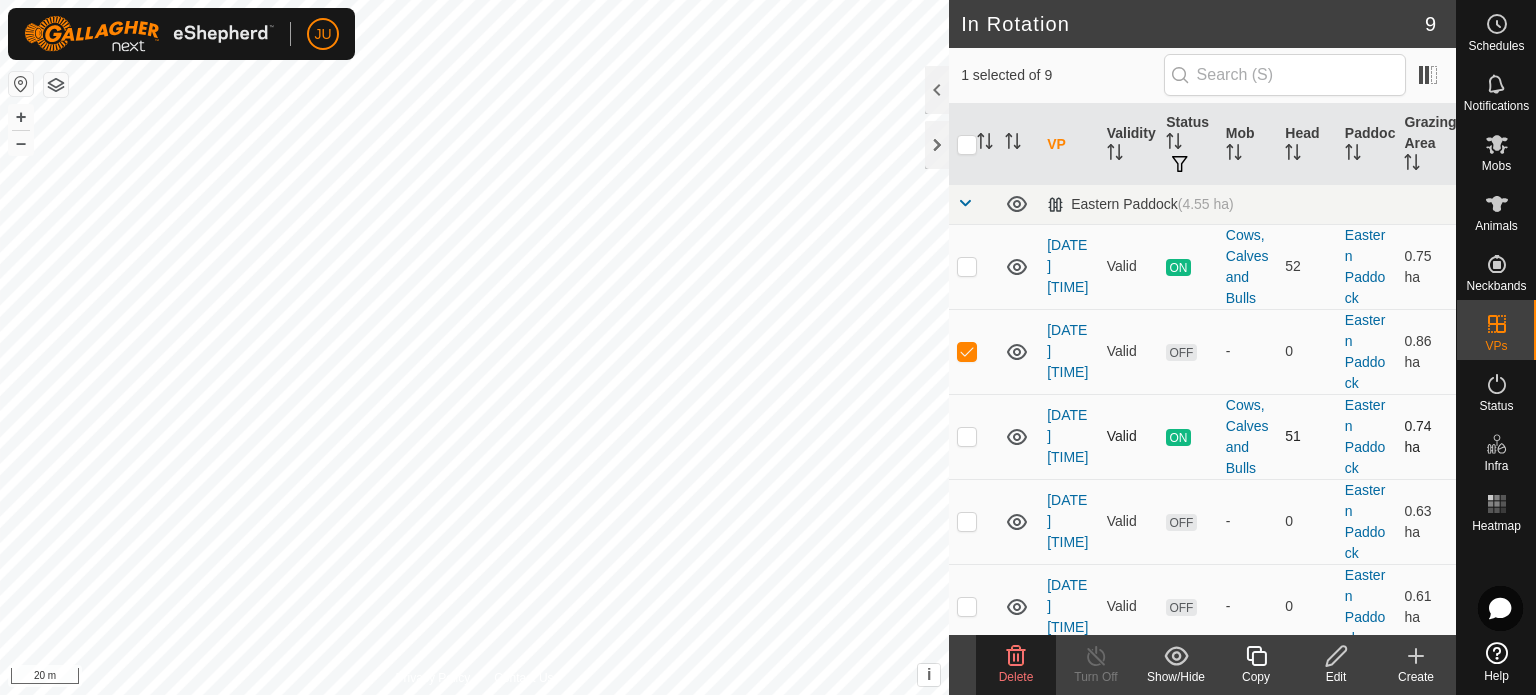 scroll, scrollTop: 0, scrollLeft: 0, axis: both 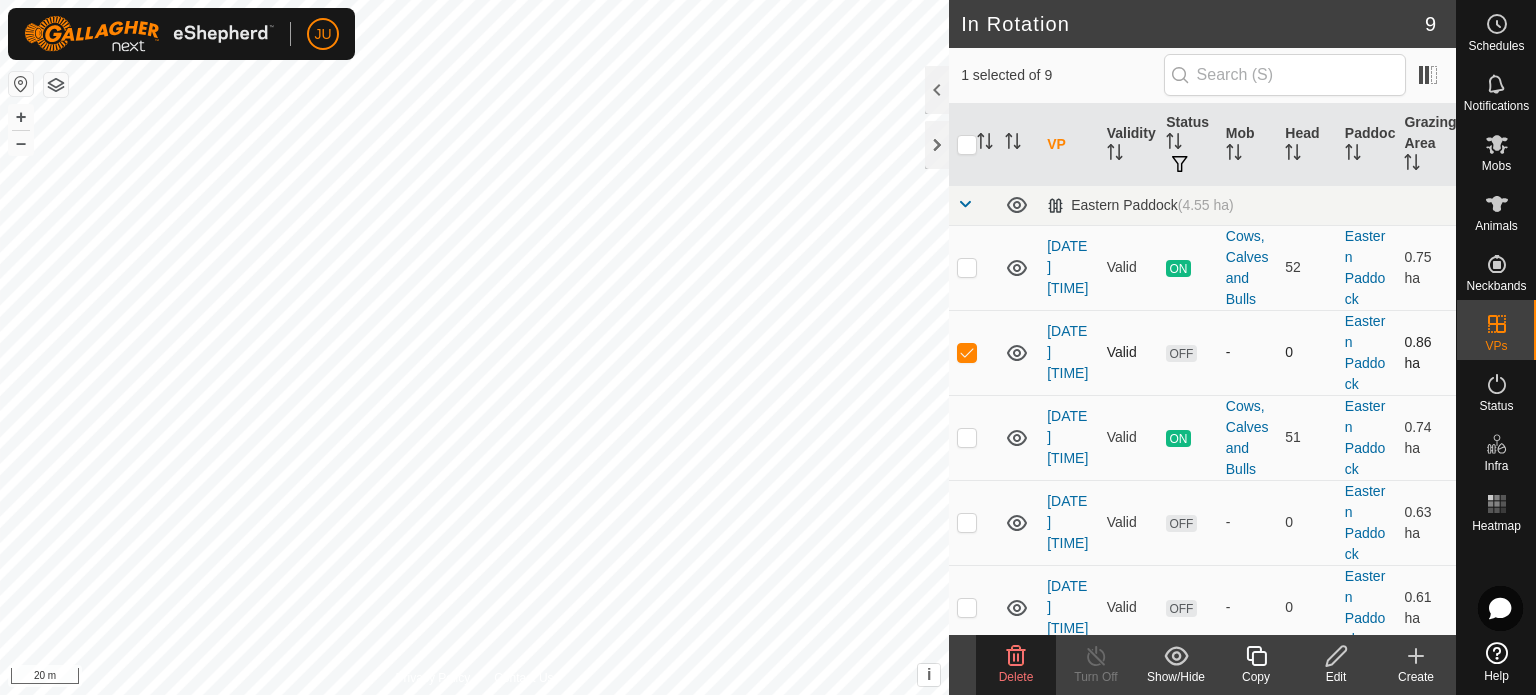 click at bounding box center (967, 352) 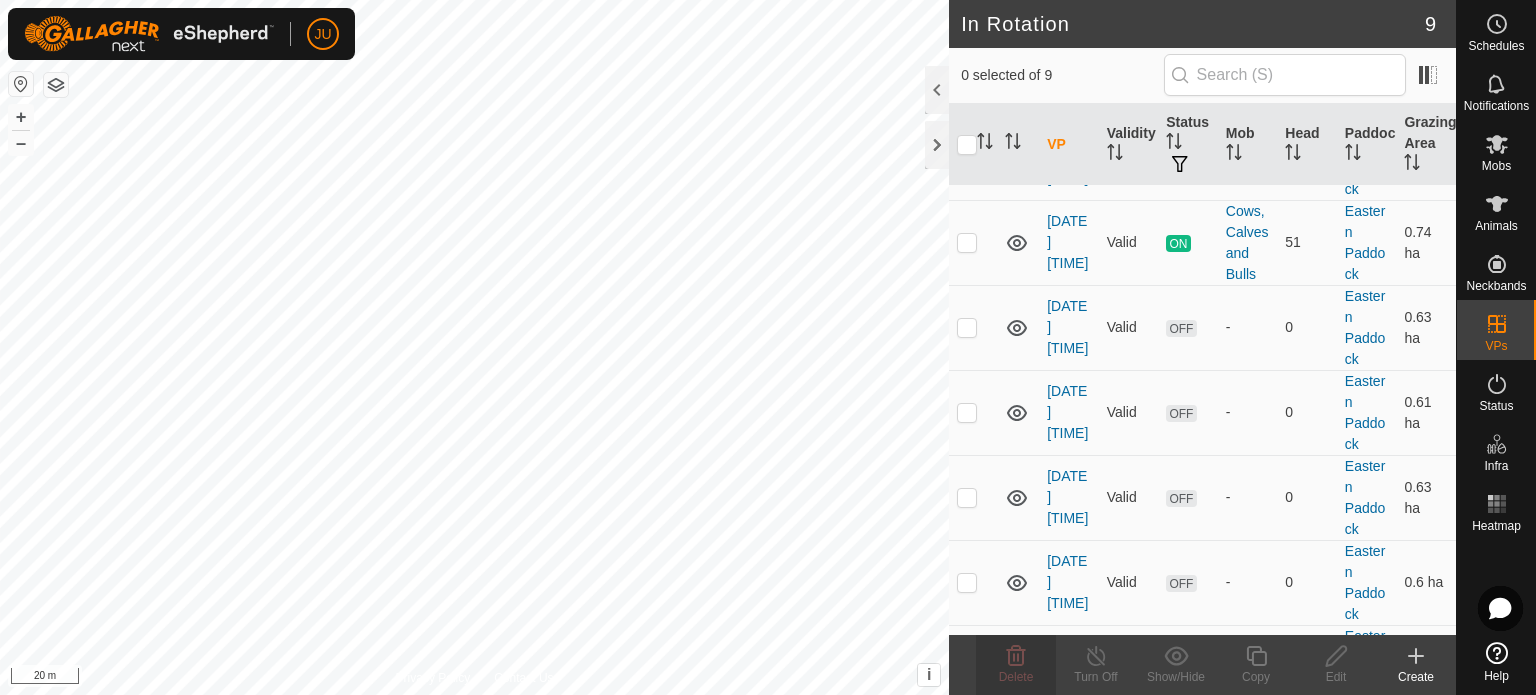 scroll, scrollTop: 392, scrollLeft: 0, axis: vertical 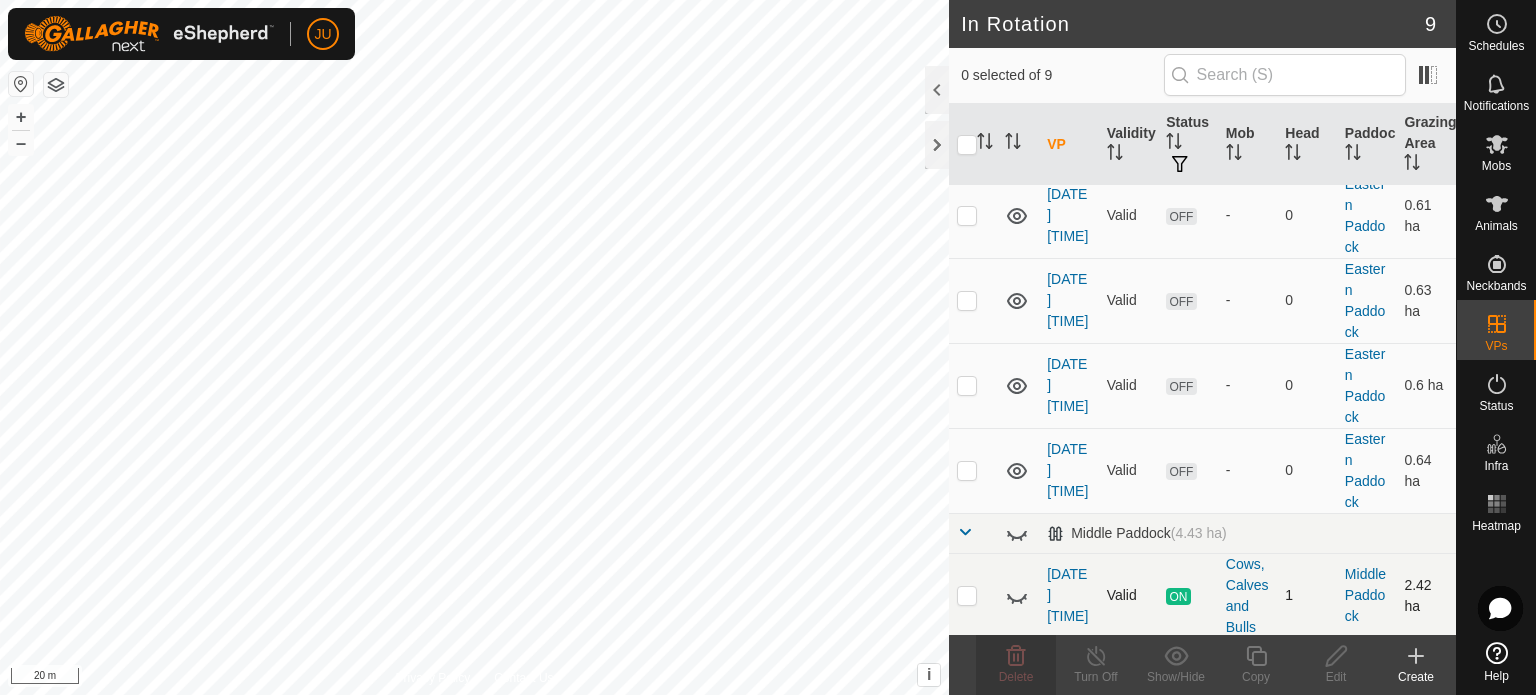 click at bounding box center (967, 595) 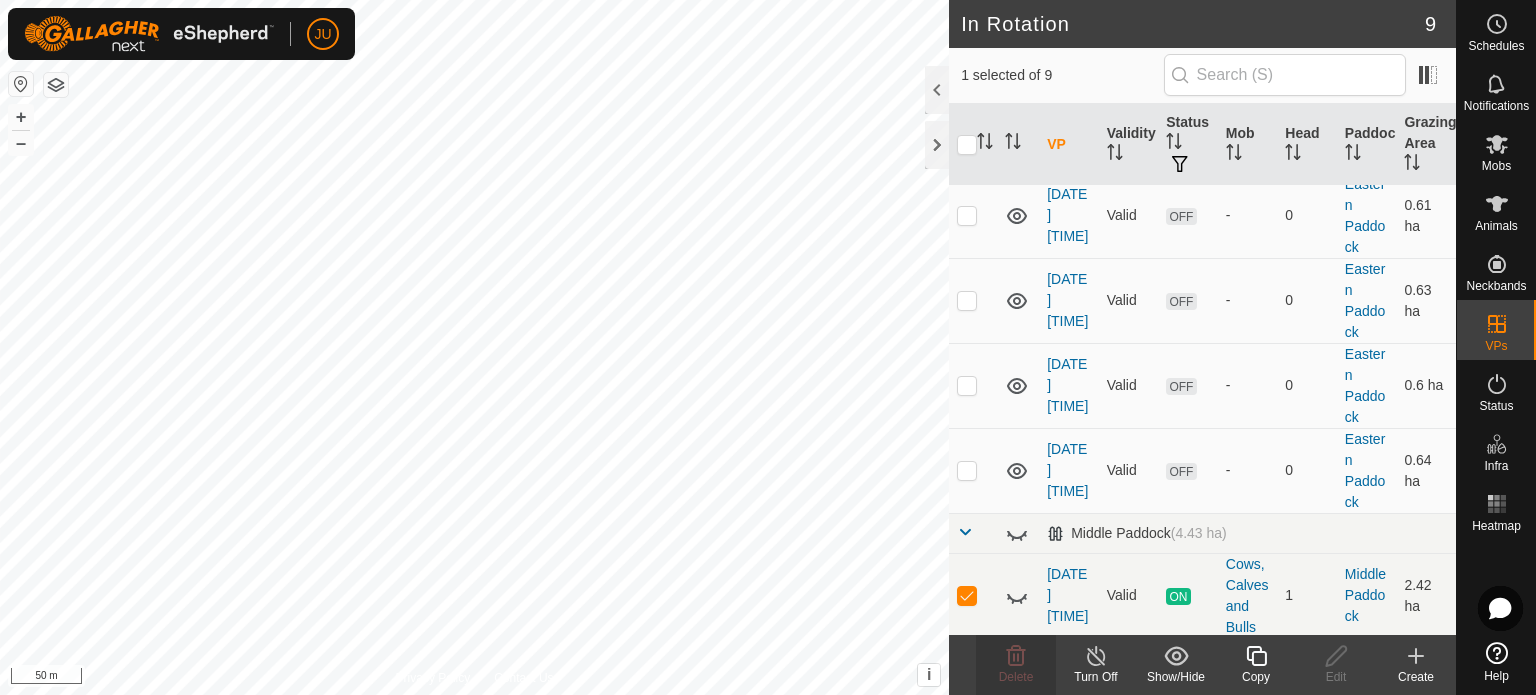 click on "Turn Off" 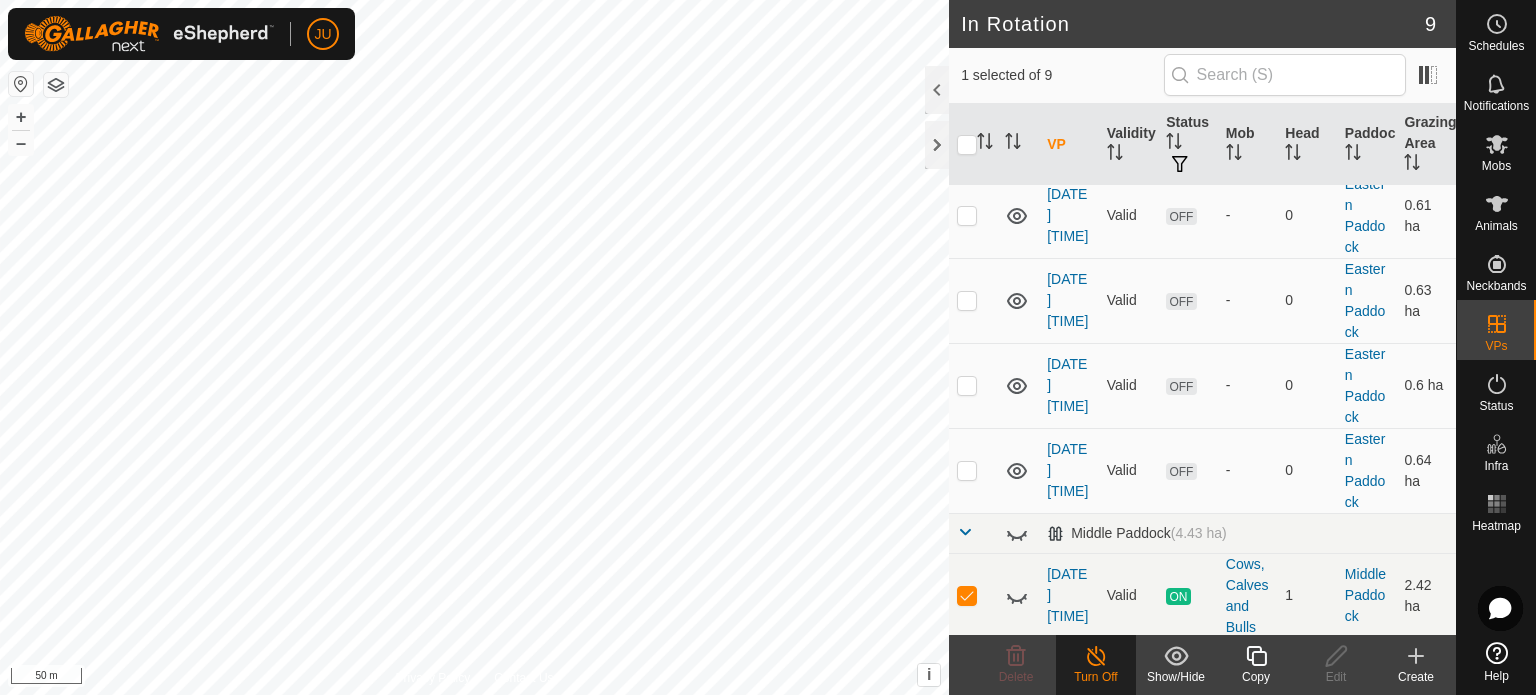 click 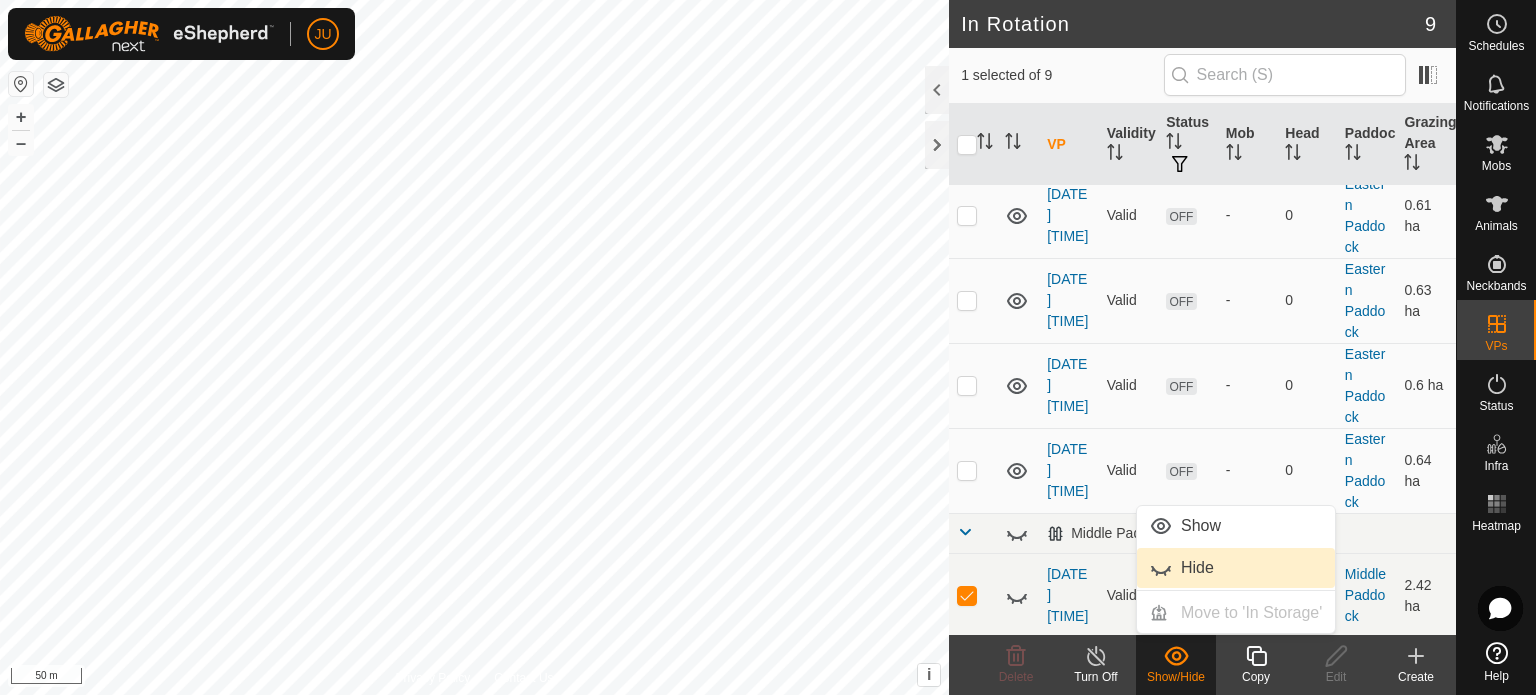 click on "Hide" at bounding box center (1236, 568) 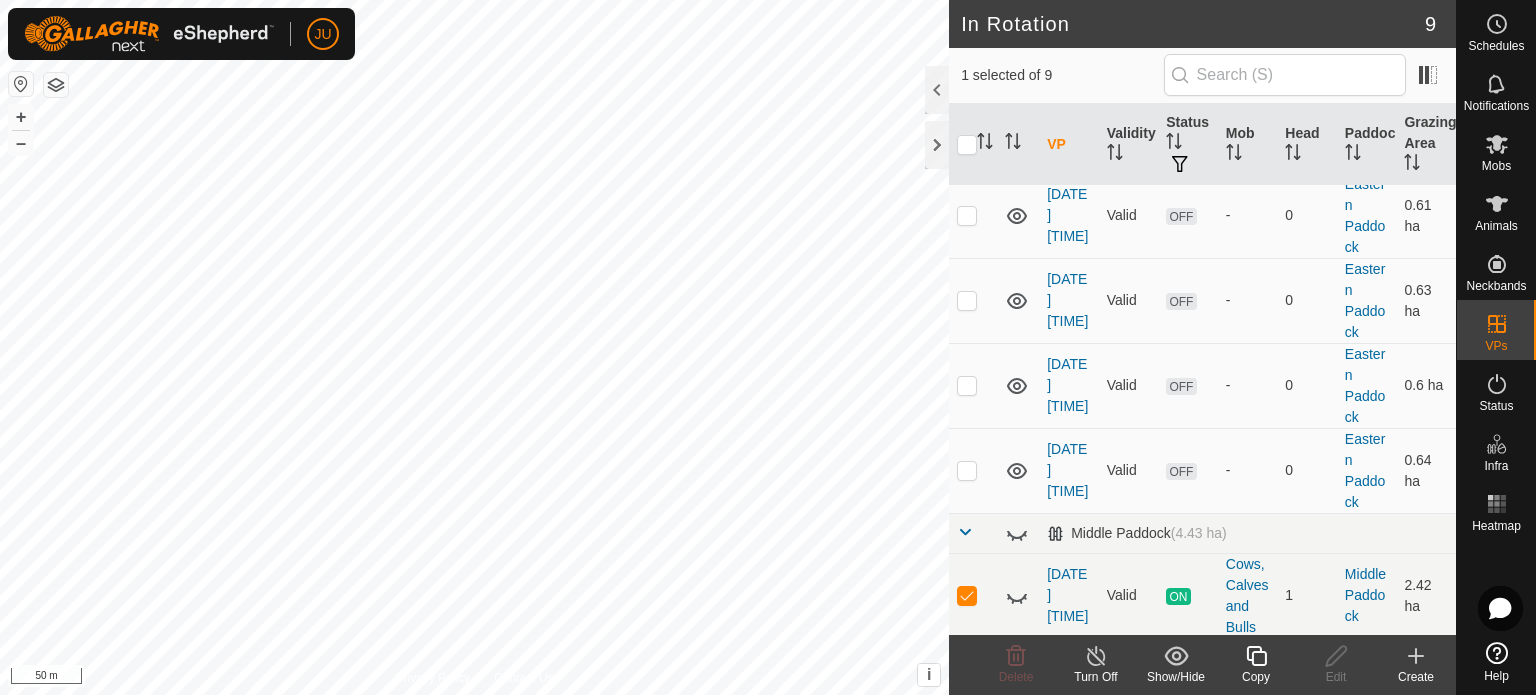 click 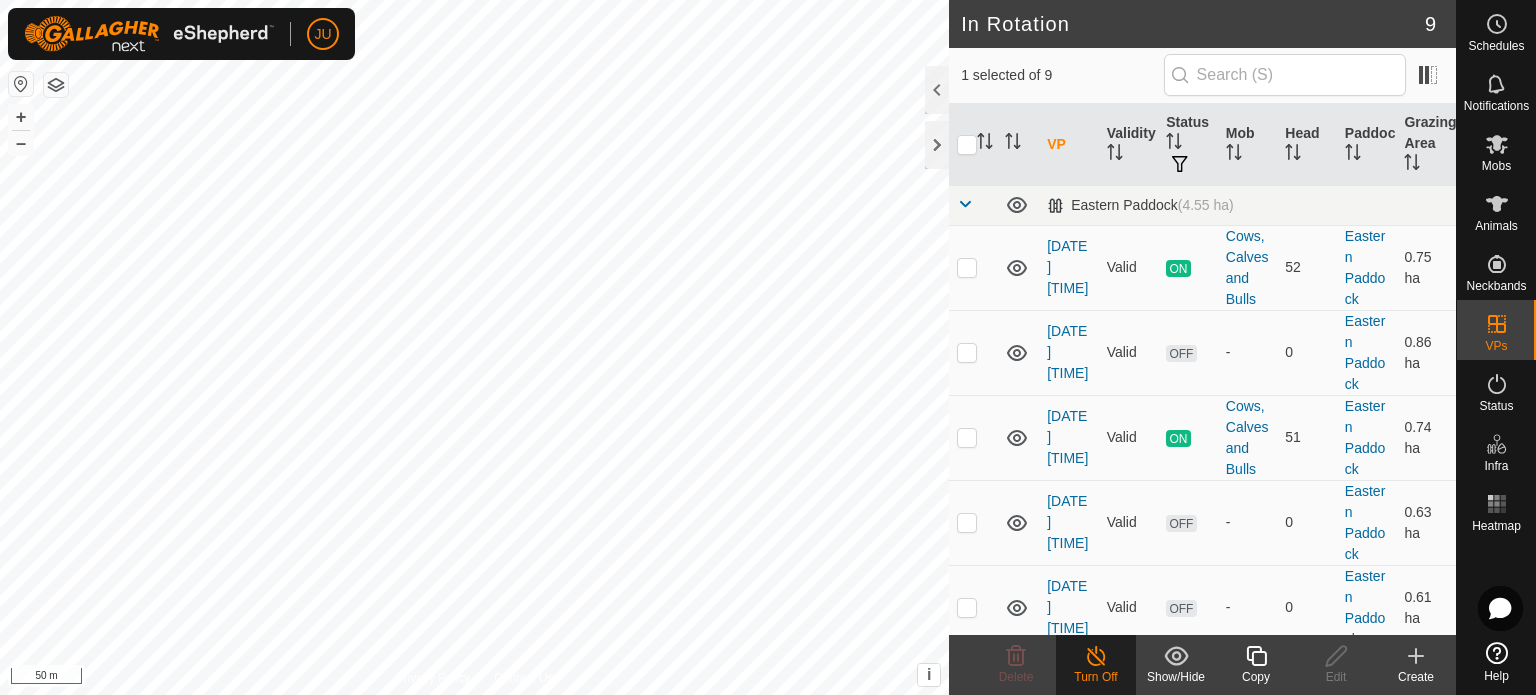 scroll, scrollTop: 392, scrollLeft: 0, axis: vertical 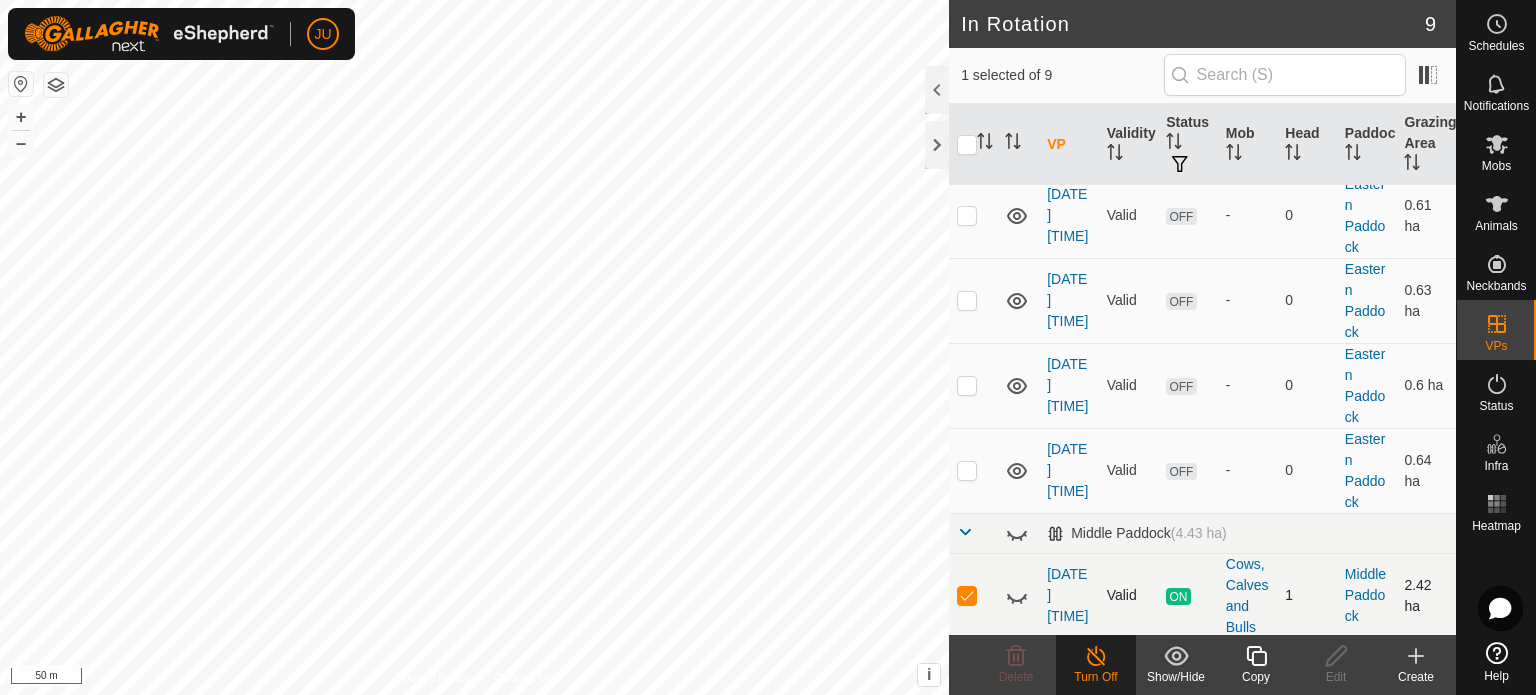 click at bounding box center [967, 595] 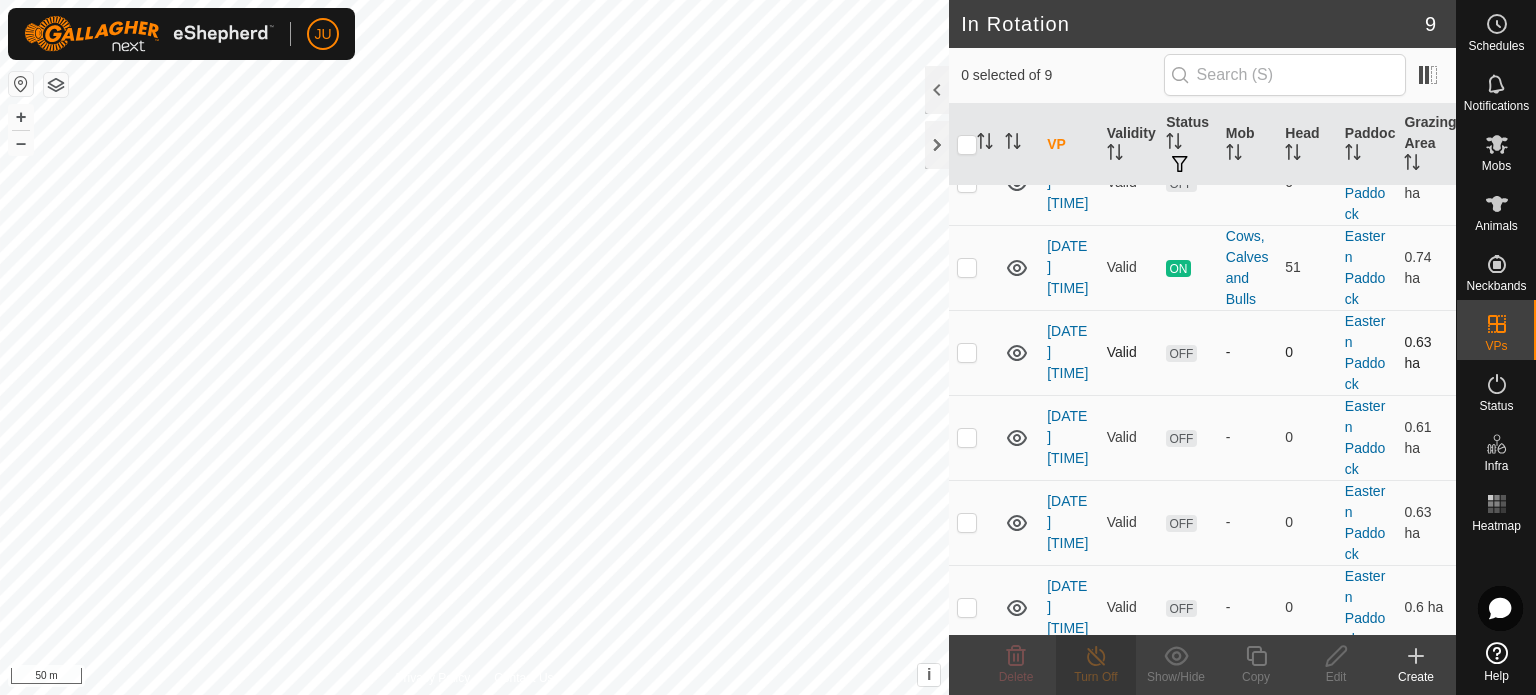 scroll, scrollTop: 0, scrollLeft: 0, axis: both 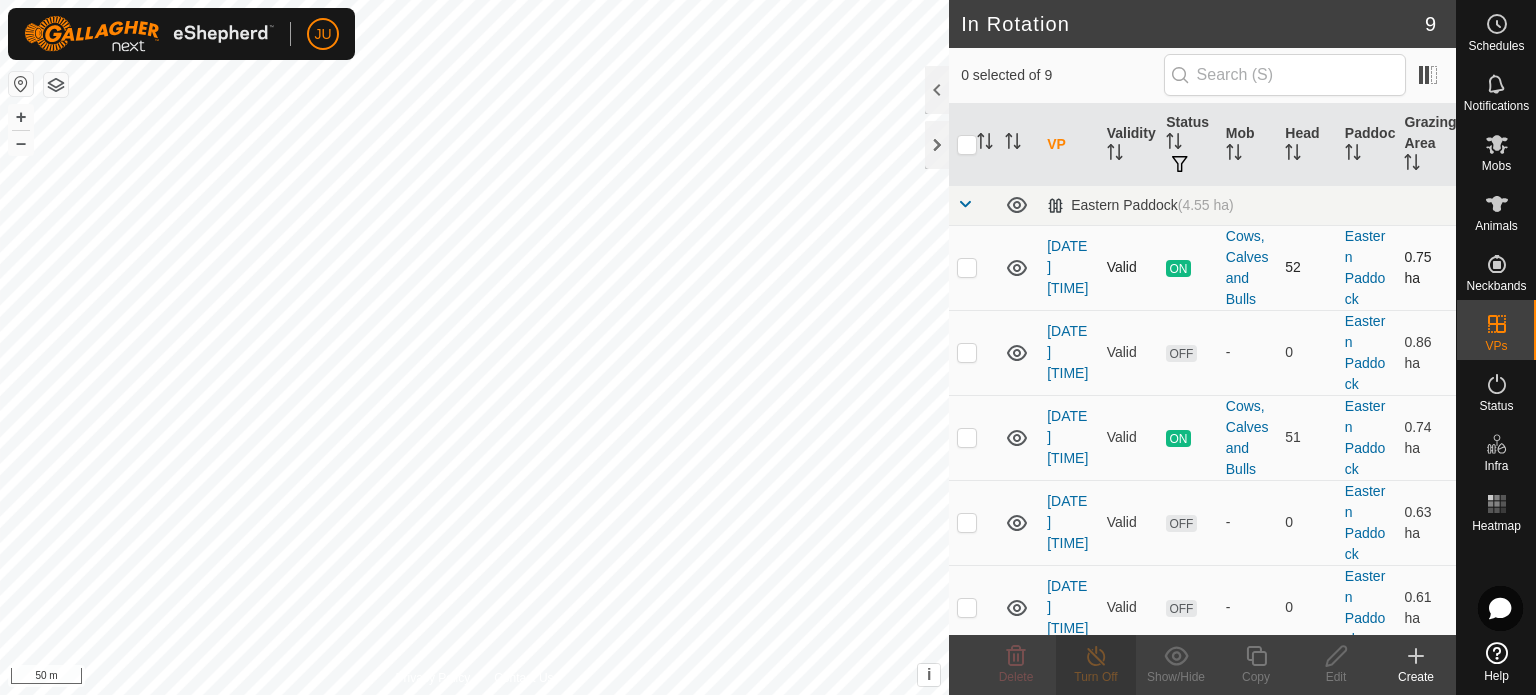 click at bounding box center (967, 267) 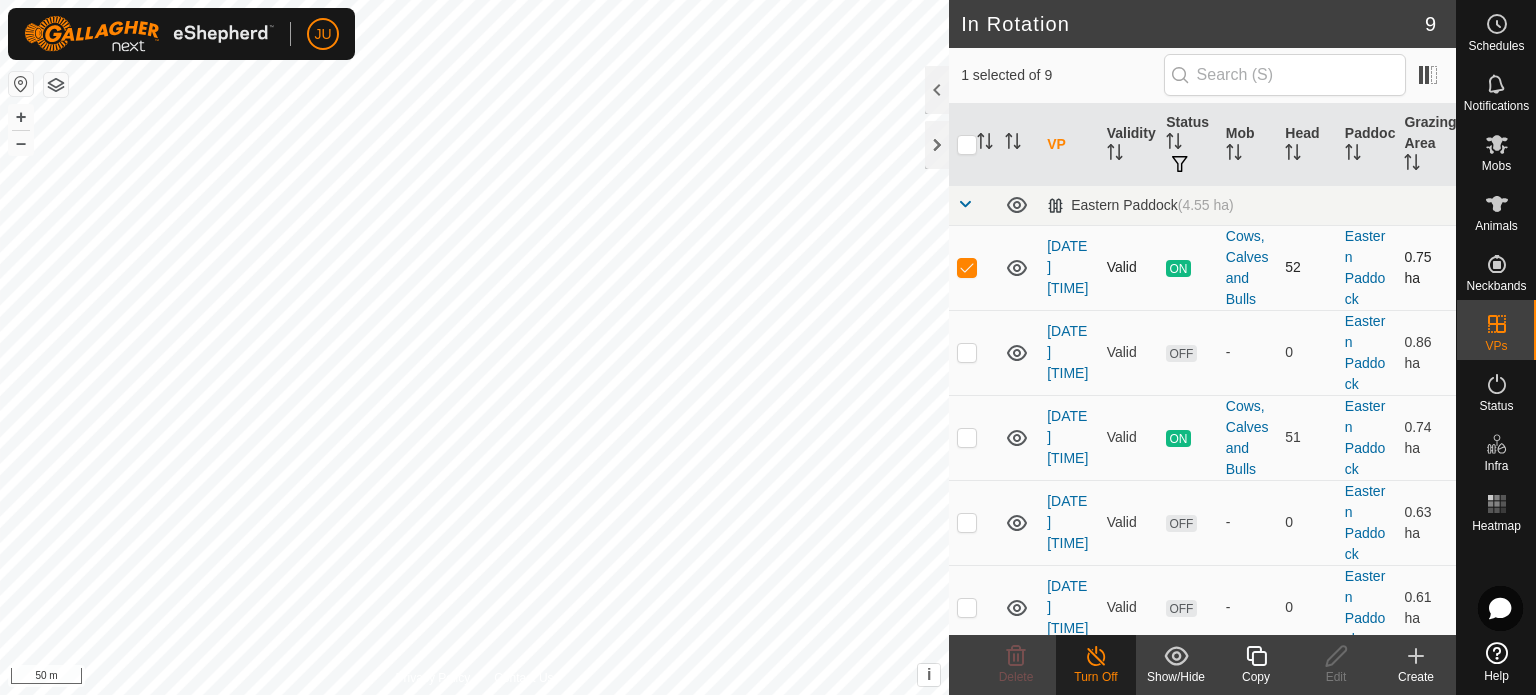 click at bounding box center [967, 267] 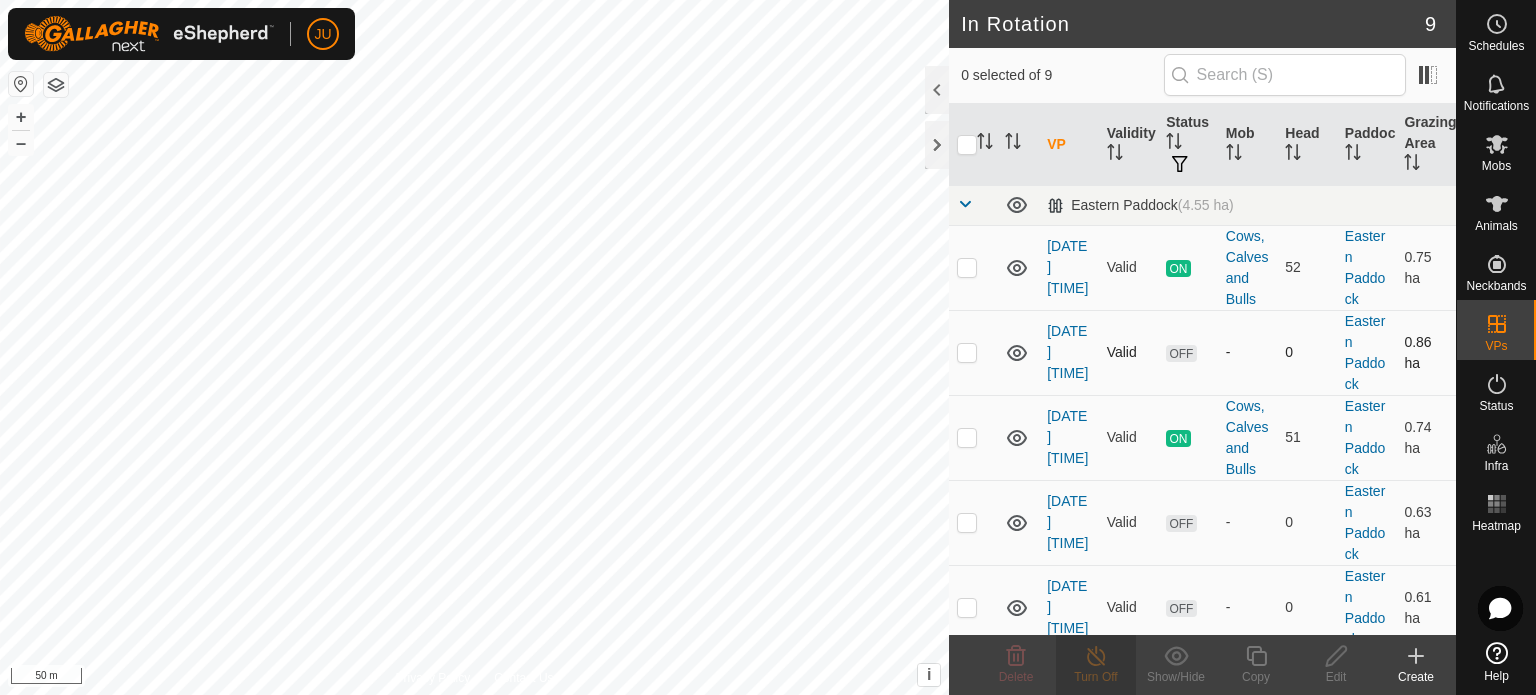 click at bounding box center [967, 352] 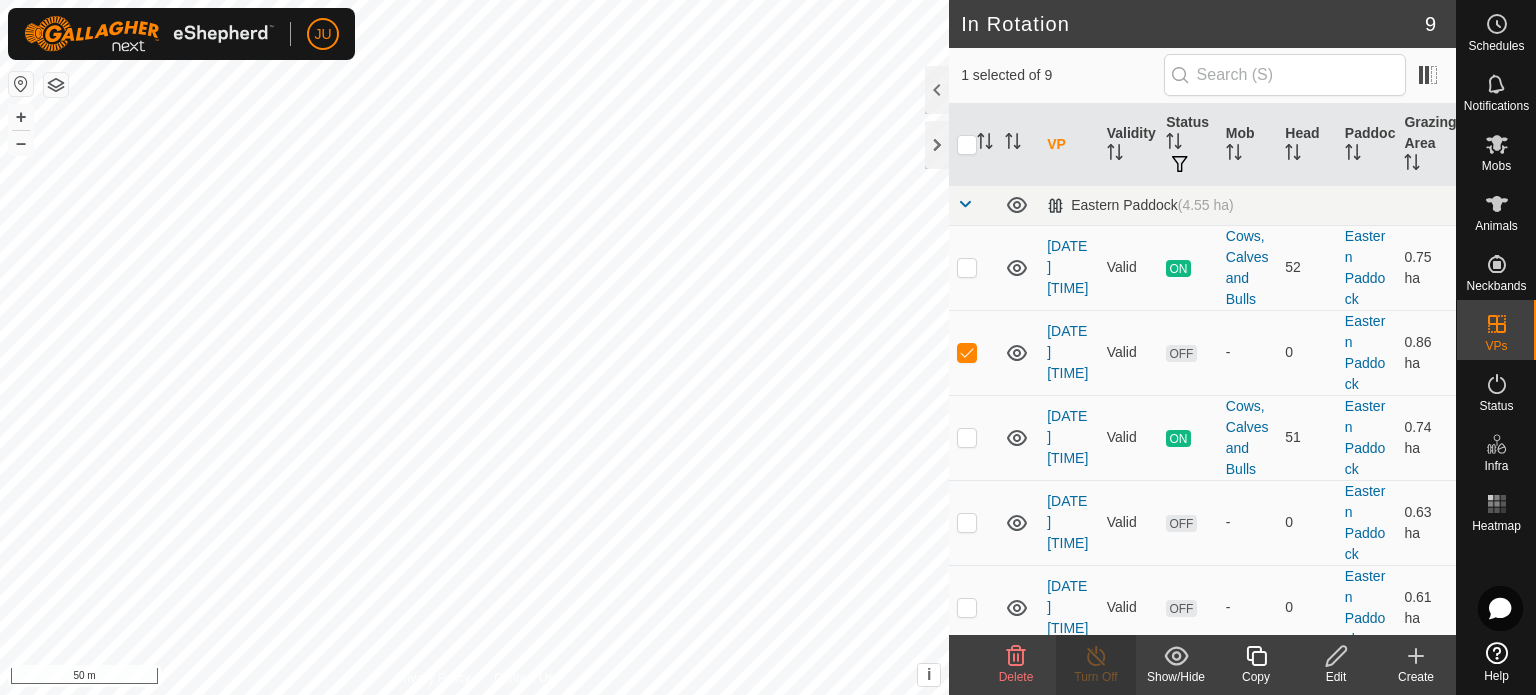 click 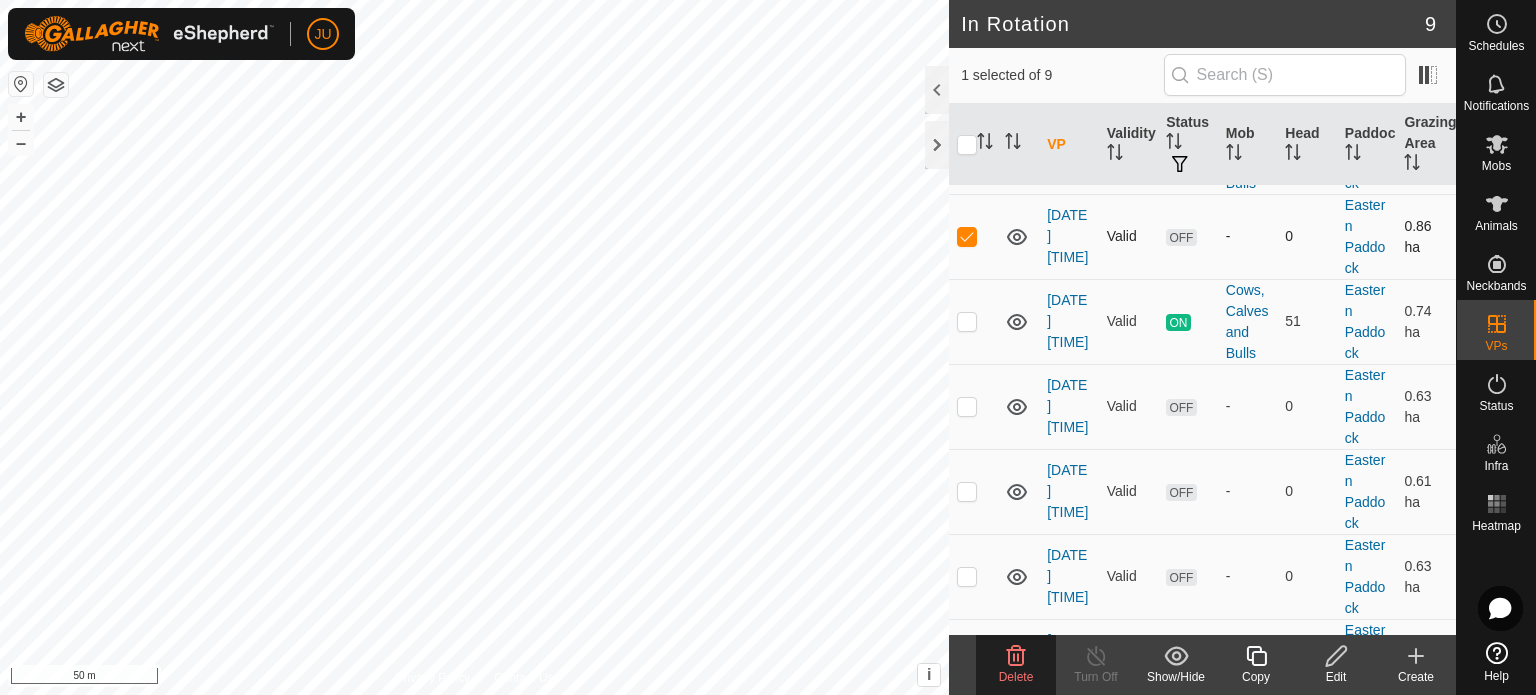 scroll, scrollTop: 0, scrollLeft: 0, axis: both 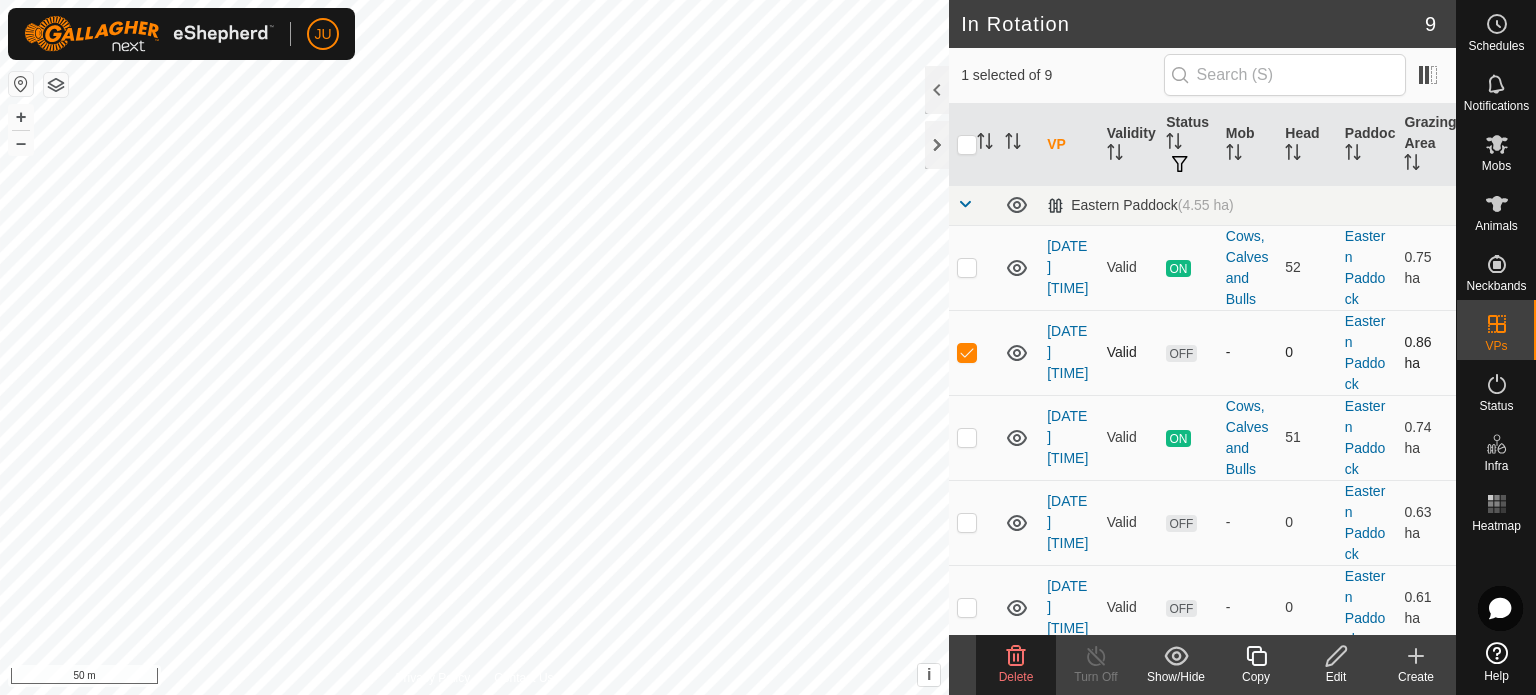 click at bounding box center [967, 352] 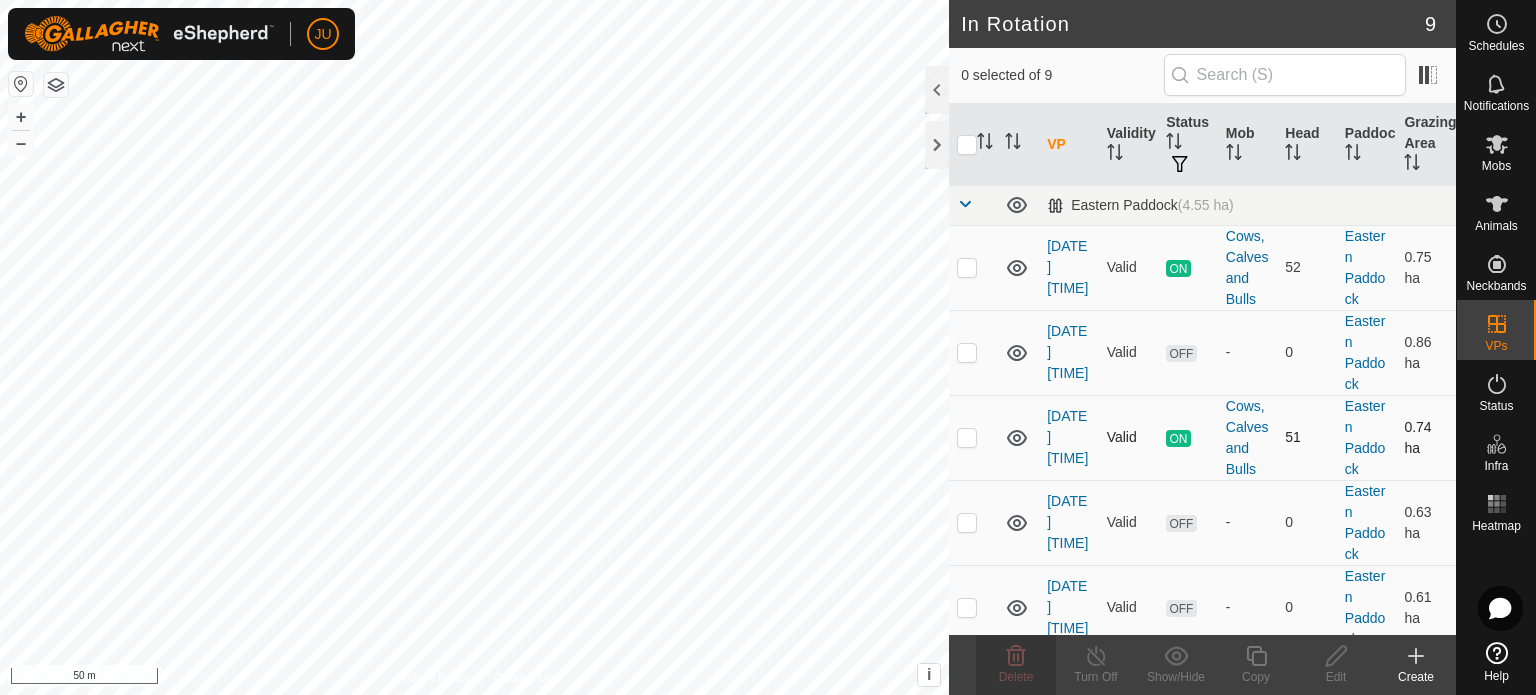click at bounding box center [967, 437] 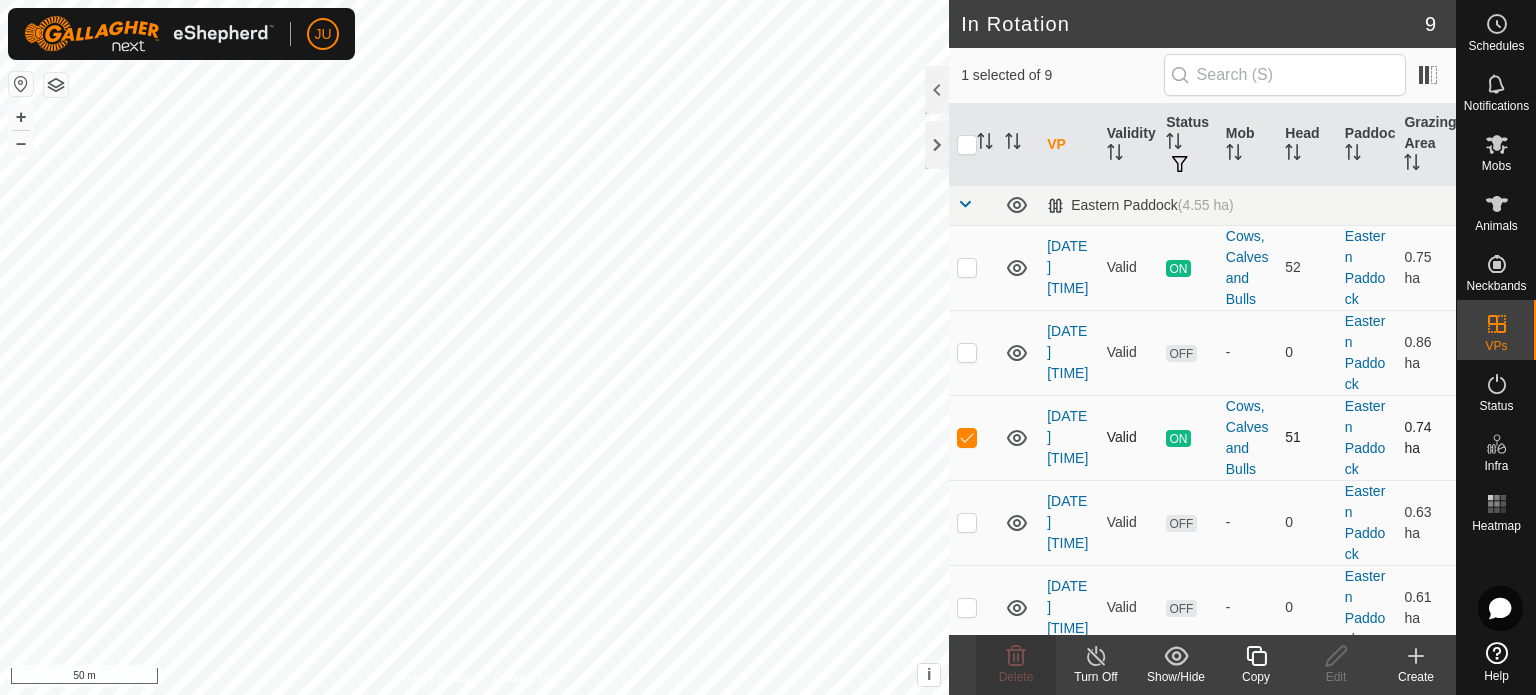 click at bounding box center [967, 437] 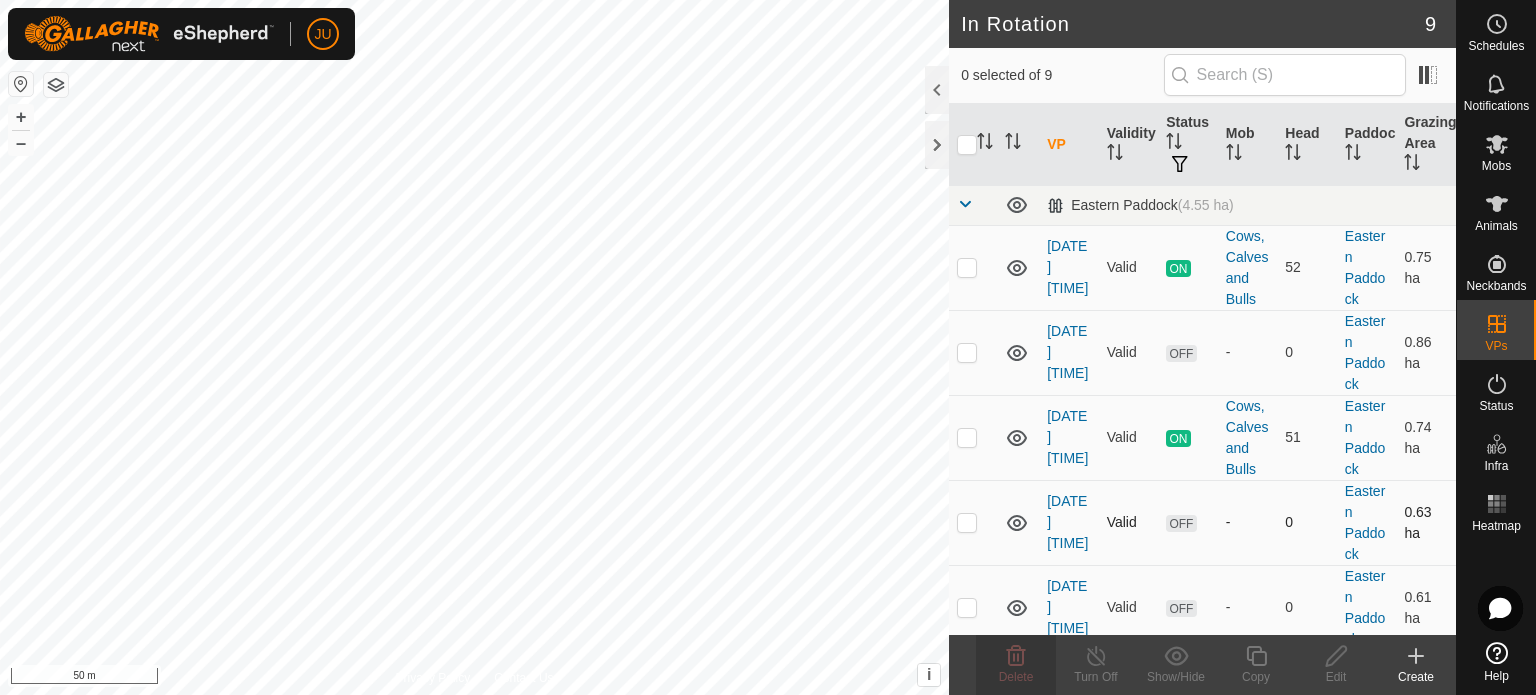 click at bounding box center (967, 522) 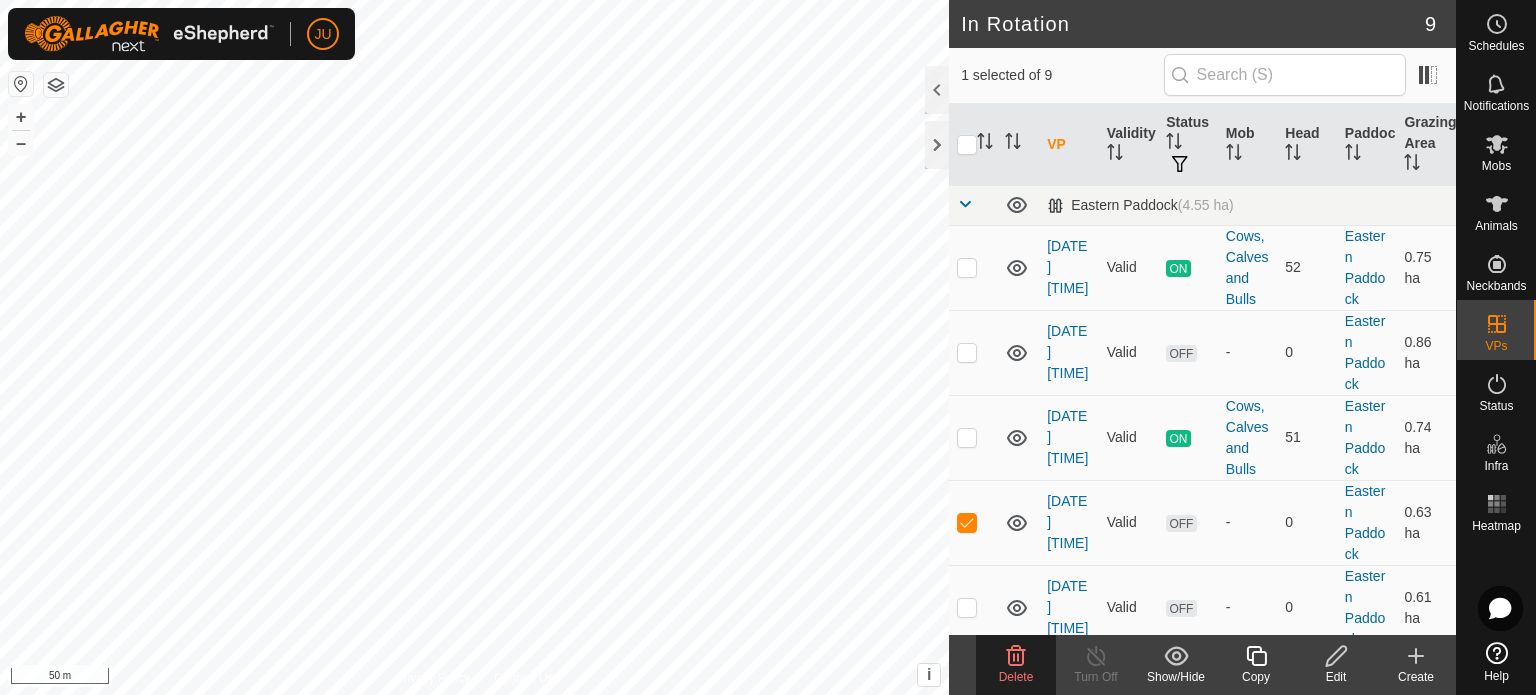 click 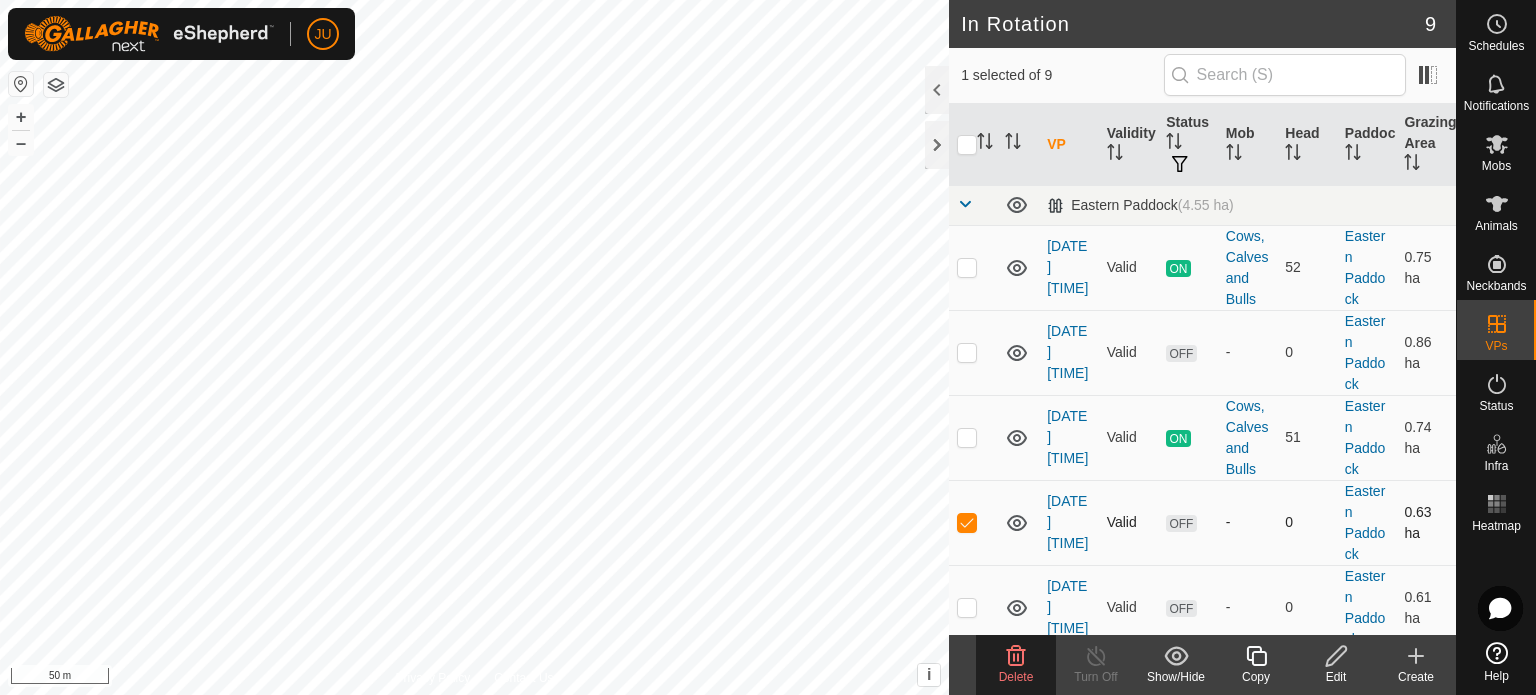 click at bounding box center (967, 522) 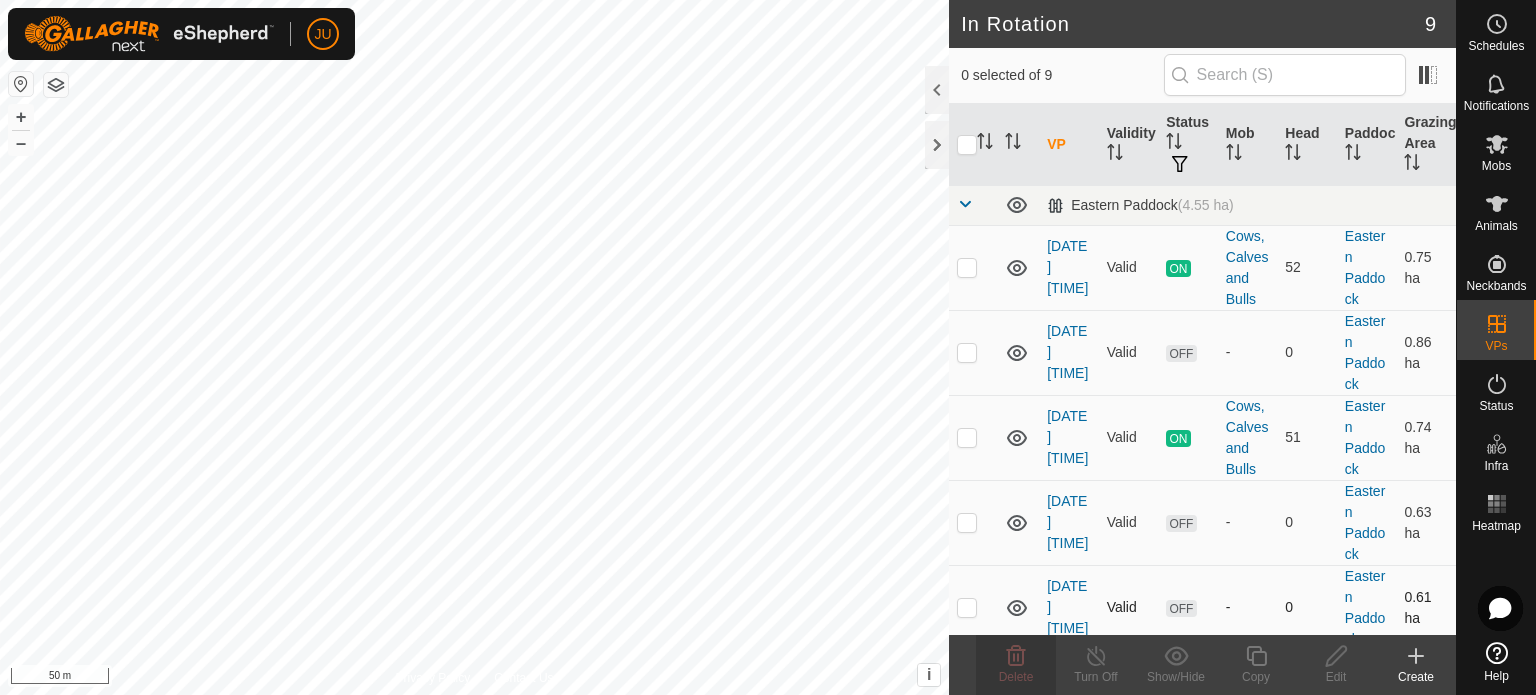 click at bounding box center [967, 607] 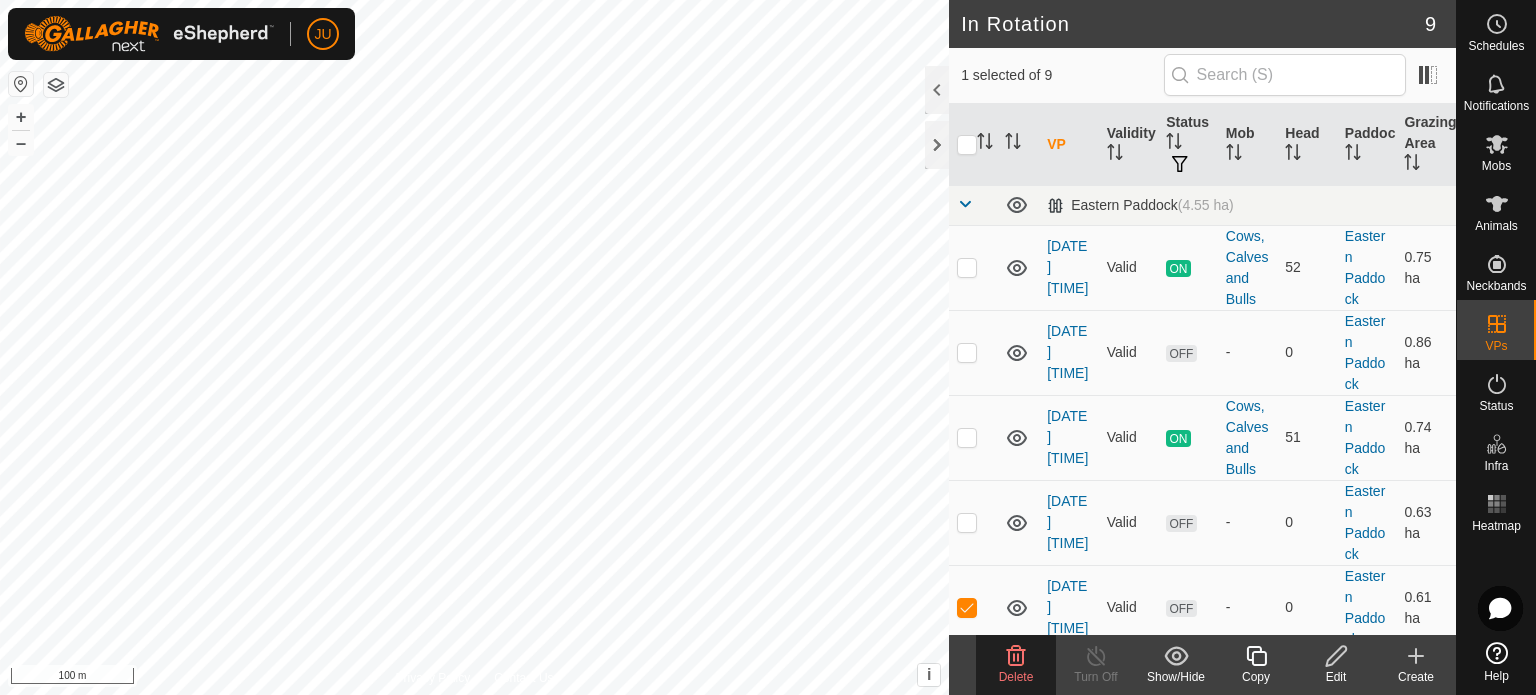 click 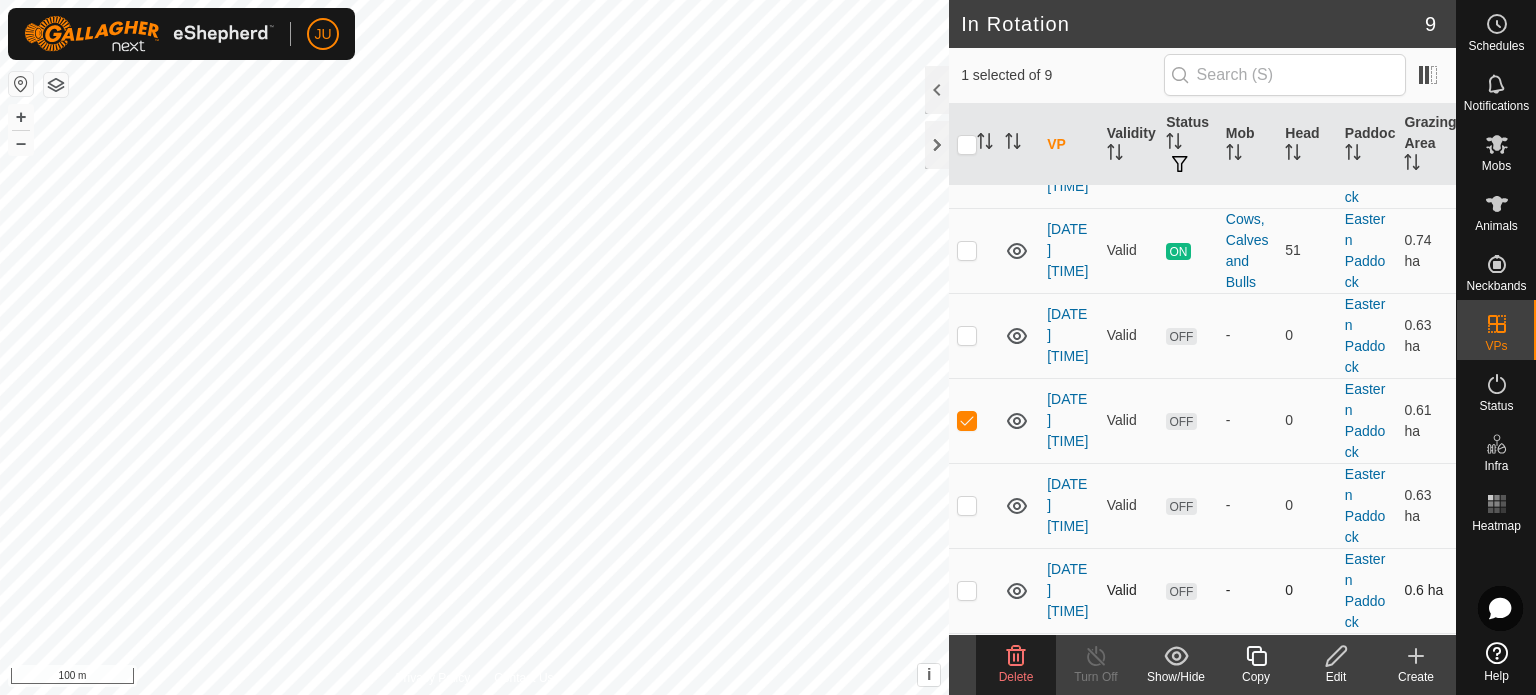 scroll, scrollTop: 392, scrollLeft: 0, axis: vertical 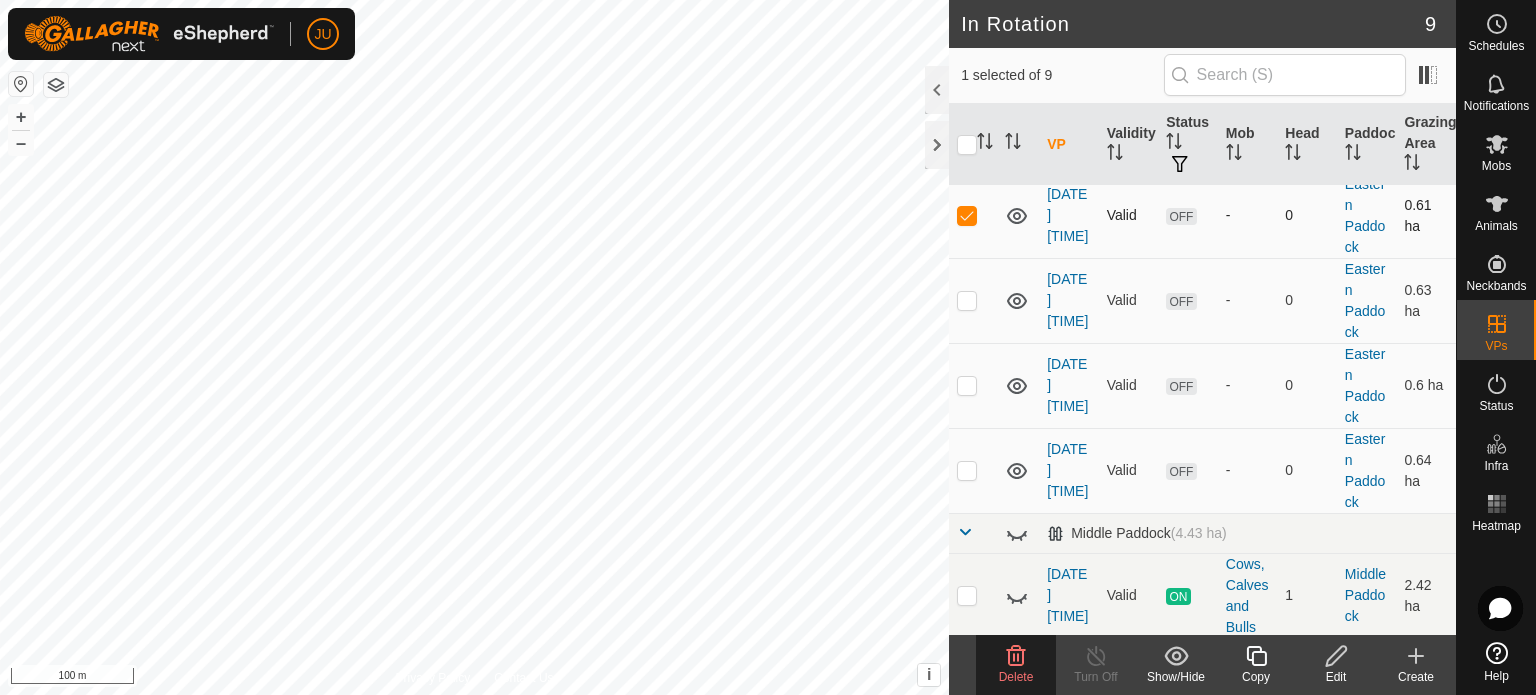 click at bounding box center (967, 215) 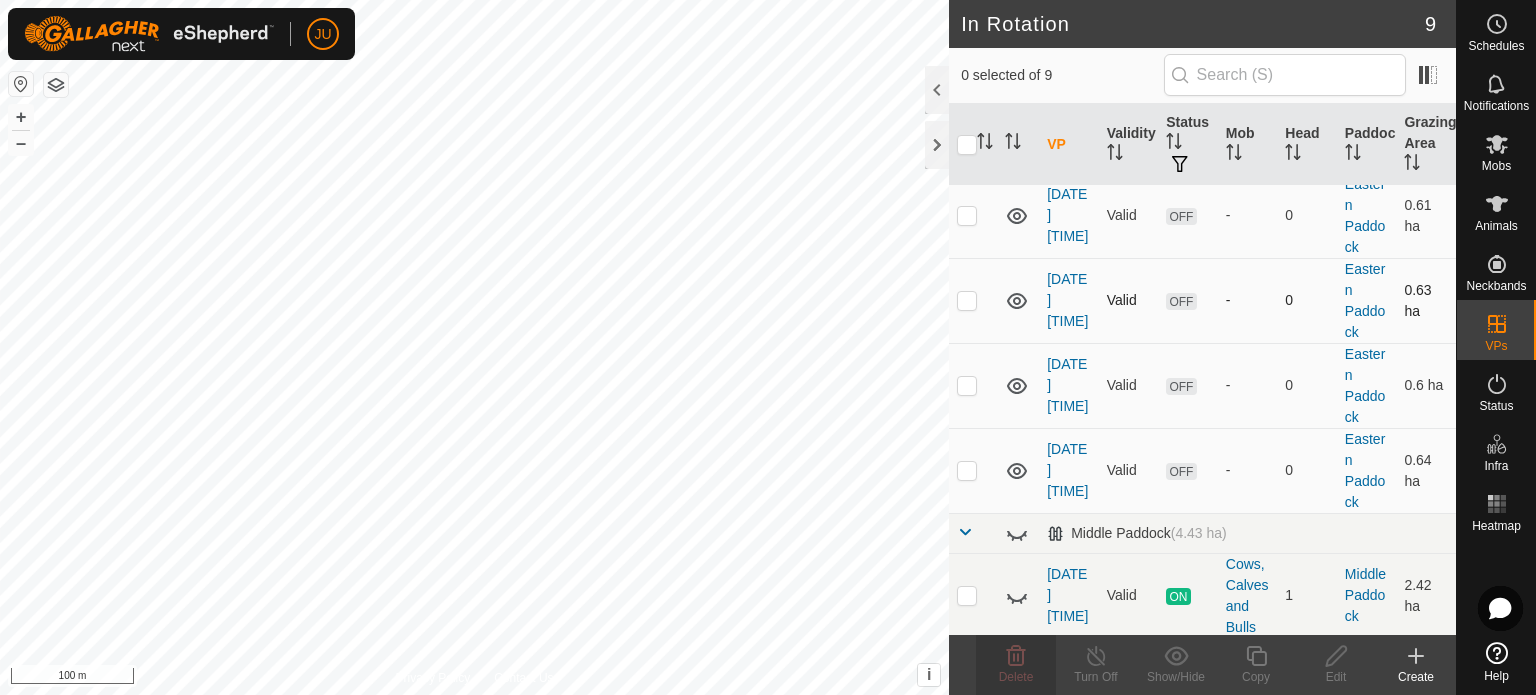click at bounding box center [967, 300] 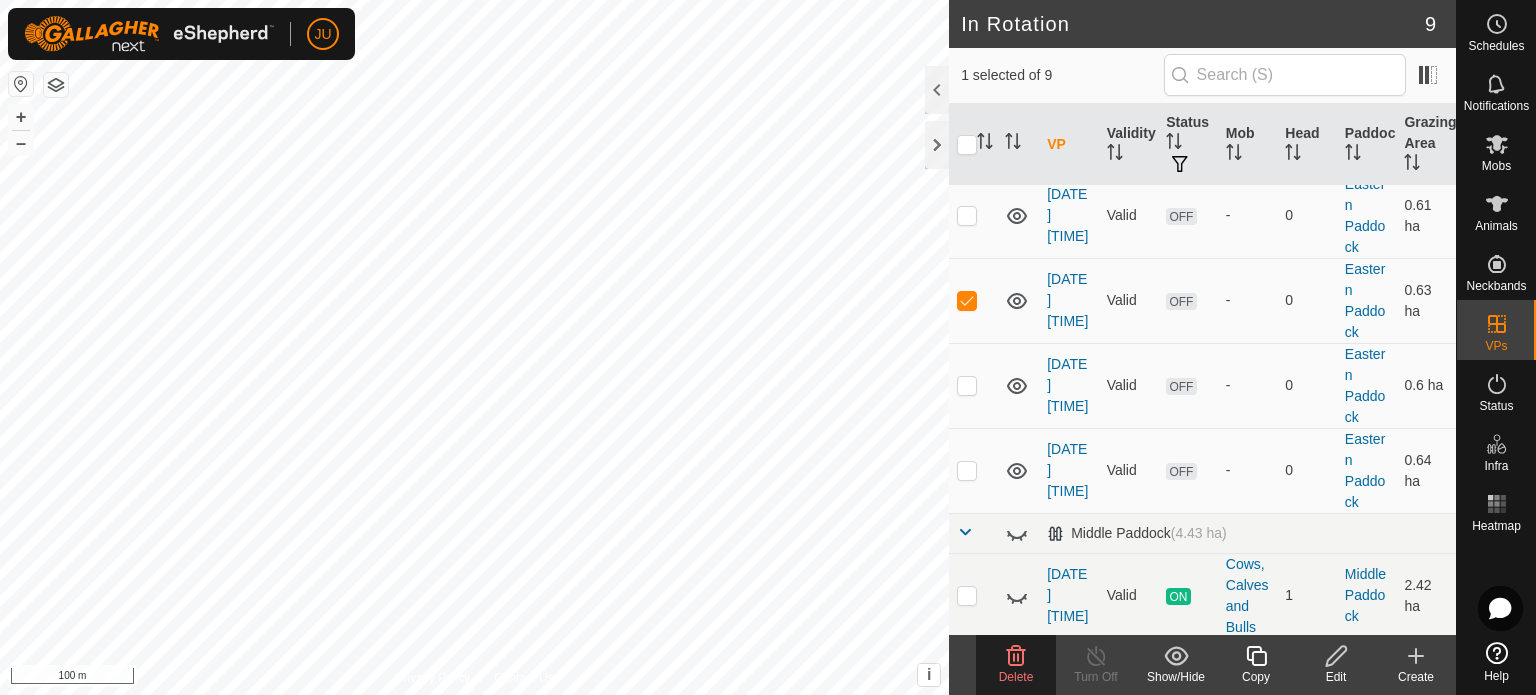 click 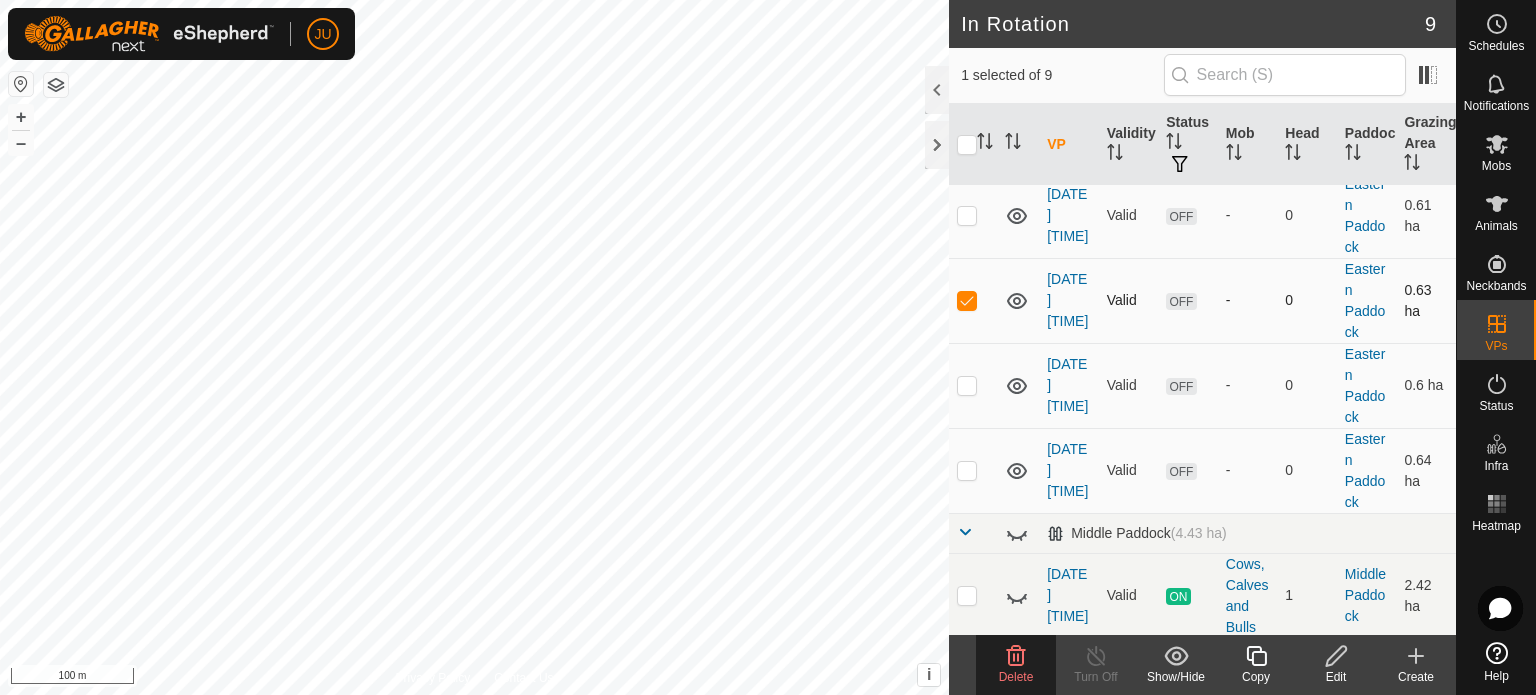 click at bounding box center (967, 300) 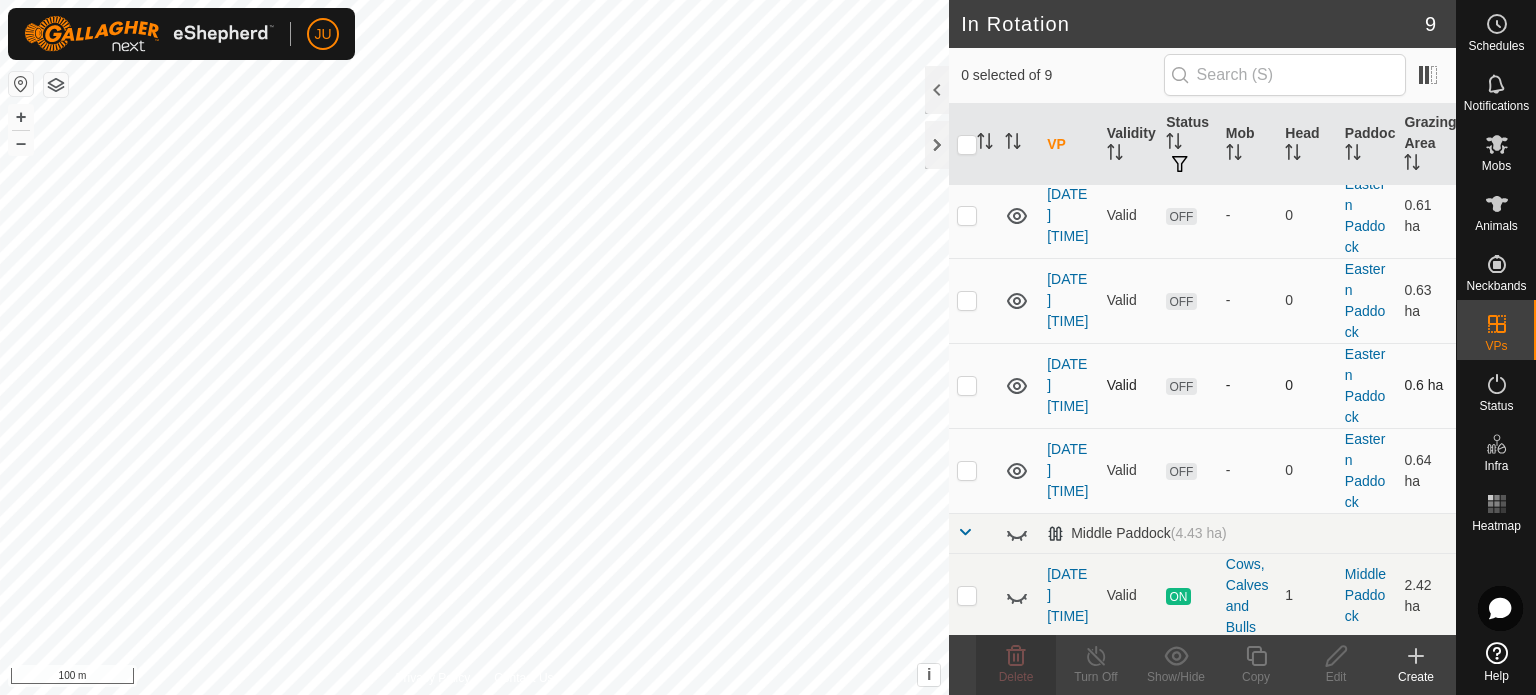 click at bounding box center [967, 385] 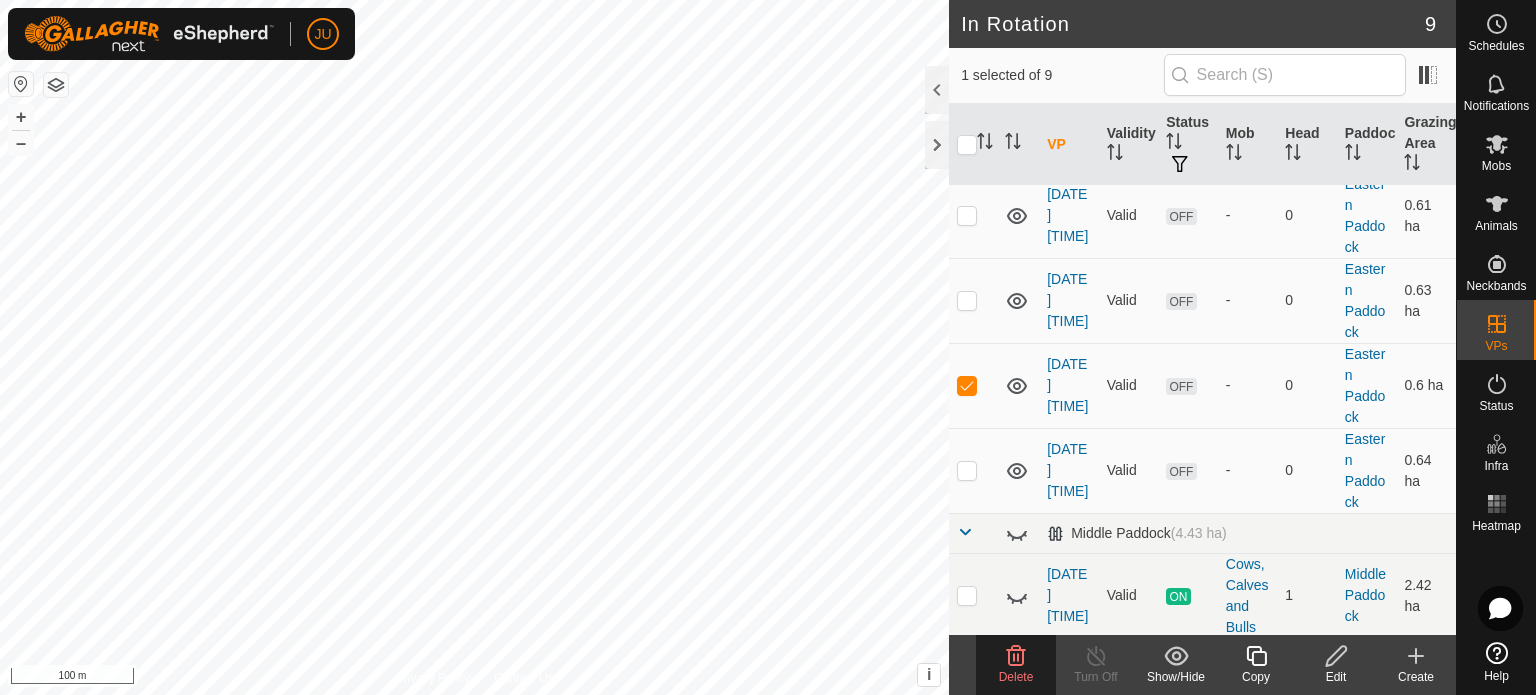 click 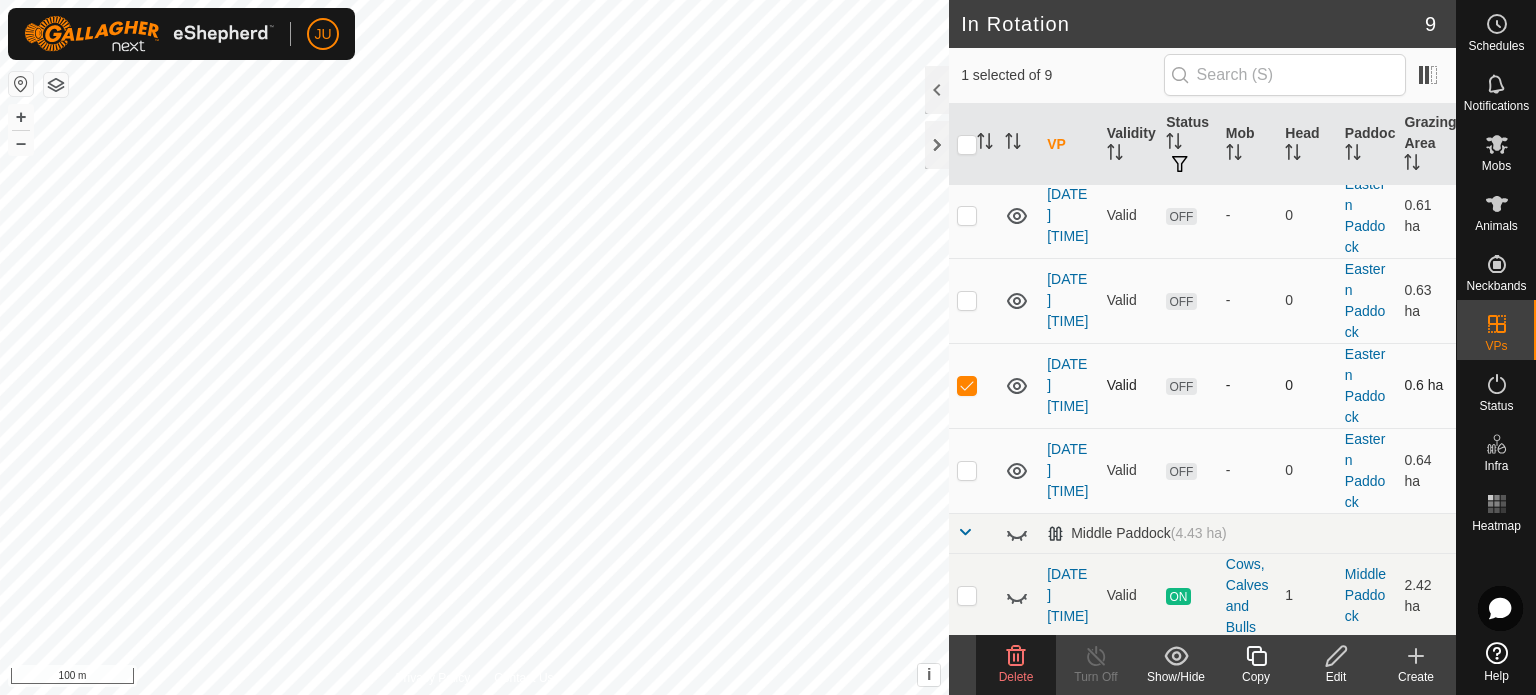click at bounding box center [967, 385] 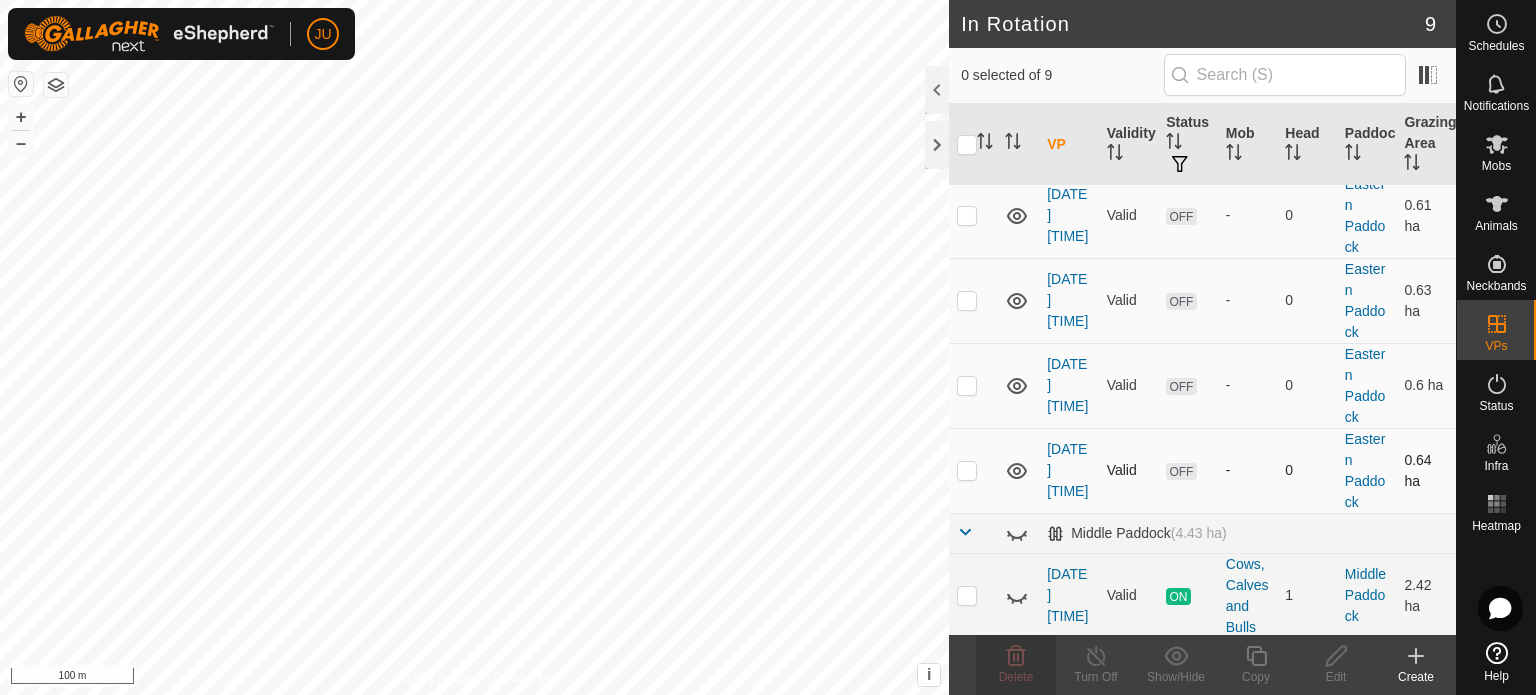 click at bounding box center (967, 470) 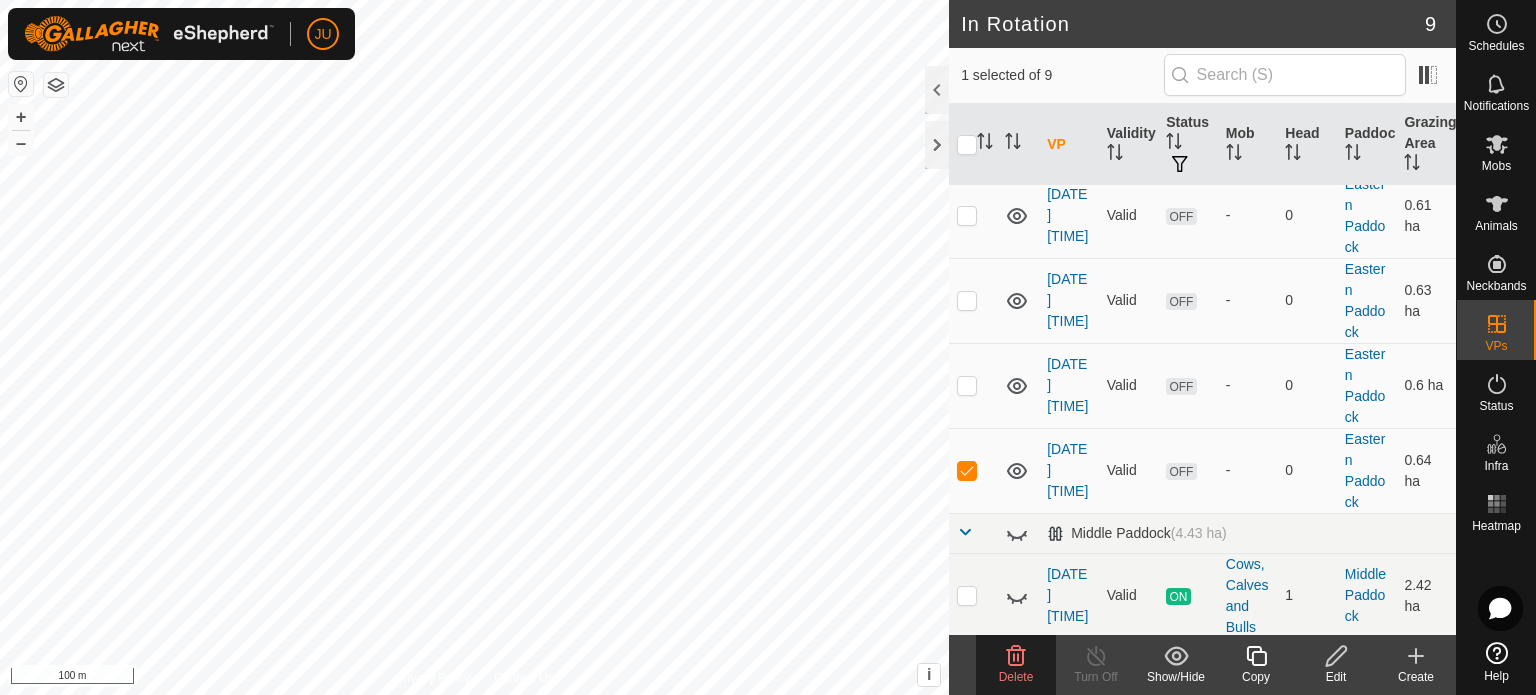 click 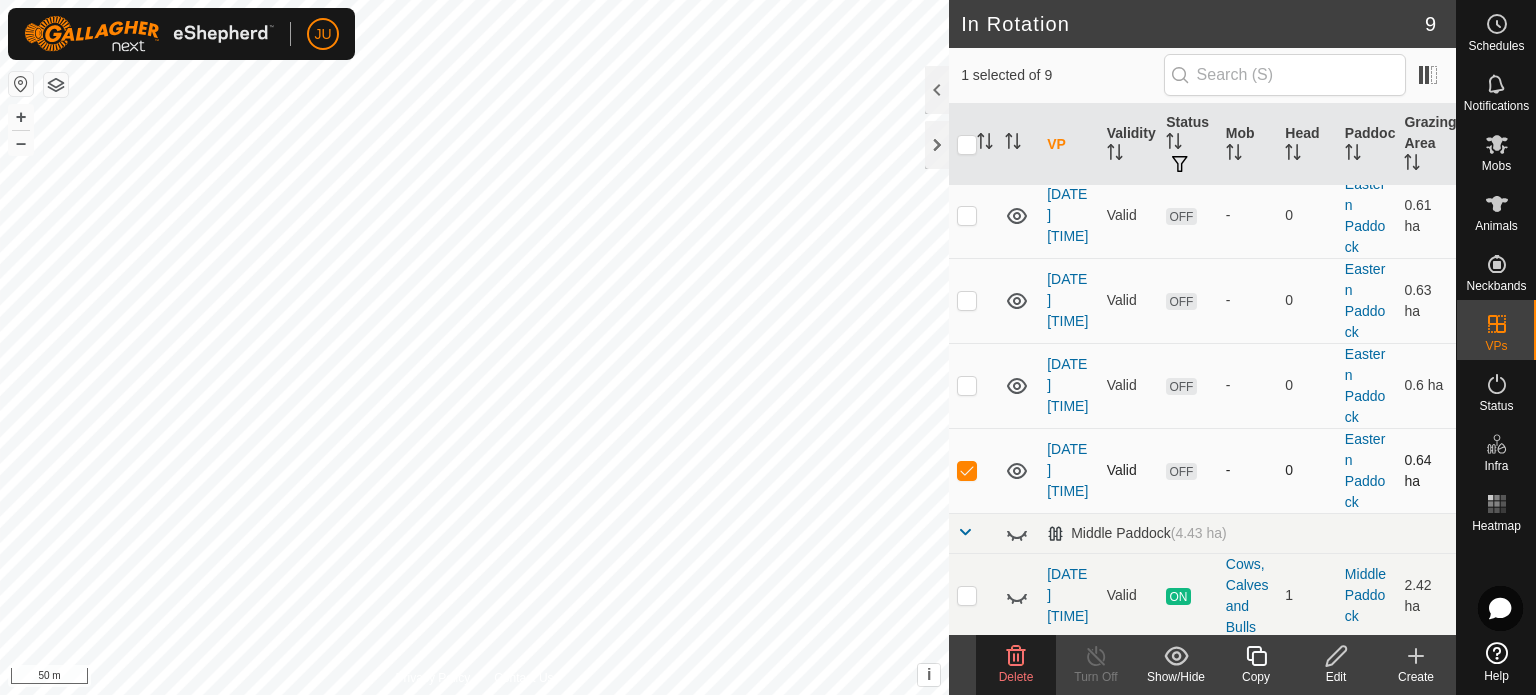 click at bounding box center [973, 470] 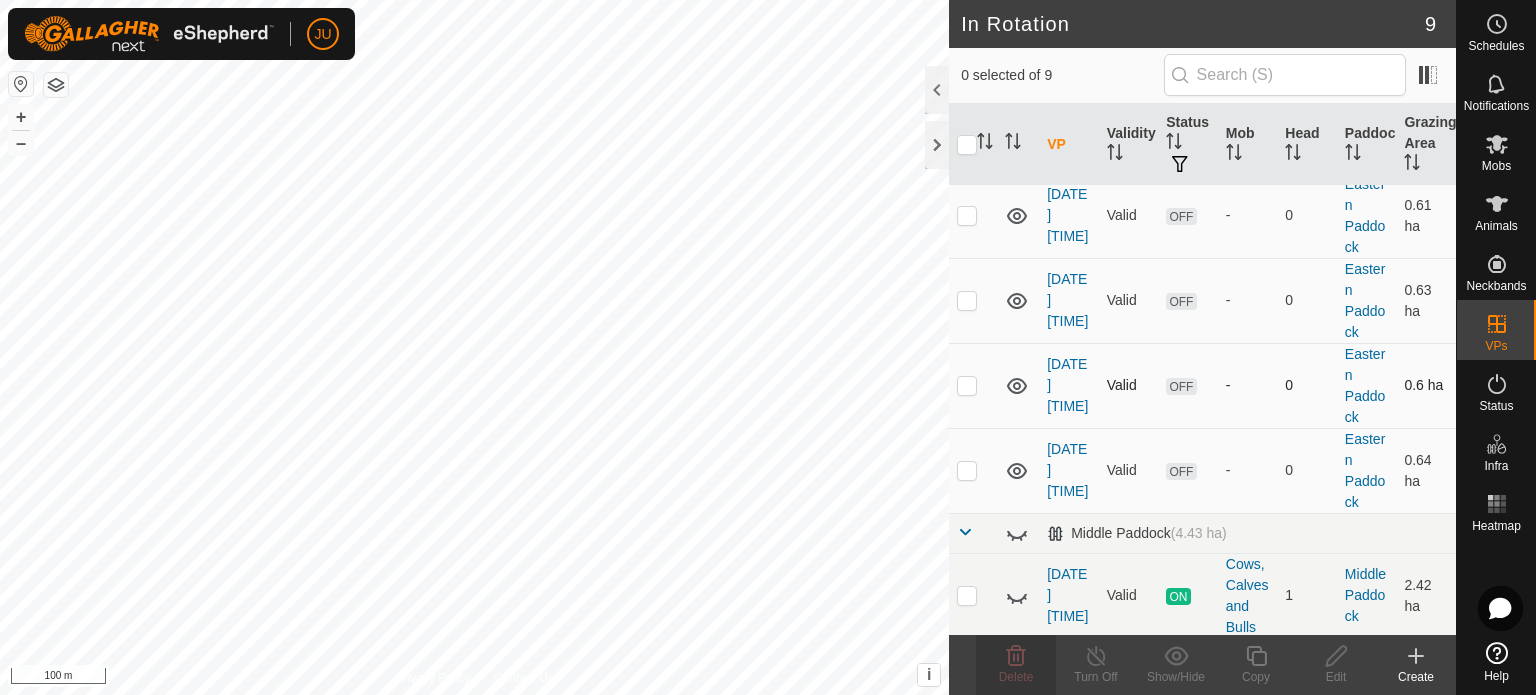 scroll, scrollTop: 0, scrollLeft: 0, axis: both 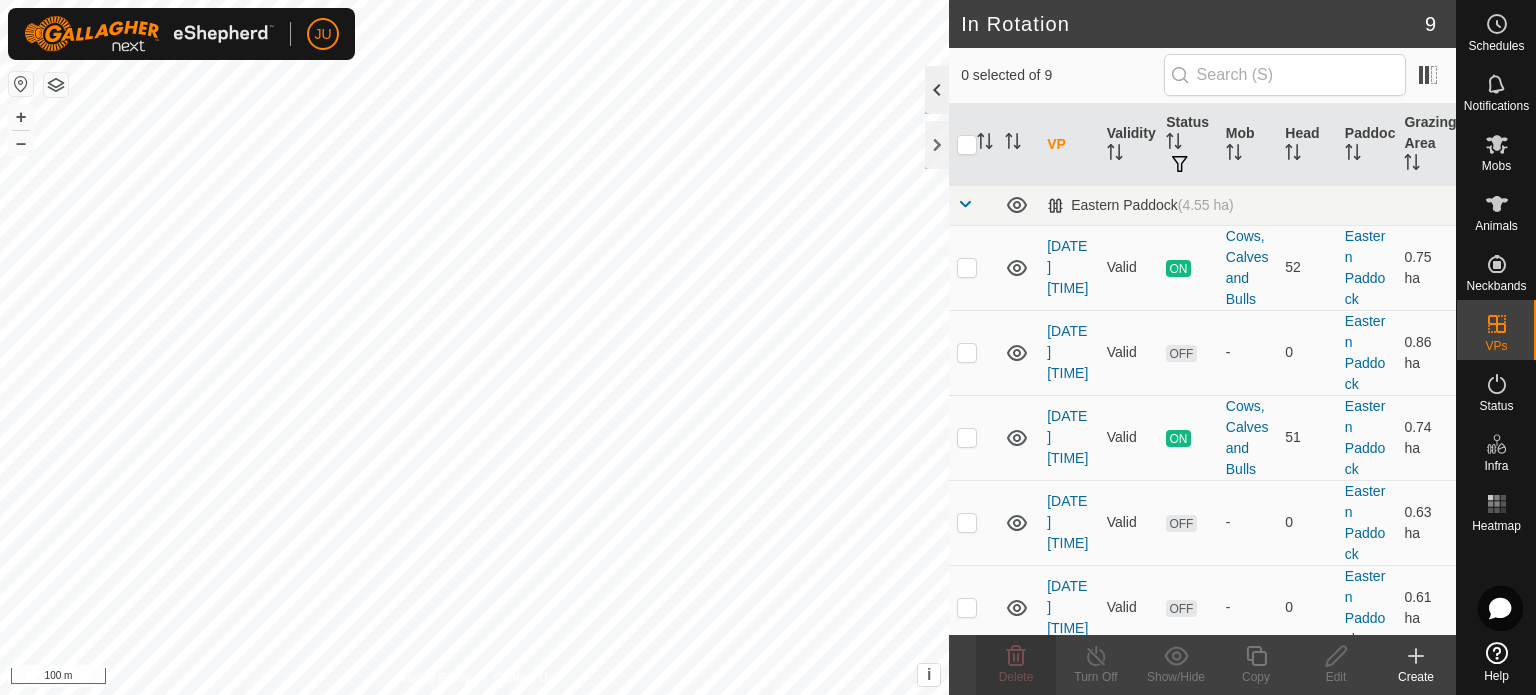 click 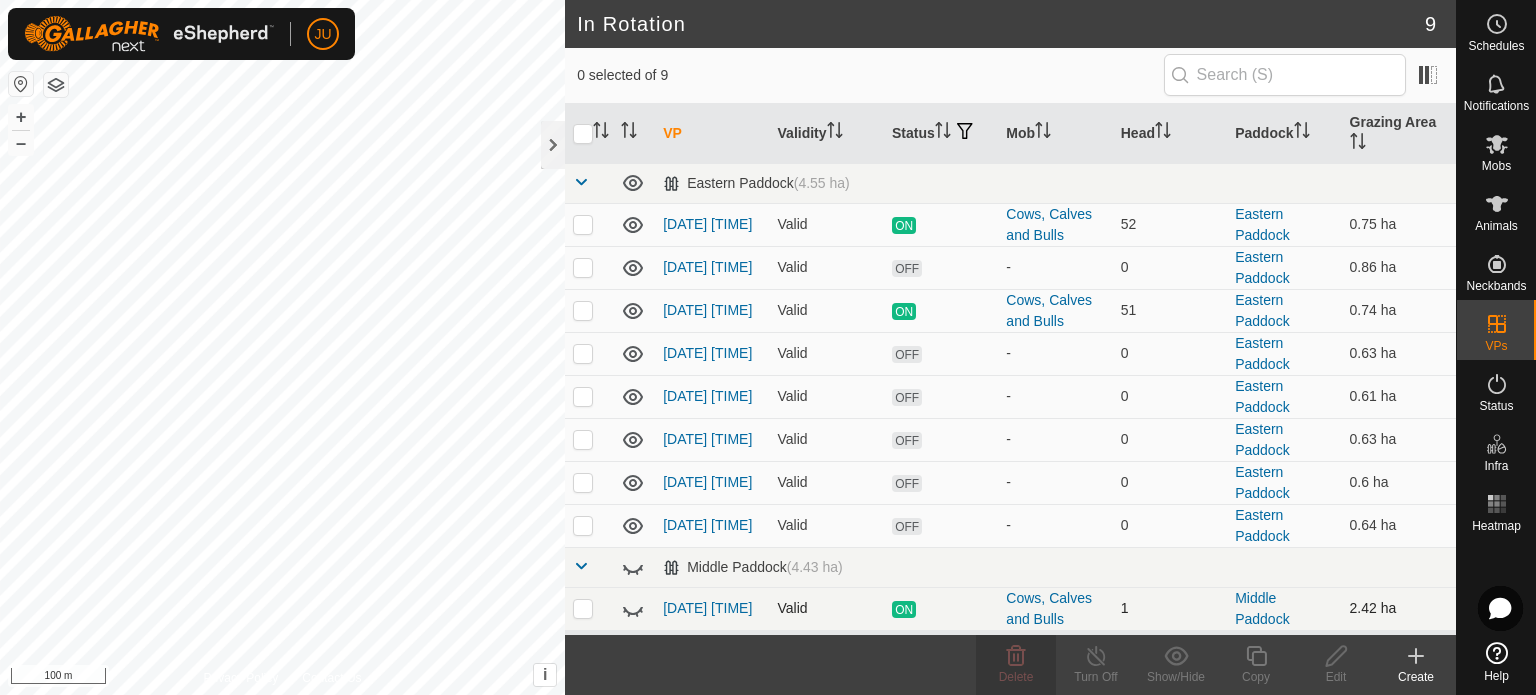 click at bounding box center (583, 608) 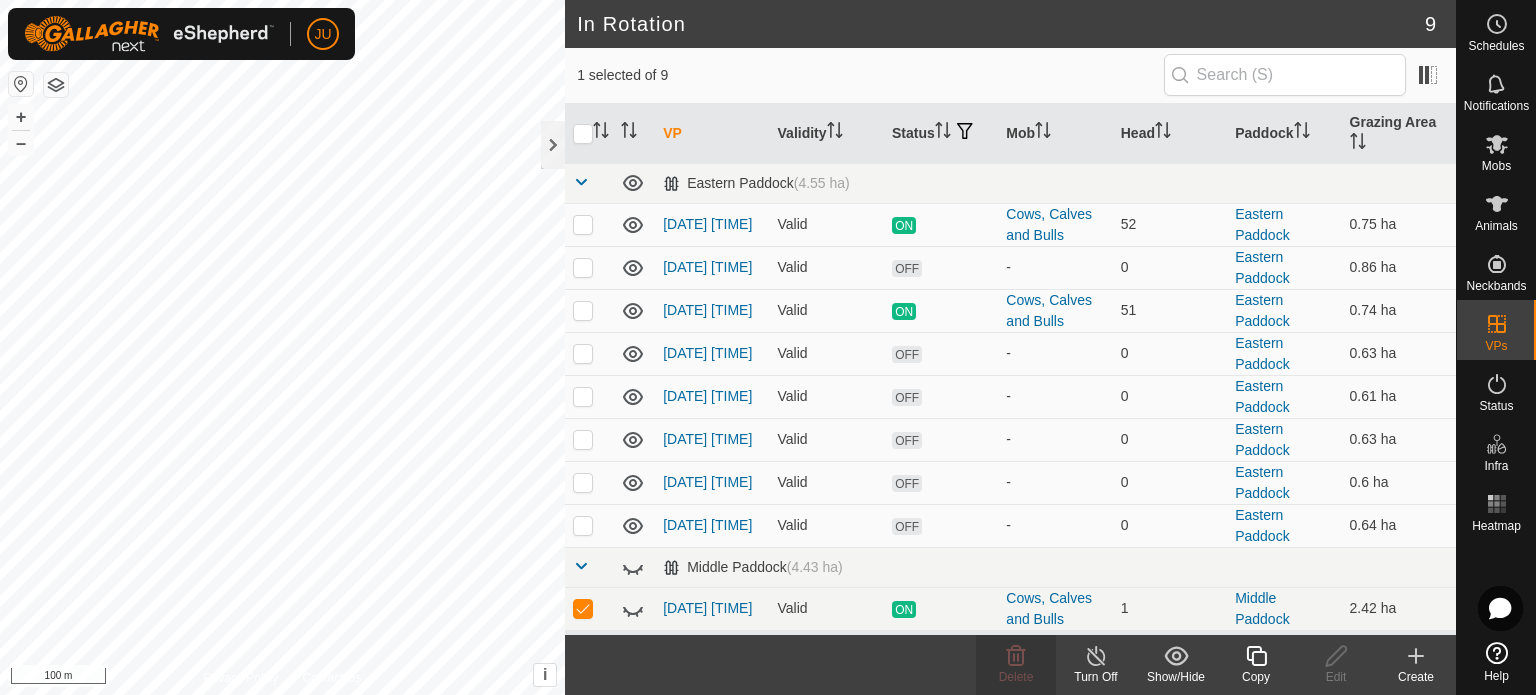 click 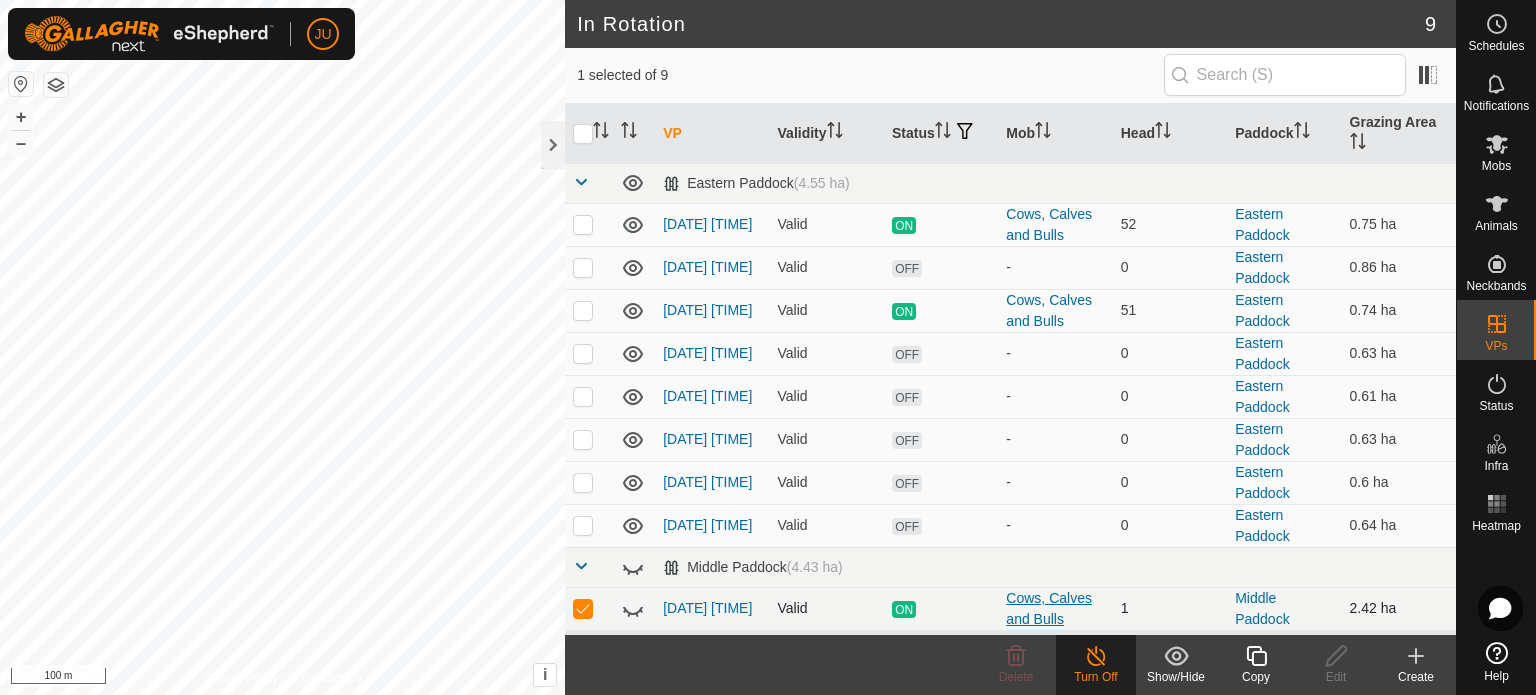 click on "Cows, Calves and Bulls" at bounding box center (1055, 609) 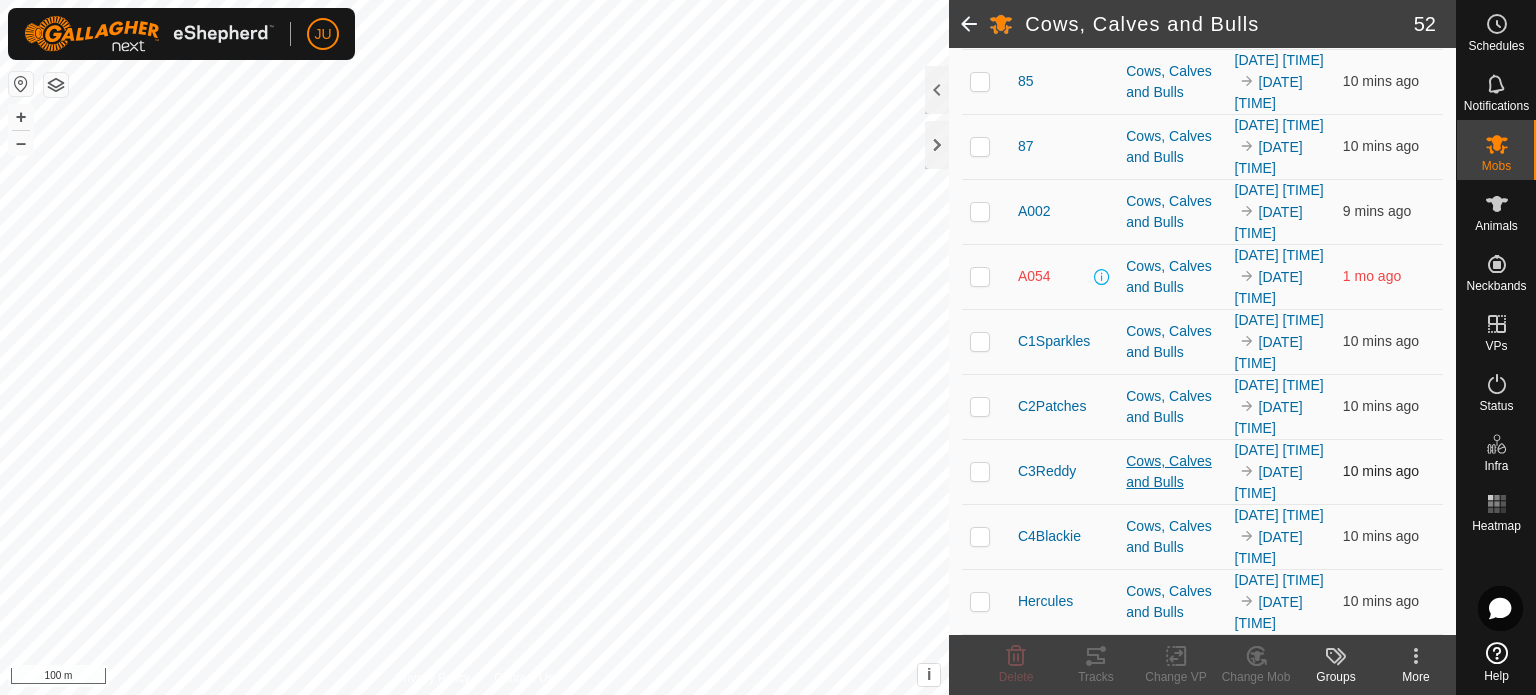 scroll, scrollTop: 3936, scrollLeft: 0, axis: vertical 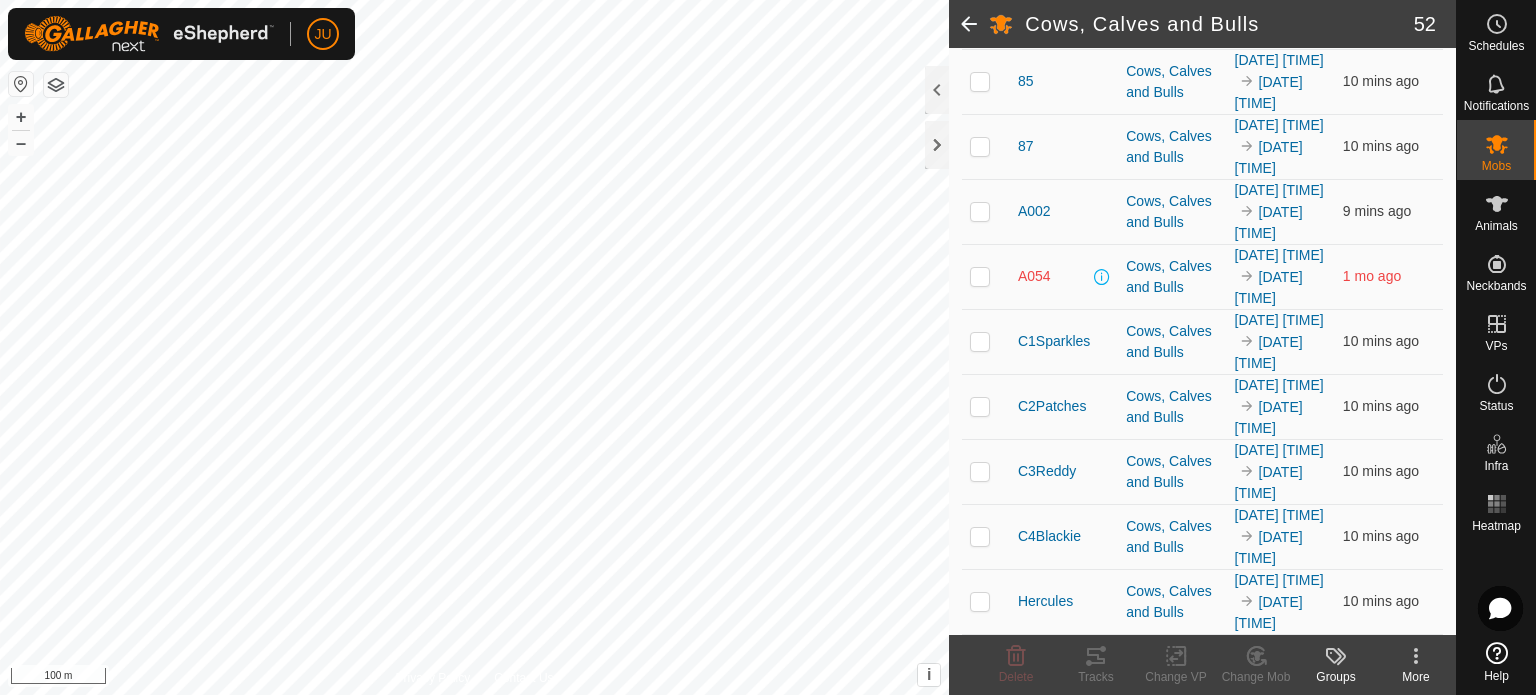 click at bounding box center [980, 276] 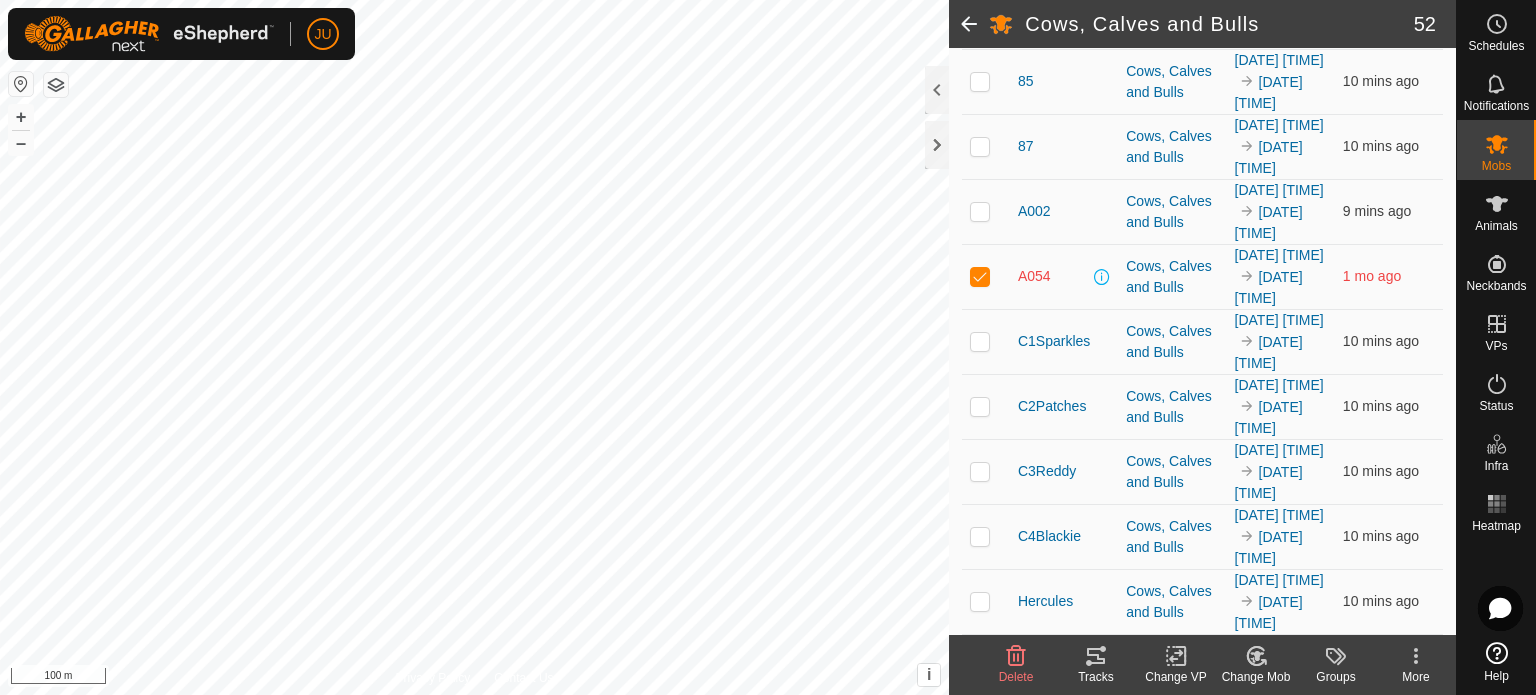 click 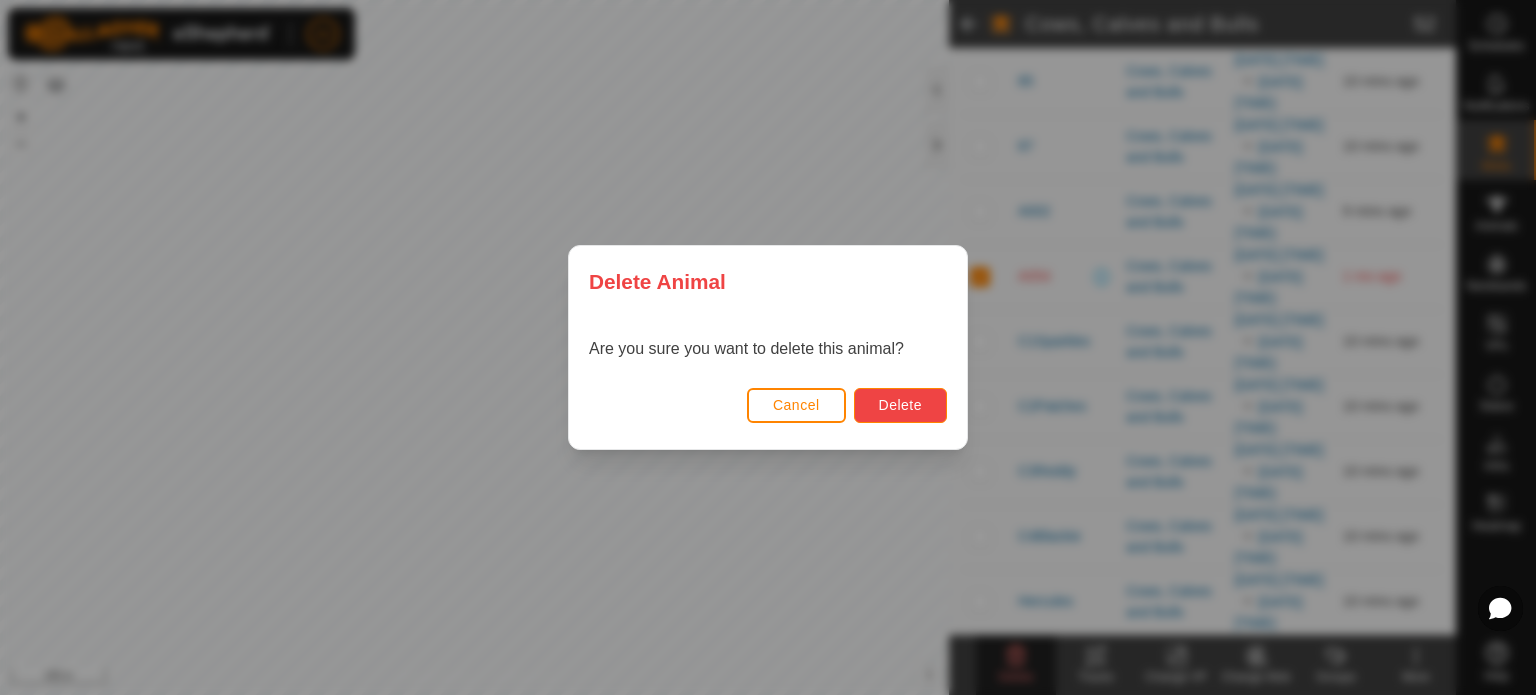 click on "Delete" at bounding box center (900, 405) 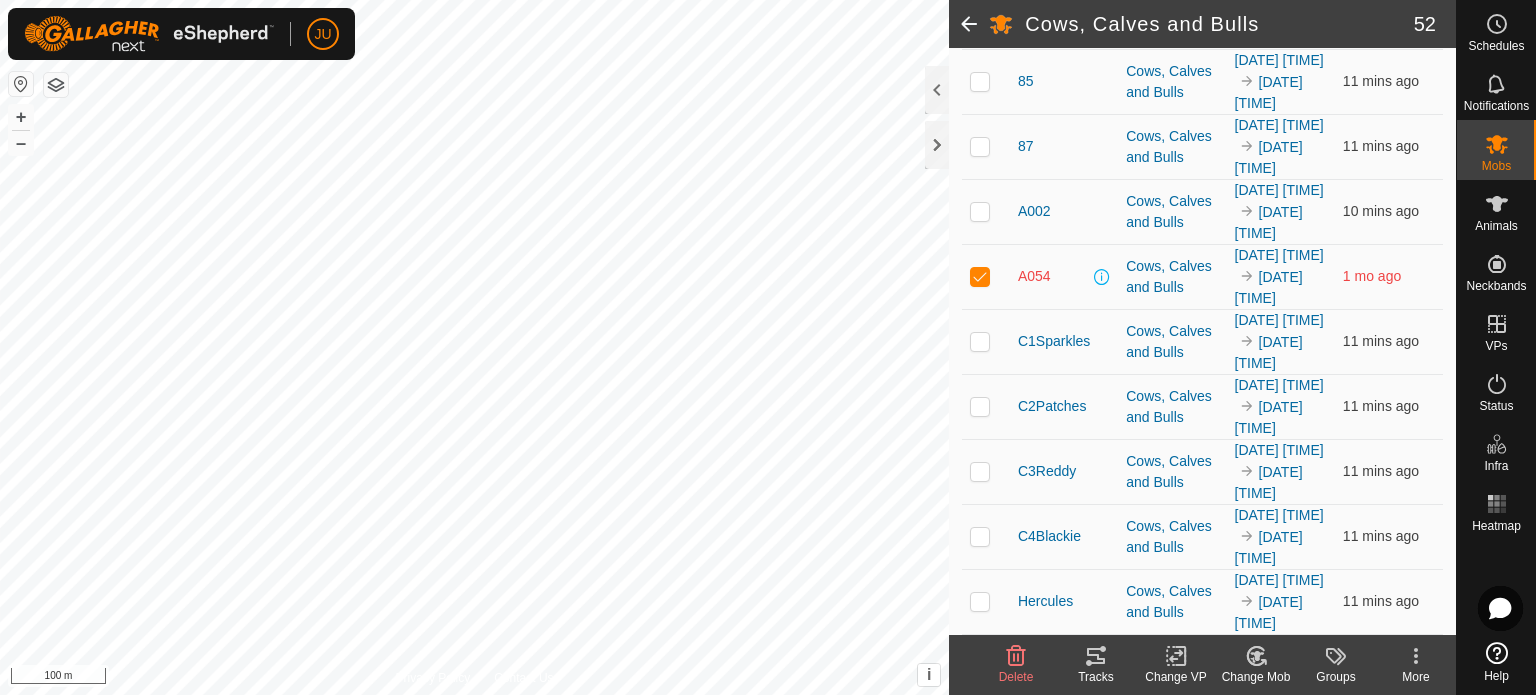scroll, scrollTop: 4036, scrollLeft: 0, axis: vertical 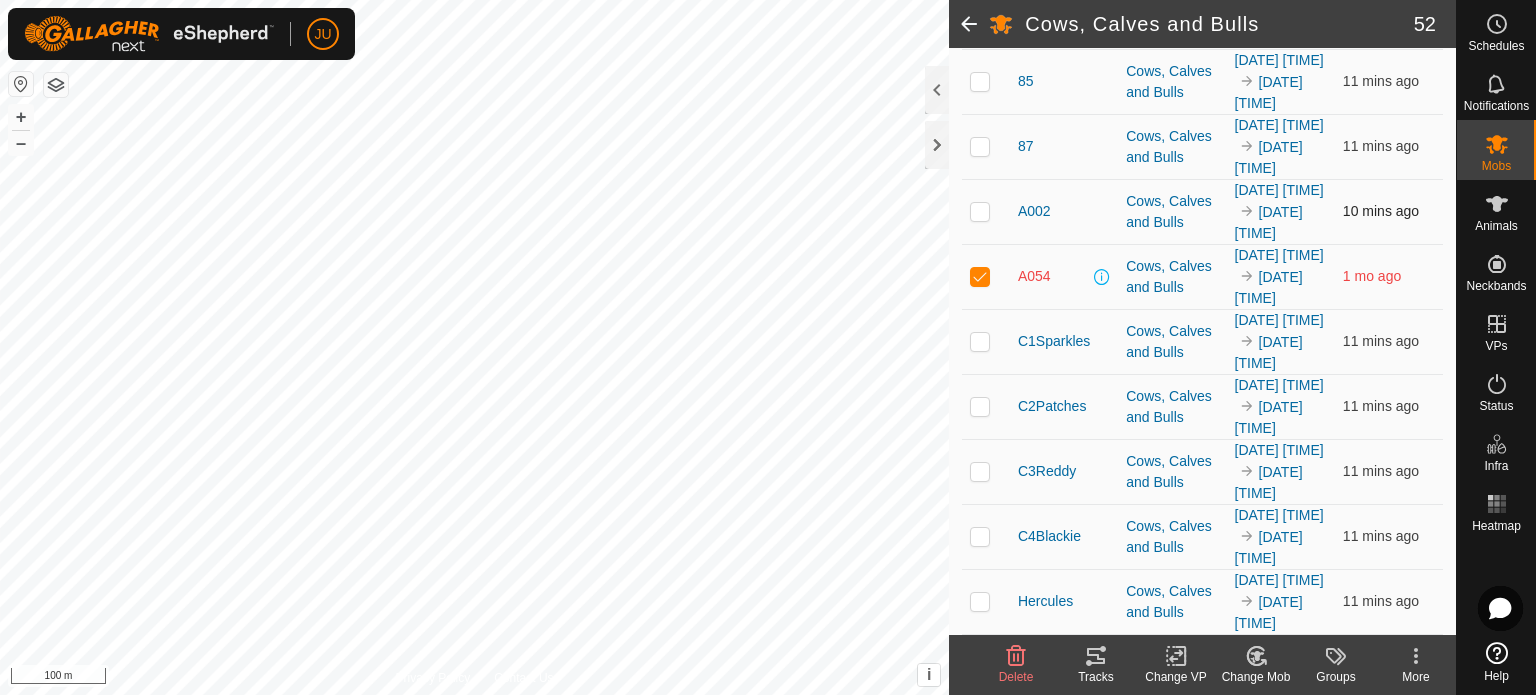click at bounding box center [980, 211] 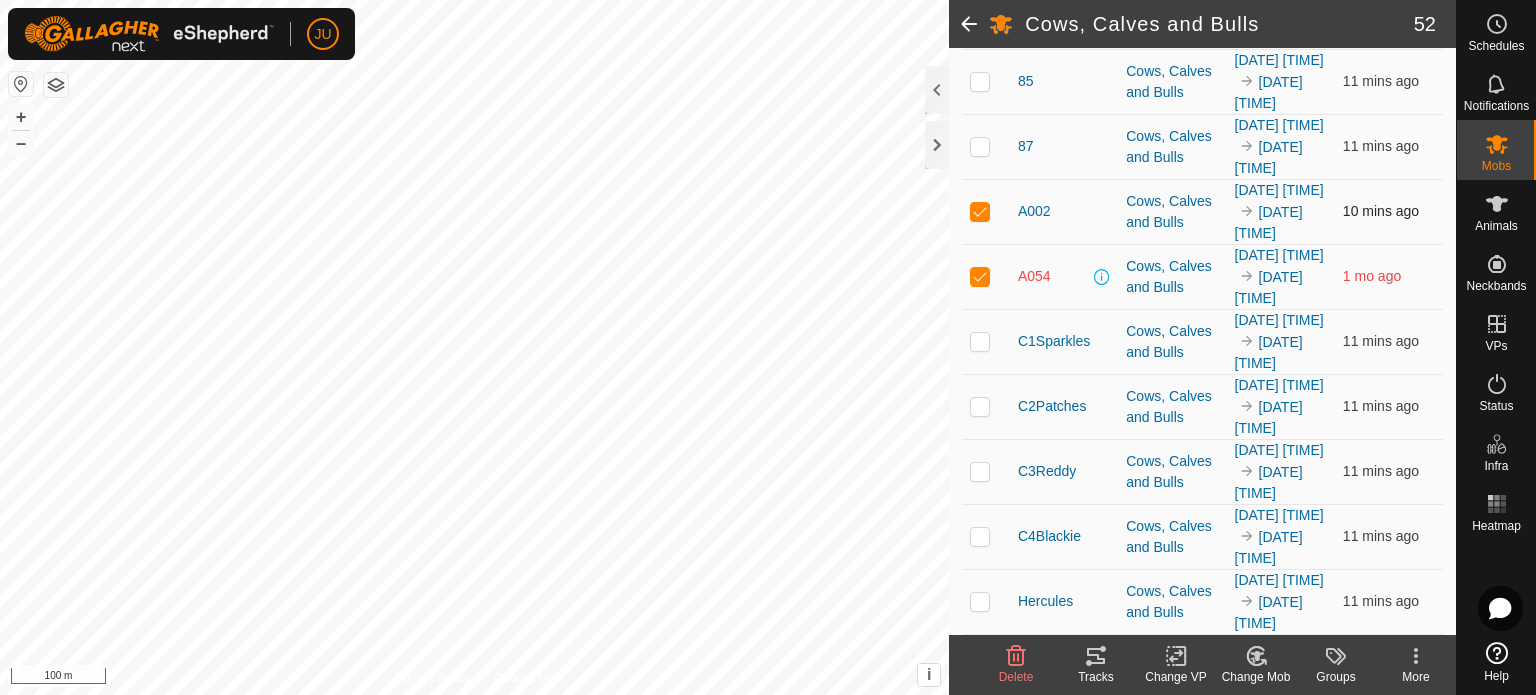 click at bounding box center (980, 211) 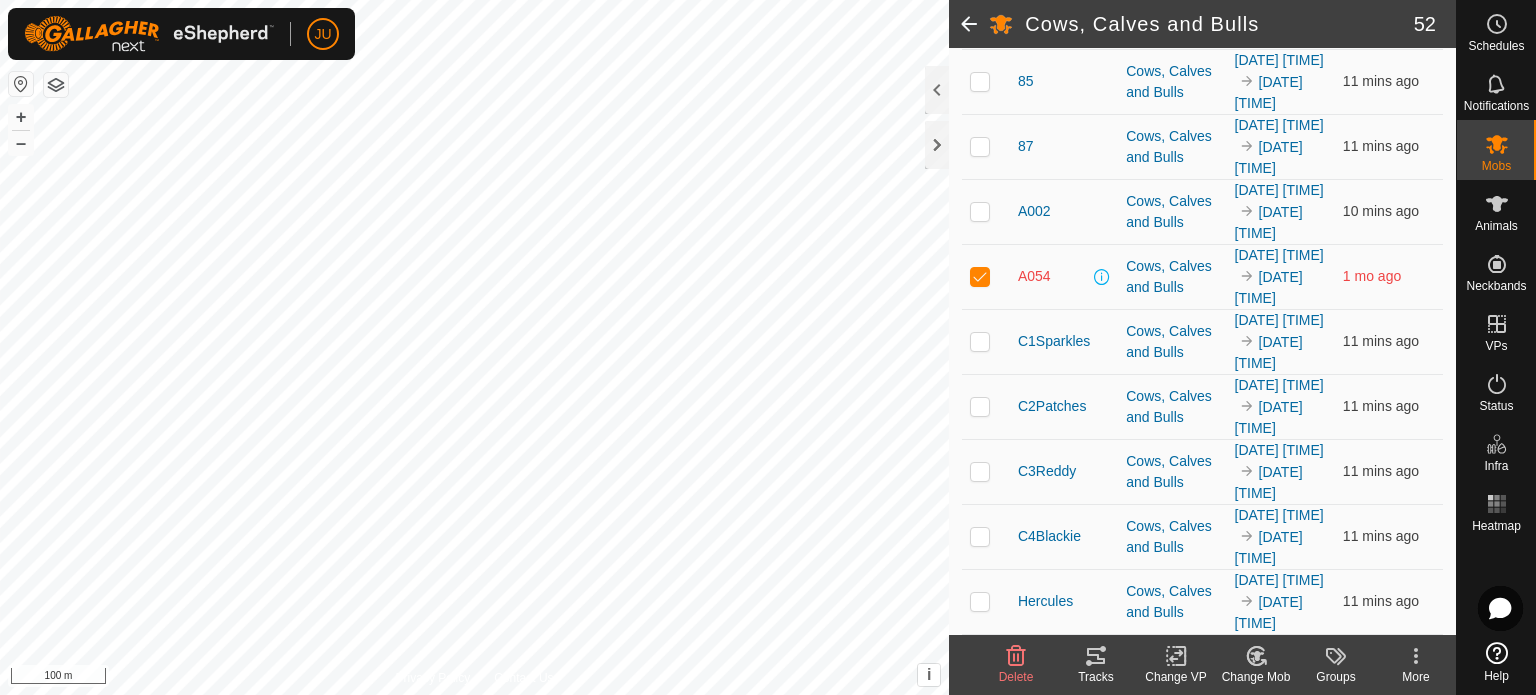 click at bounding box center (986, 276) 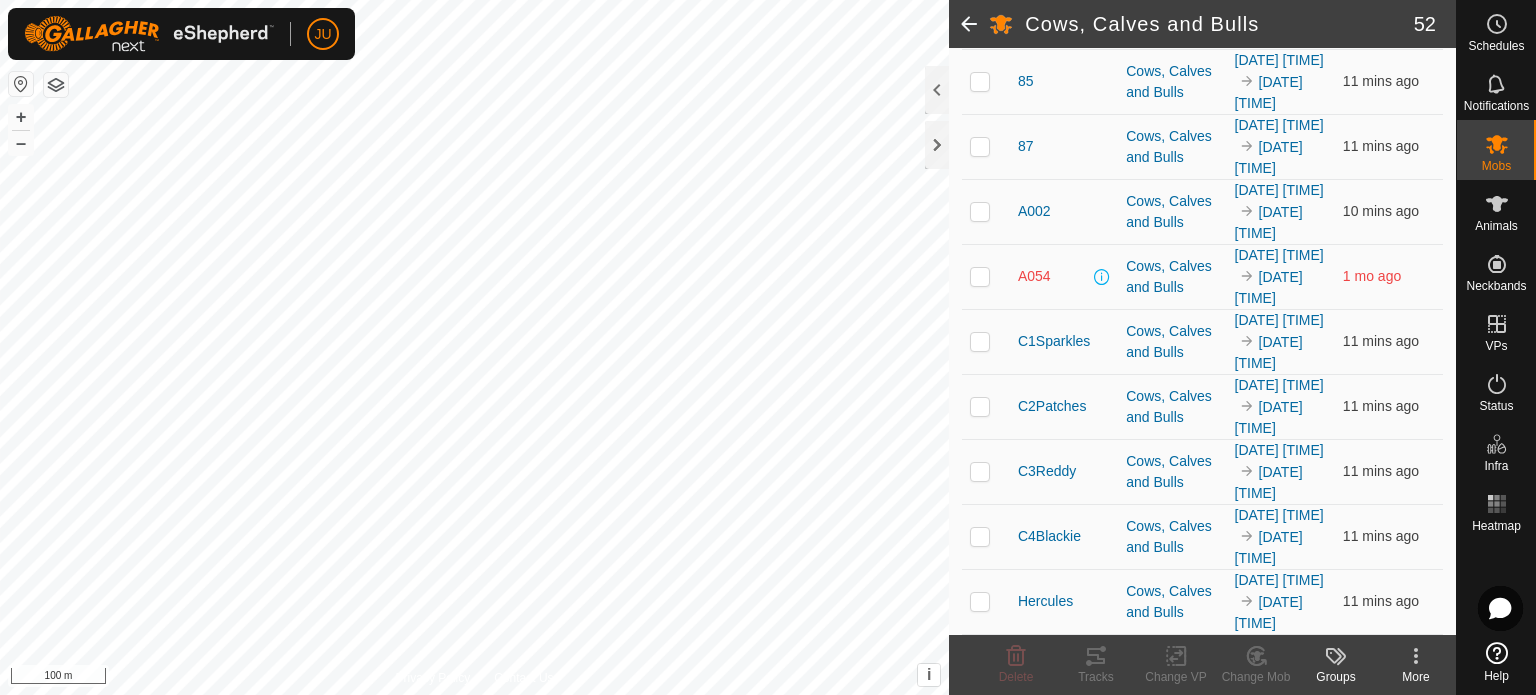 click at bounding box center (980, 276) 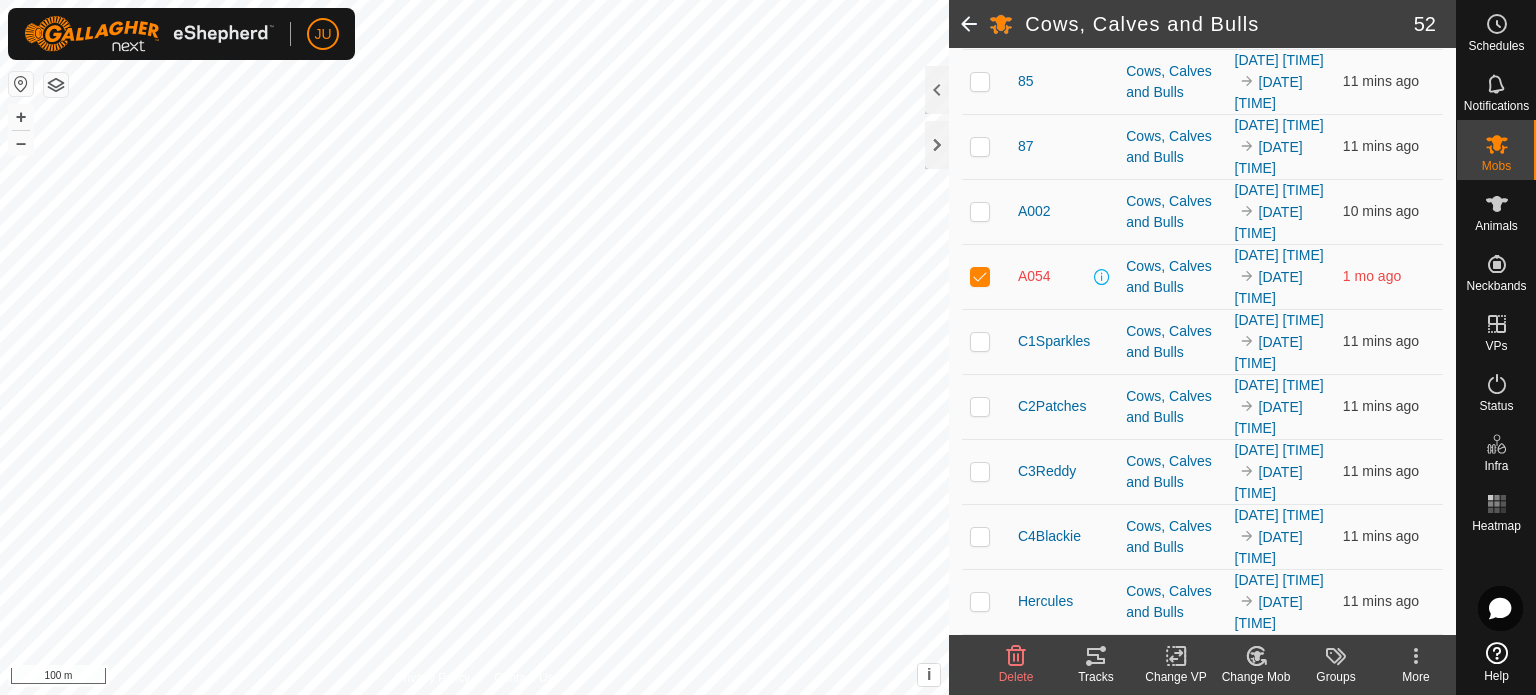 click at bounding box center (980, 276) 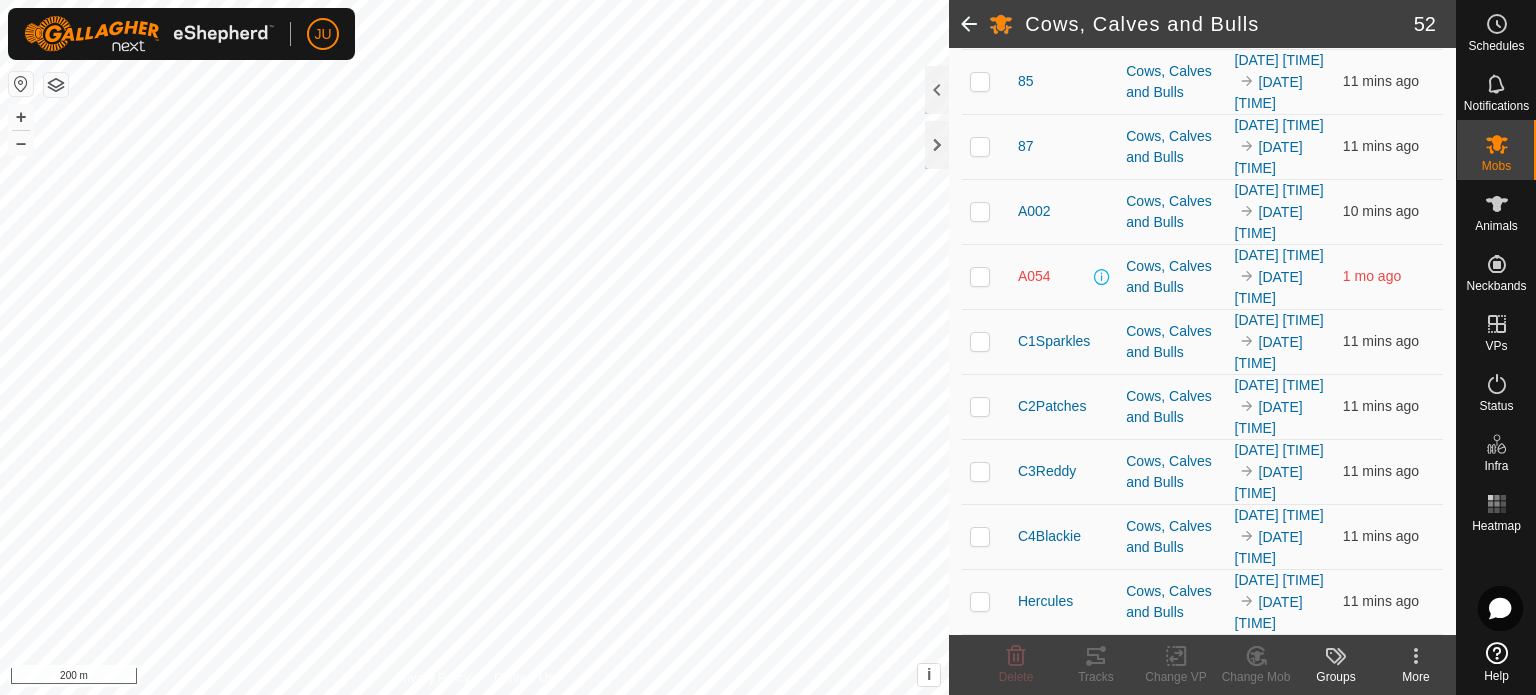click at bounding box center [980, 276] 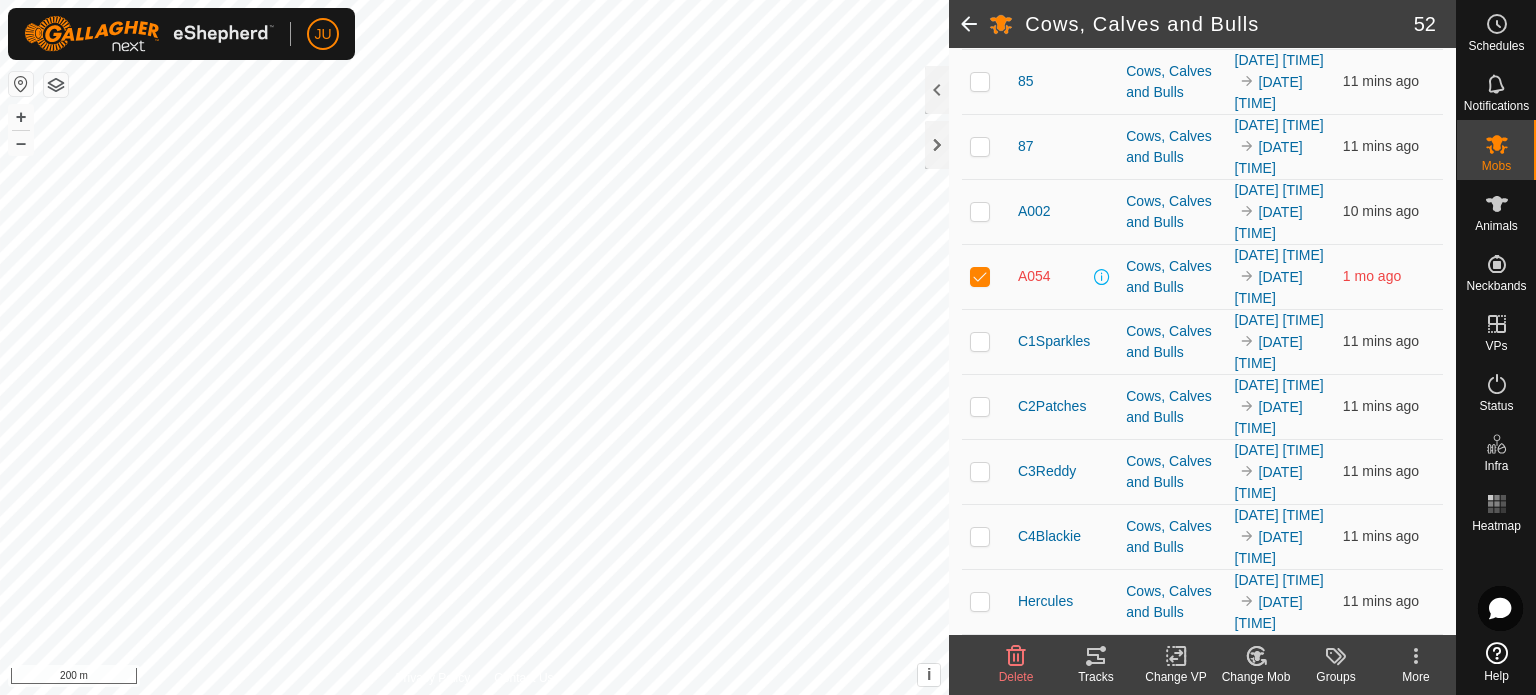 click 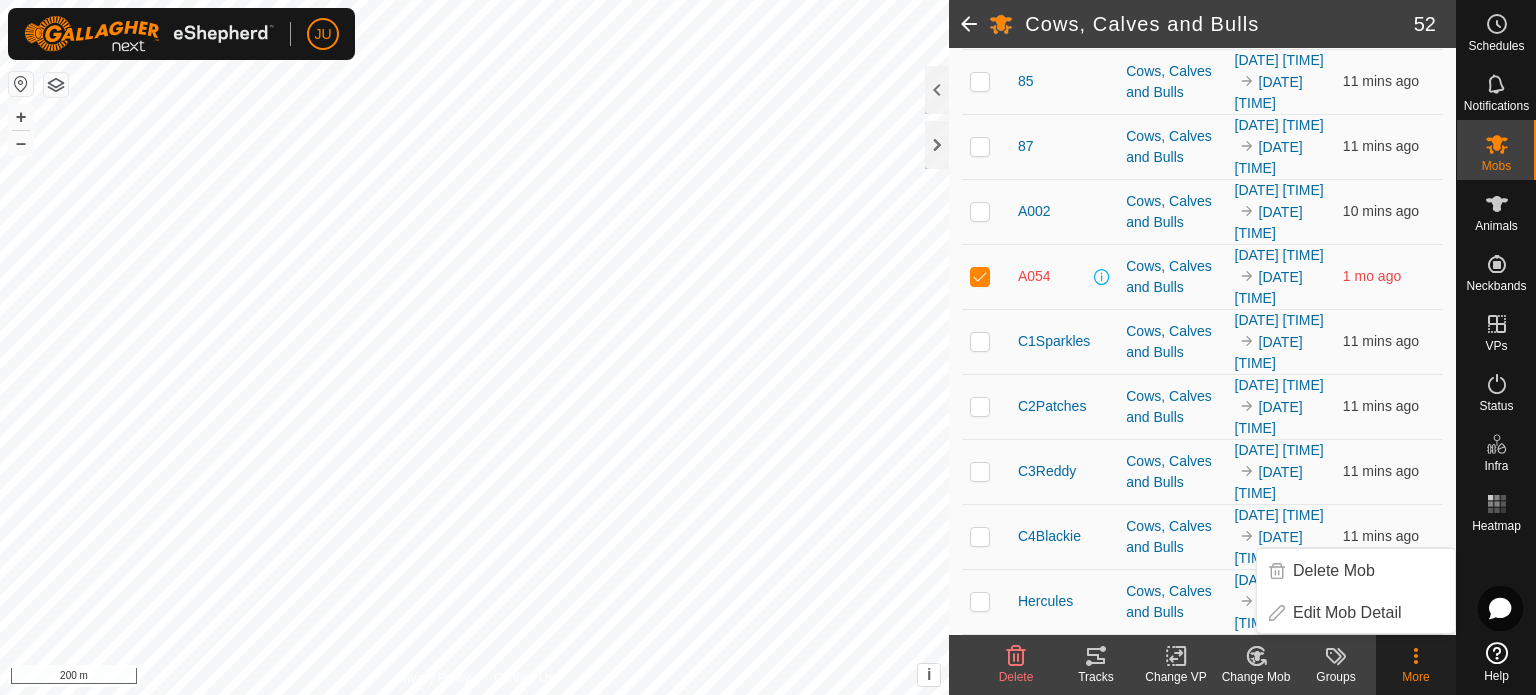 click 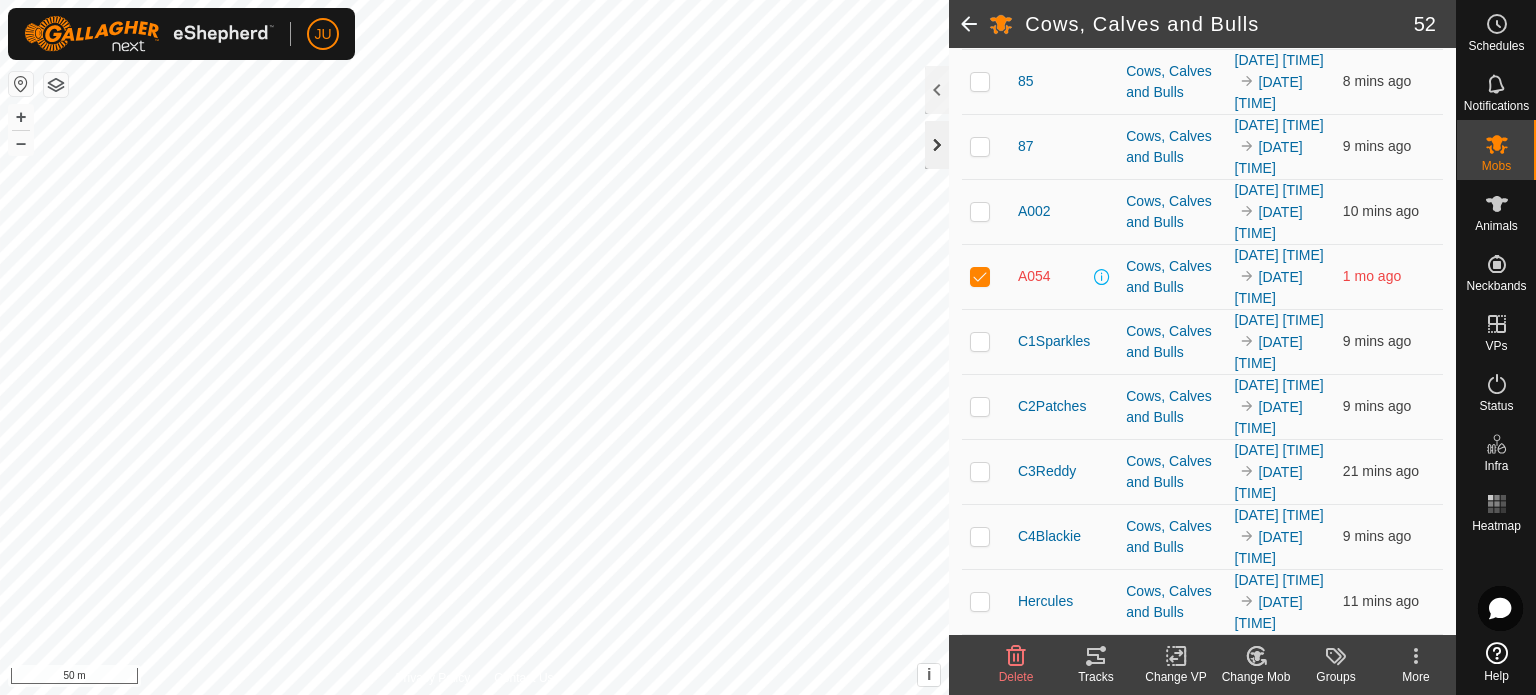 click 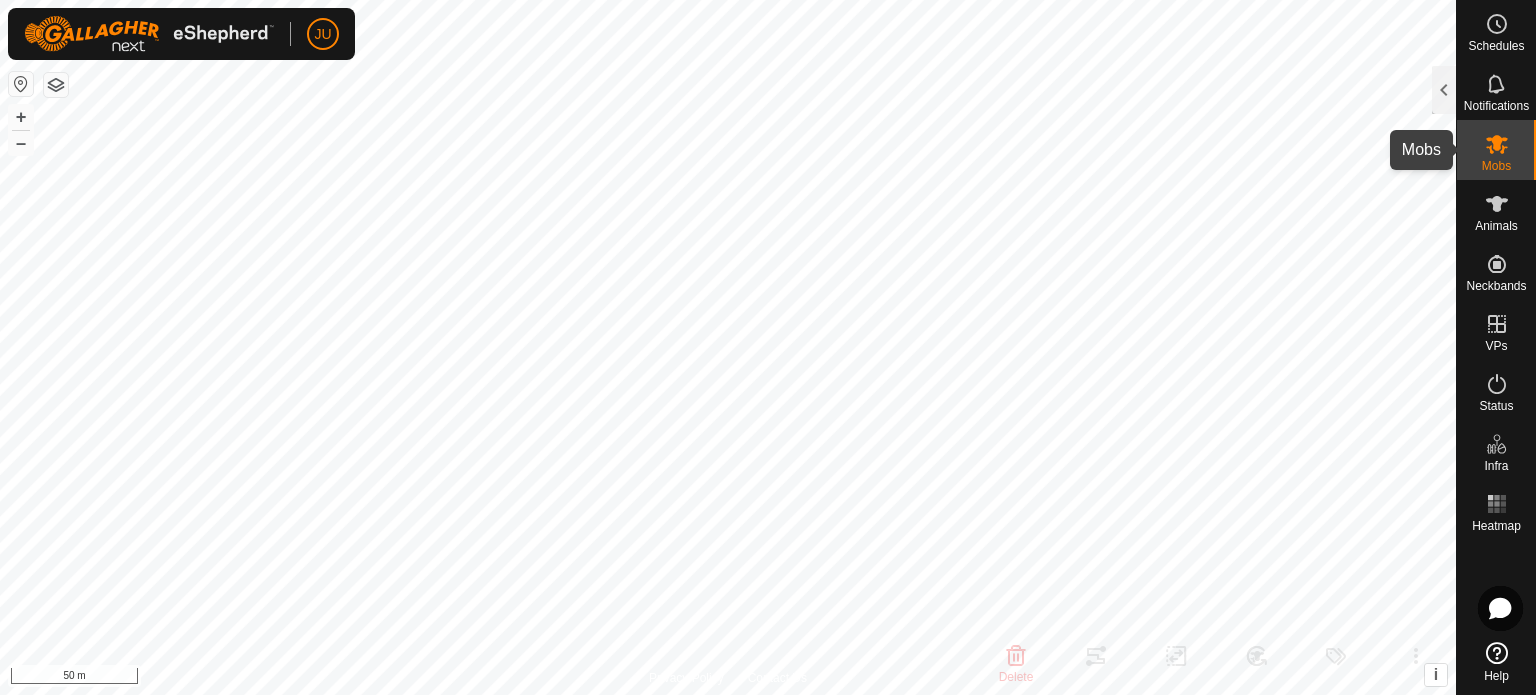 click 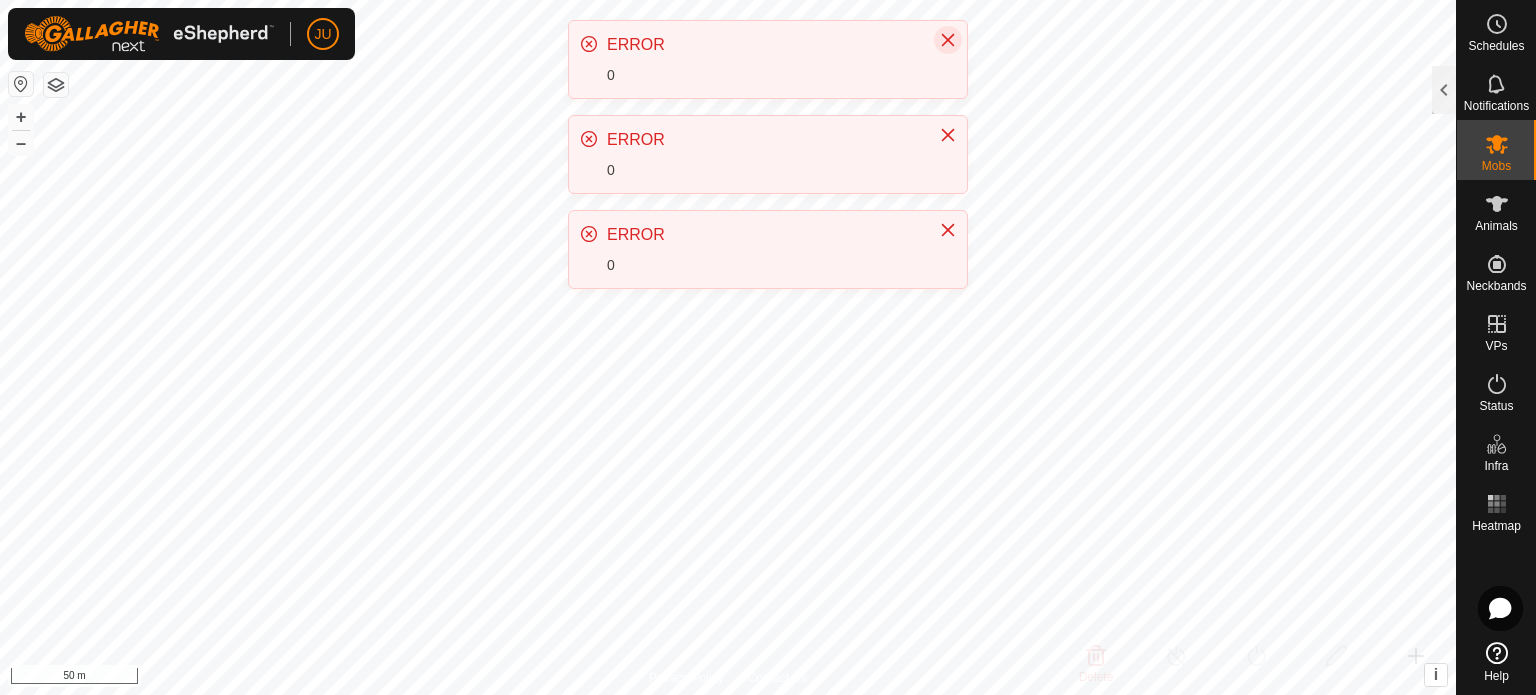 click 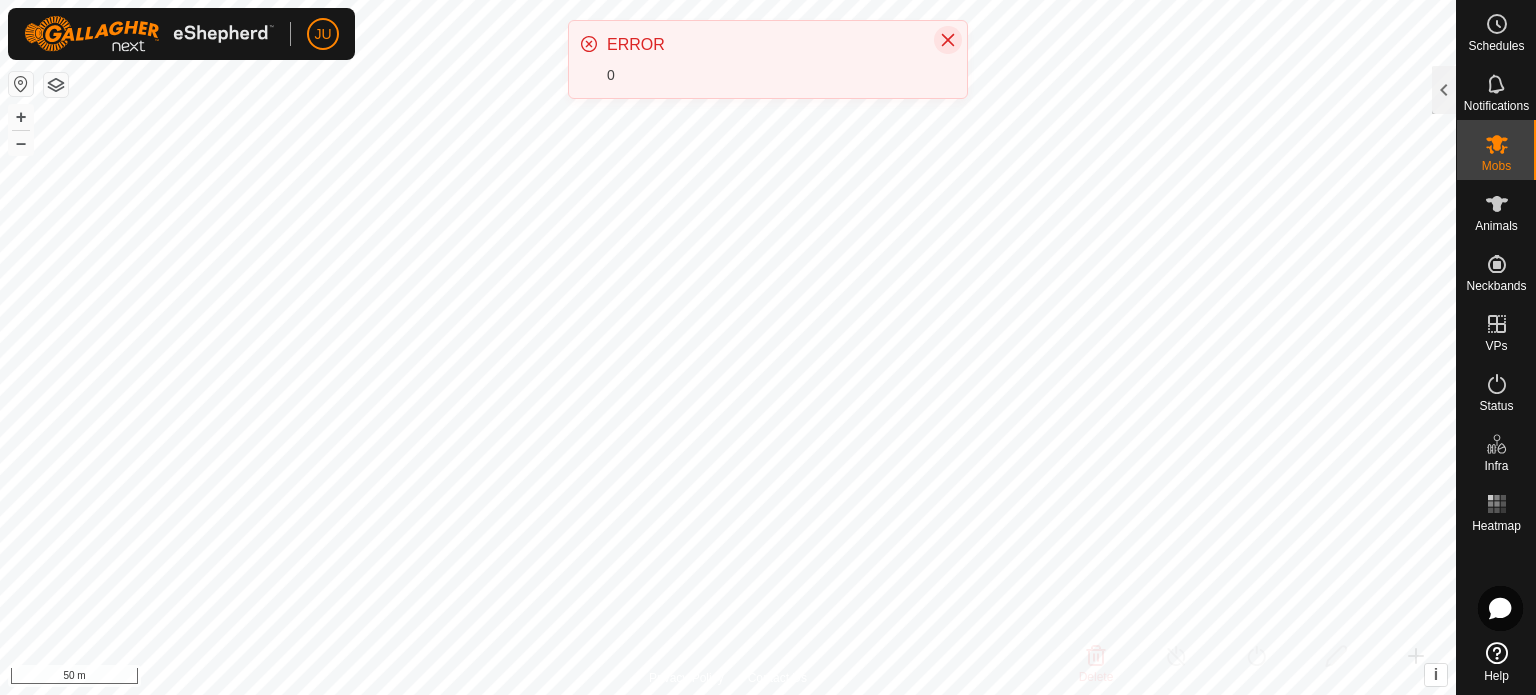 click 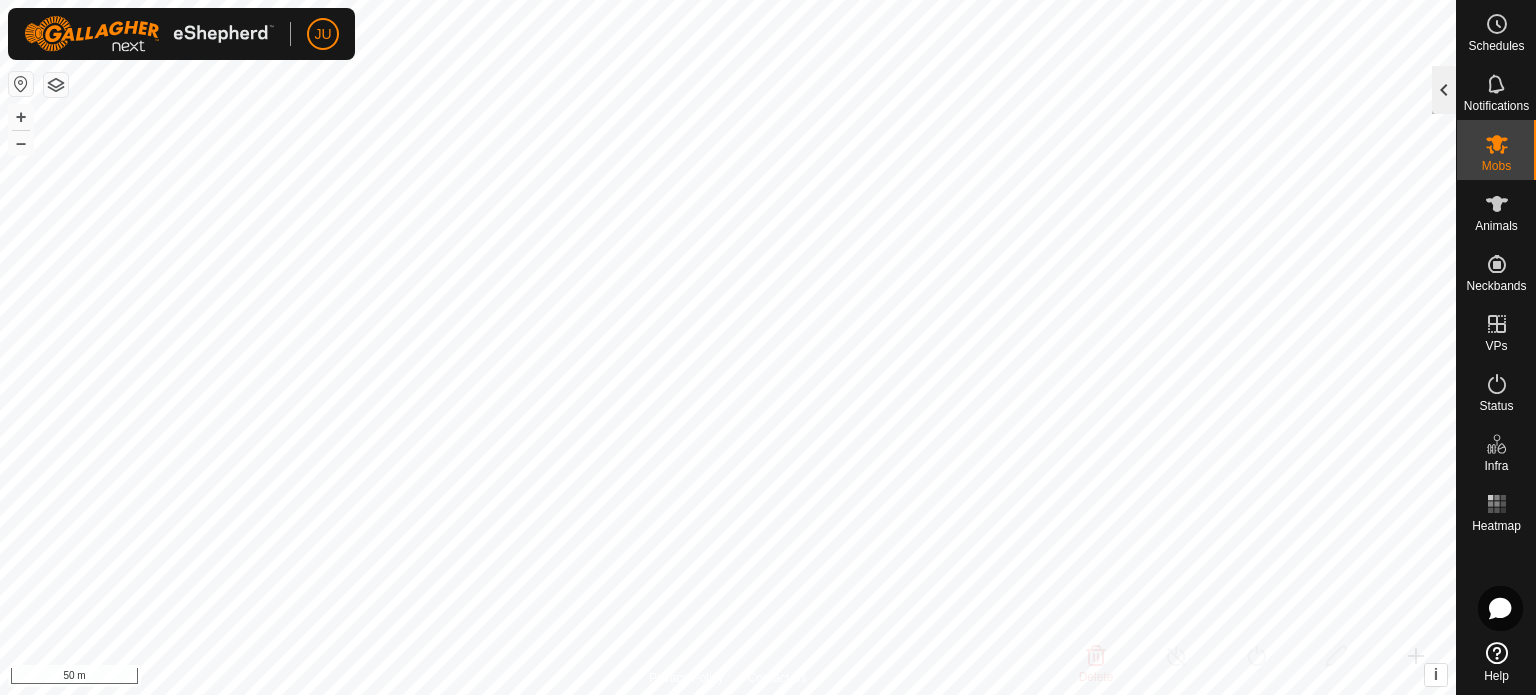 click 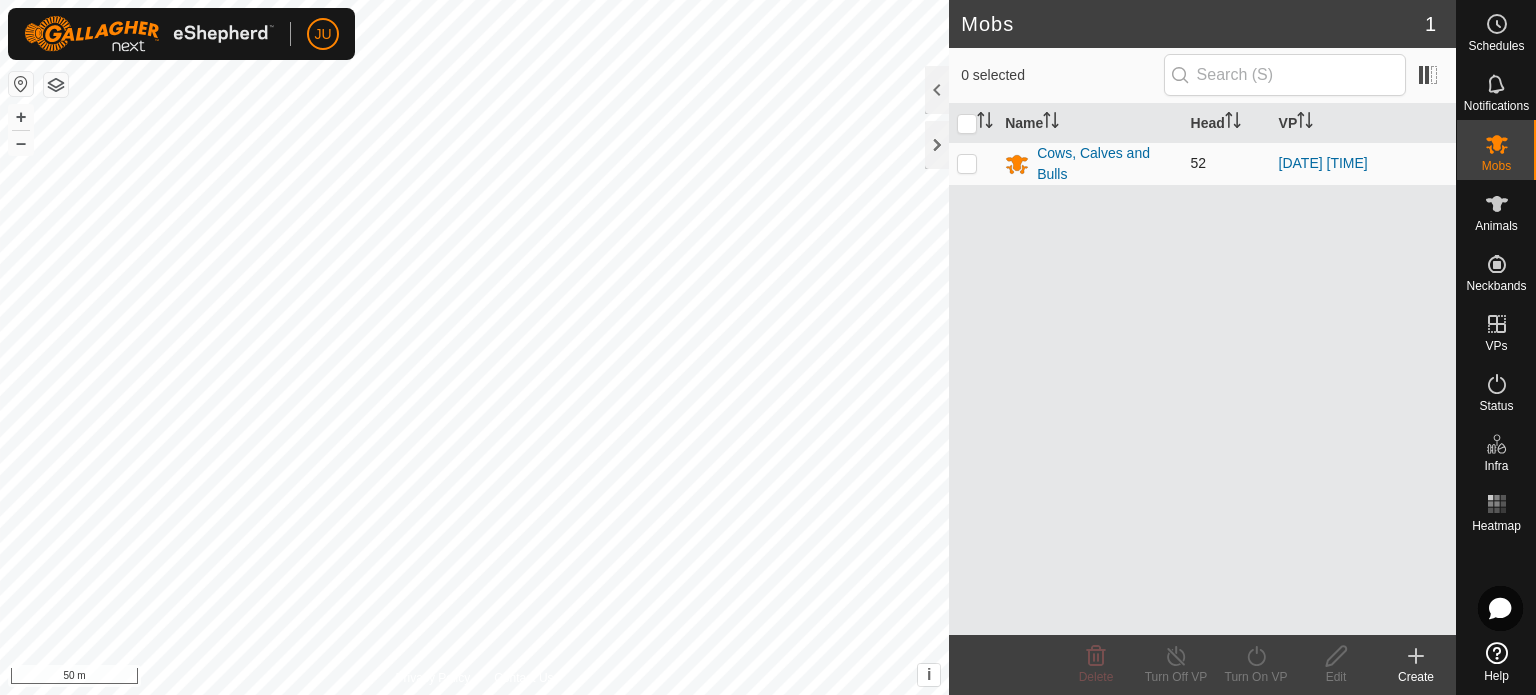 click at bounding box center [967, 163] 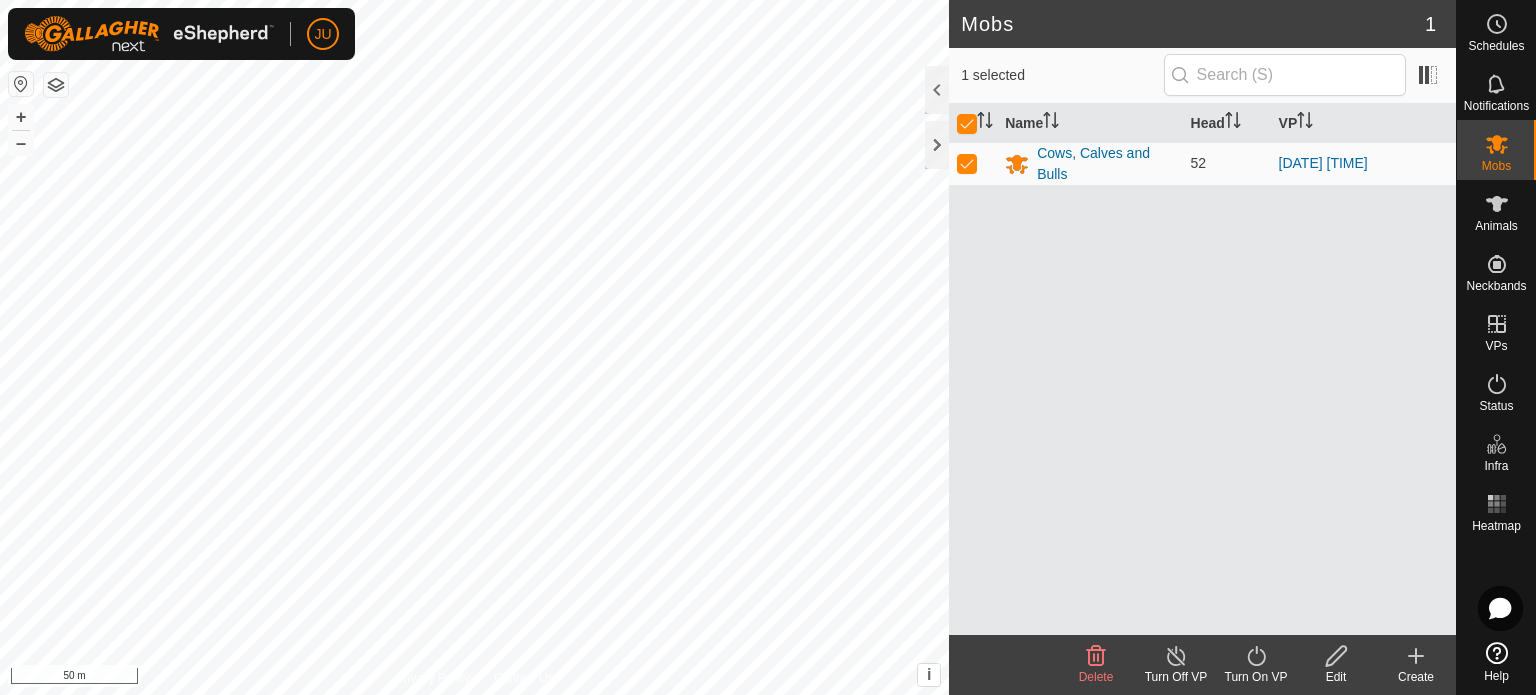 click 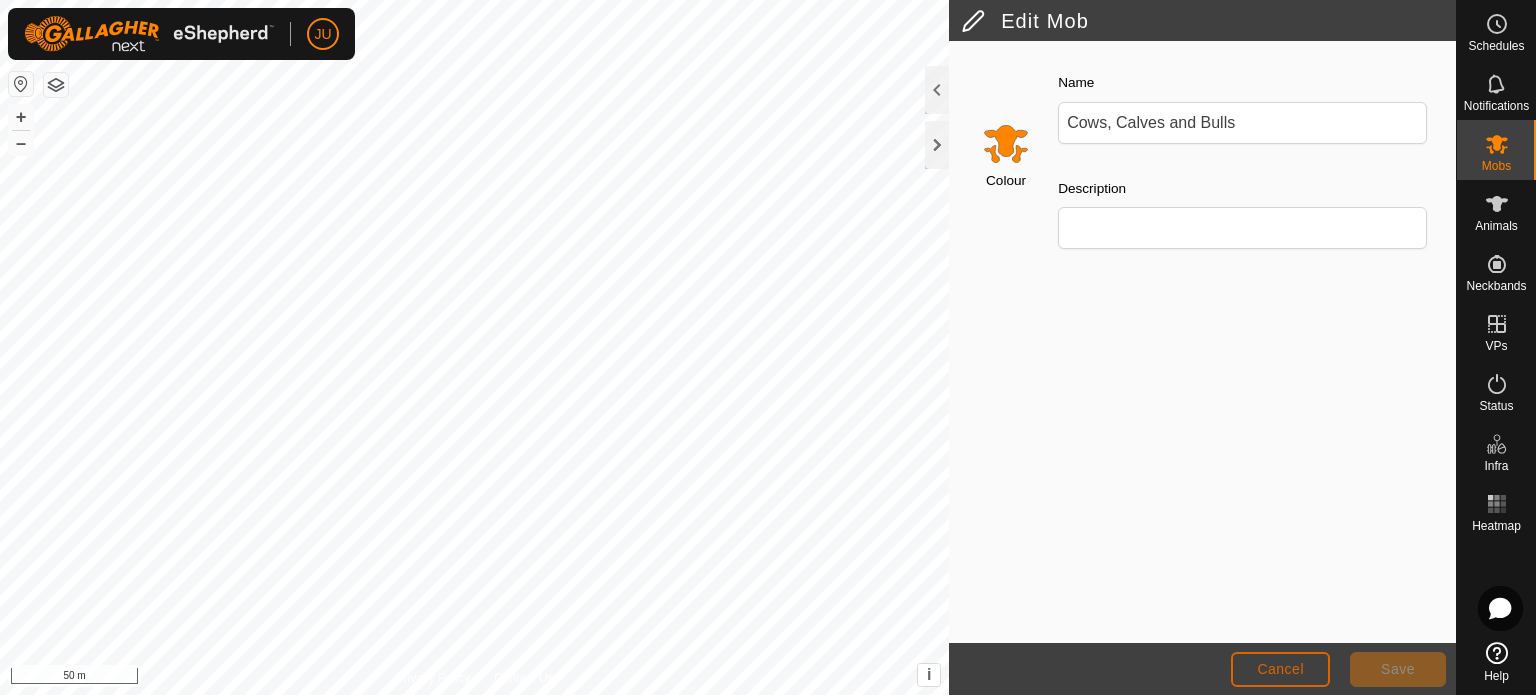 click on "Cancel" 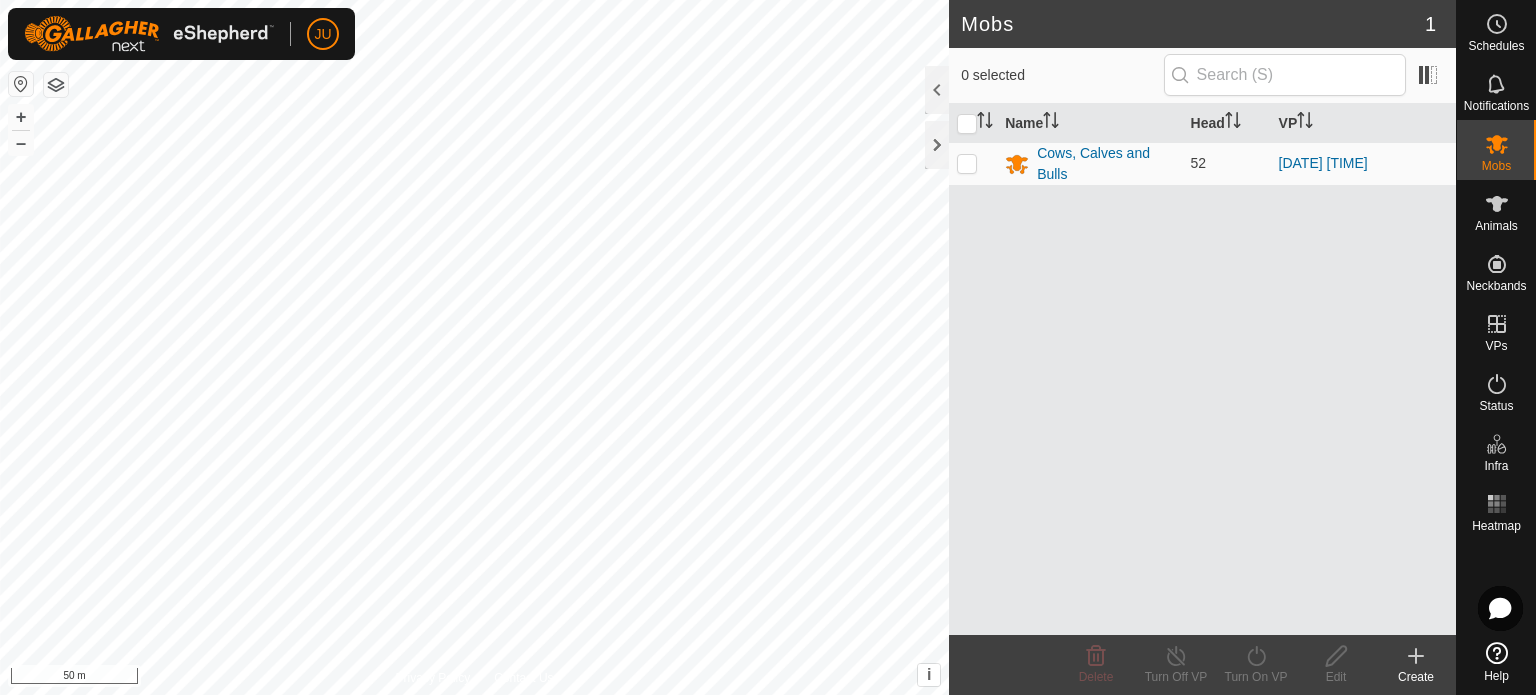 click 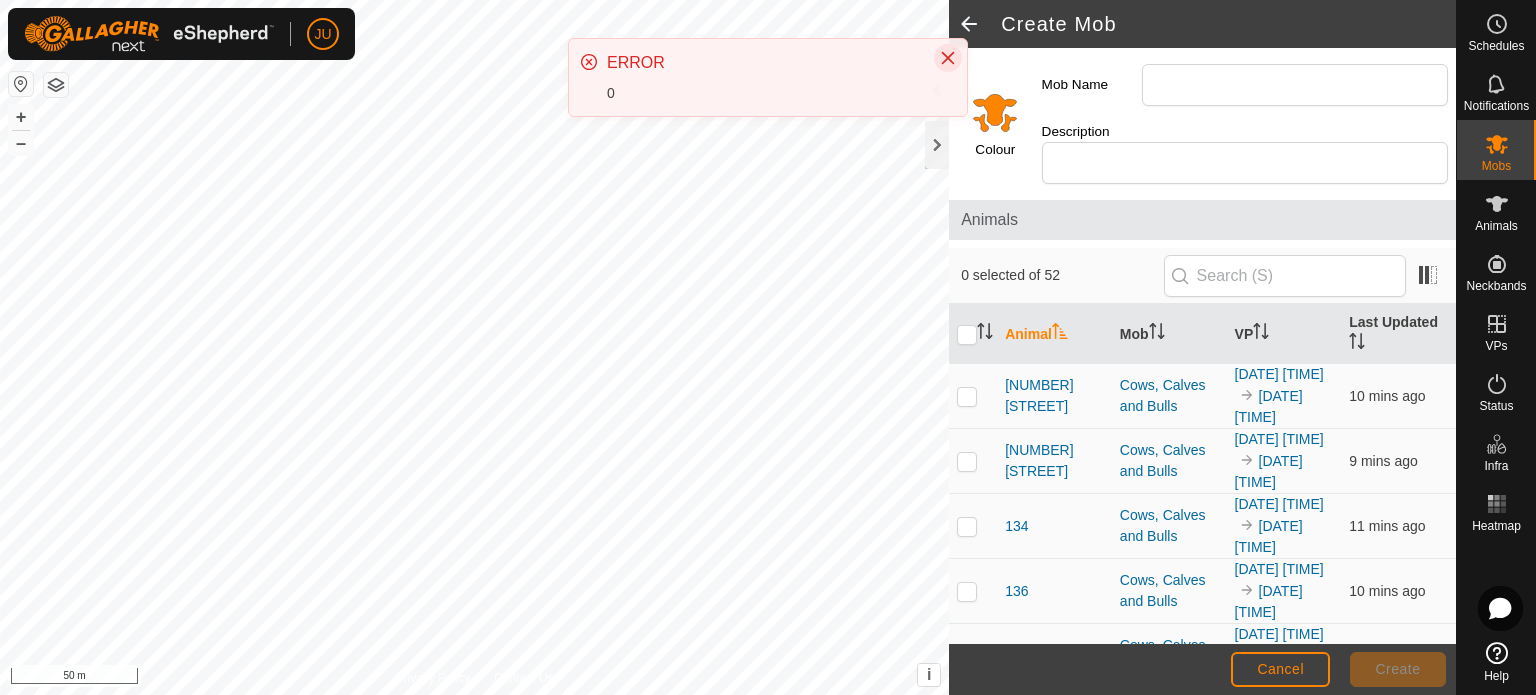 click 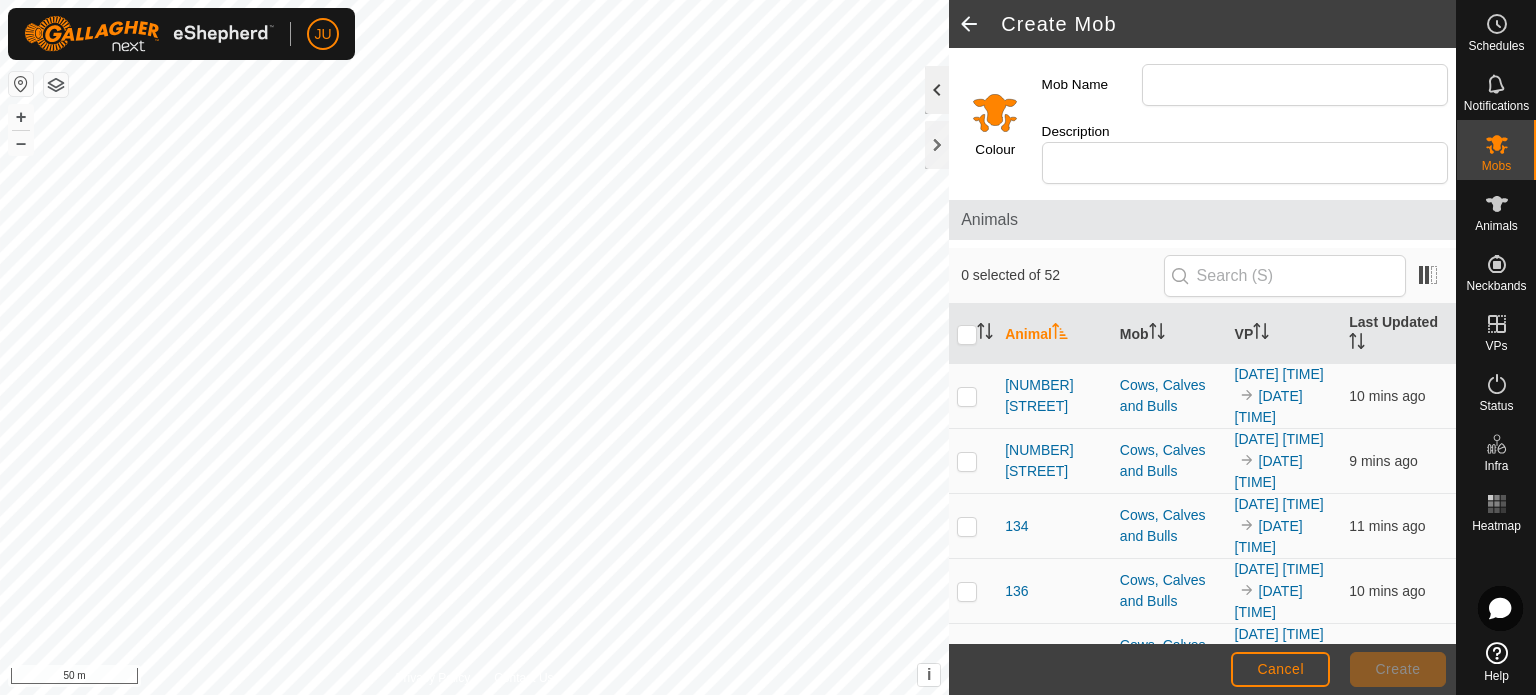 click 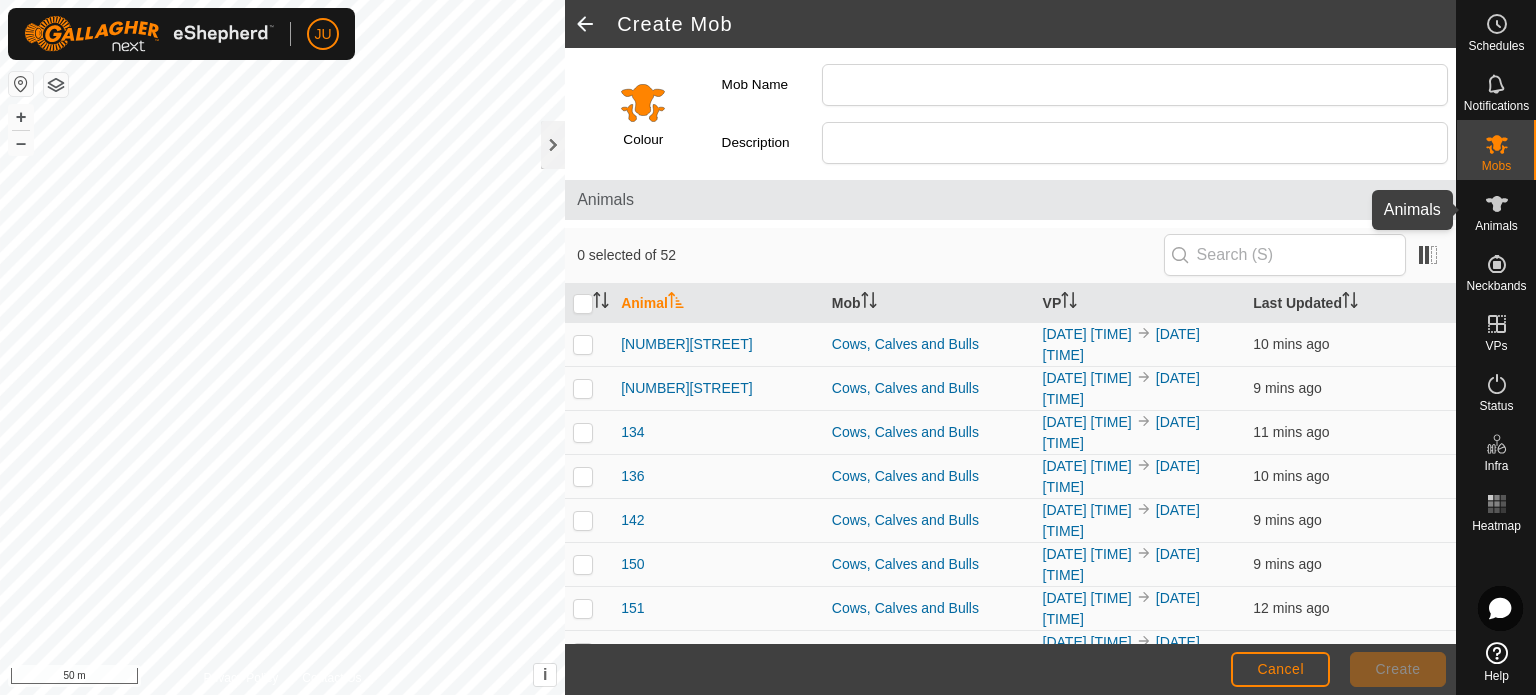 click 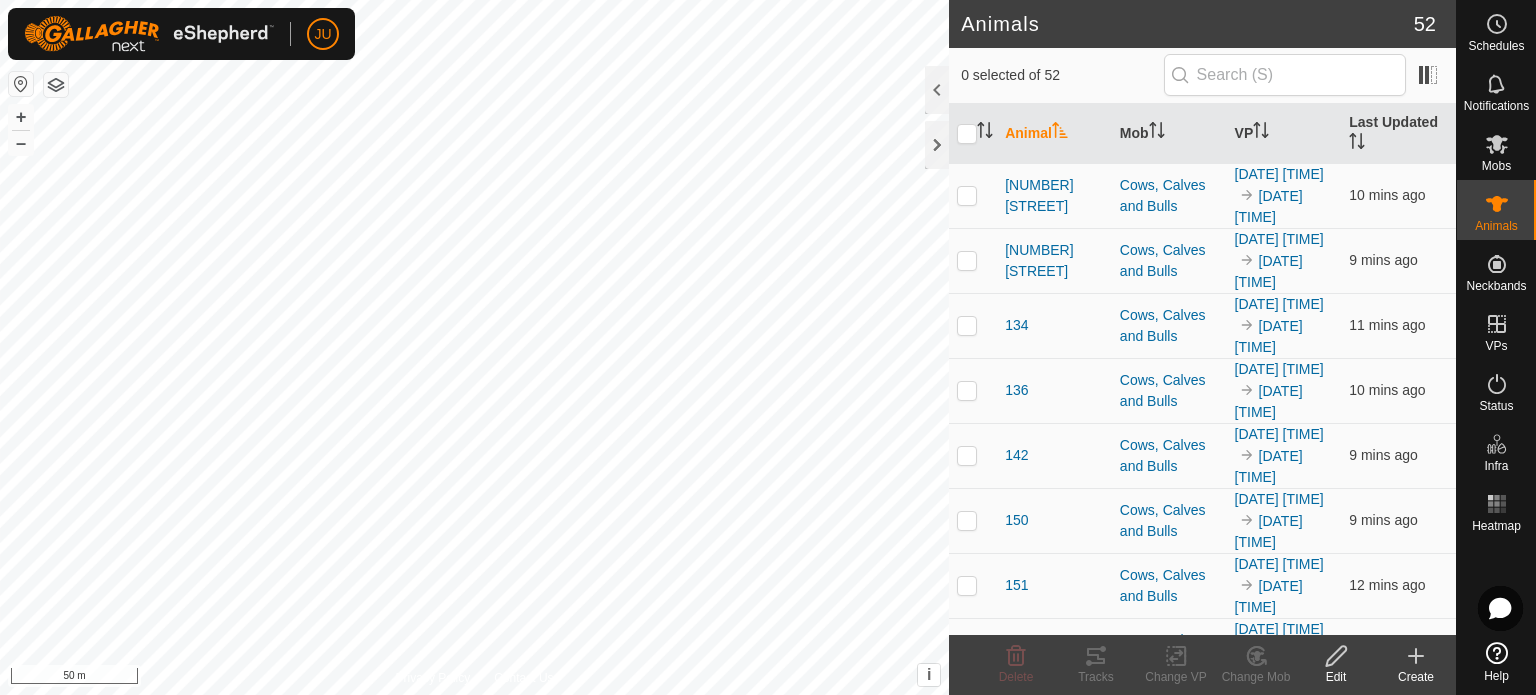 click 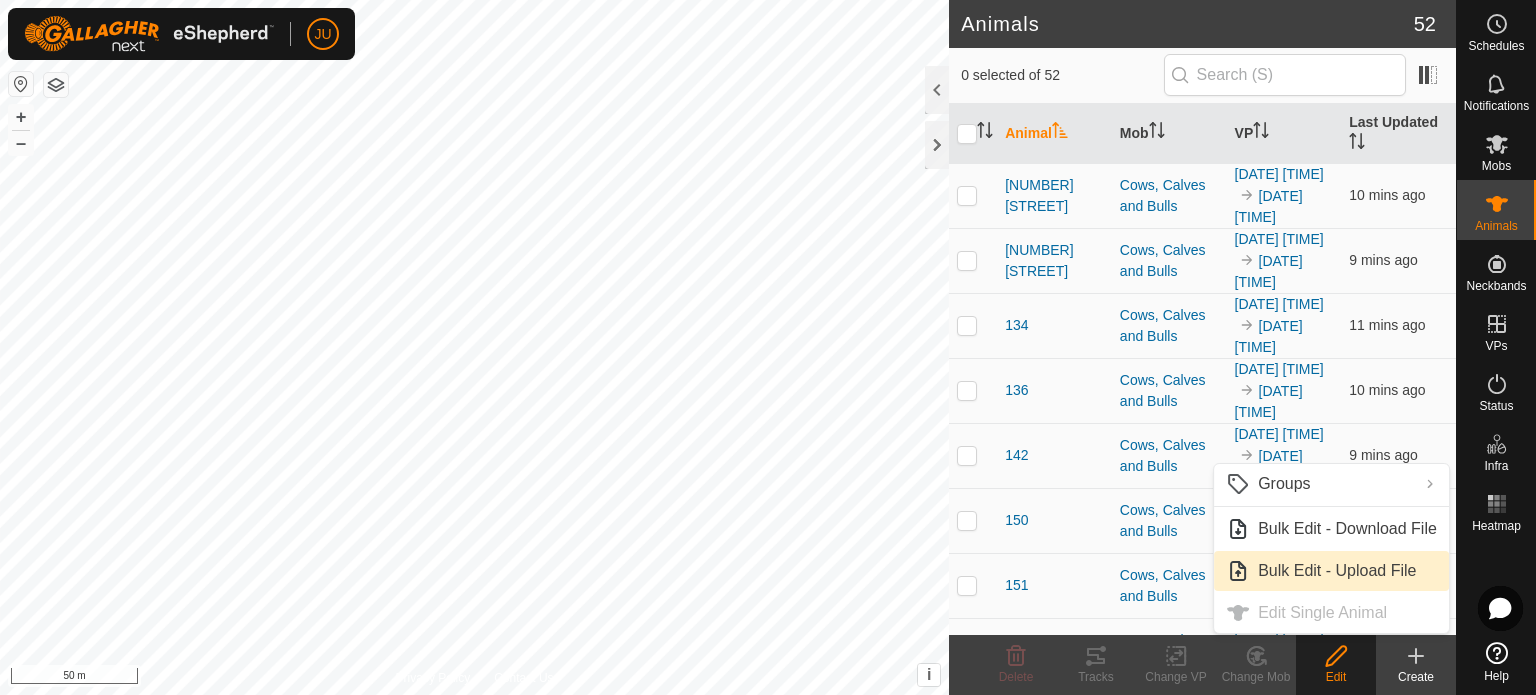 click on "Bulk Edit - Upload File" at bounding box center (1331, 571) 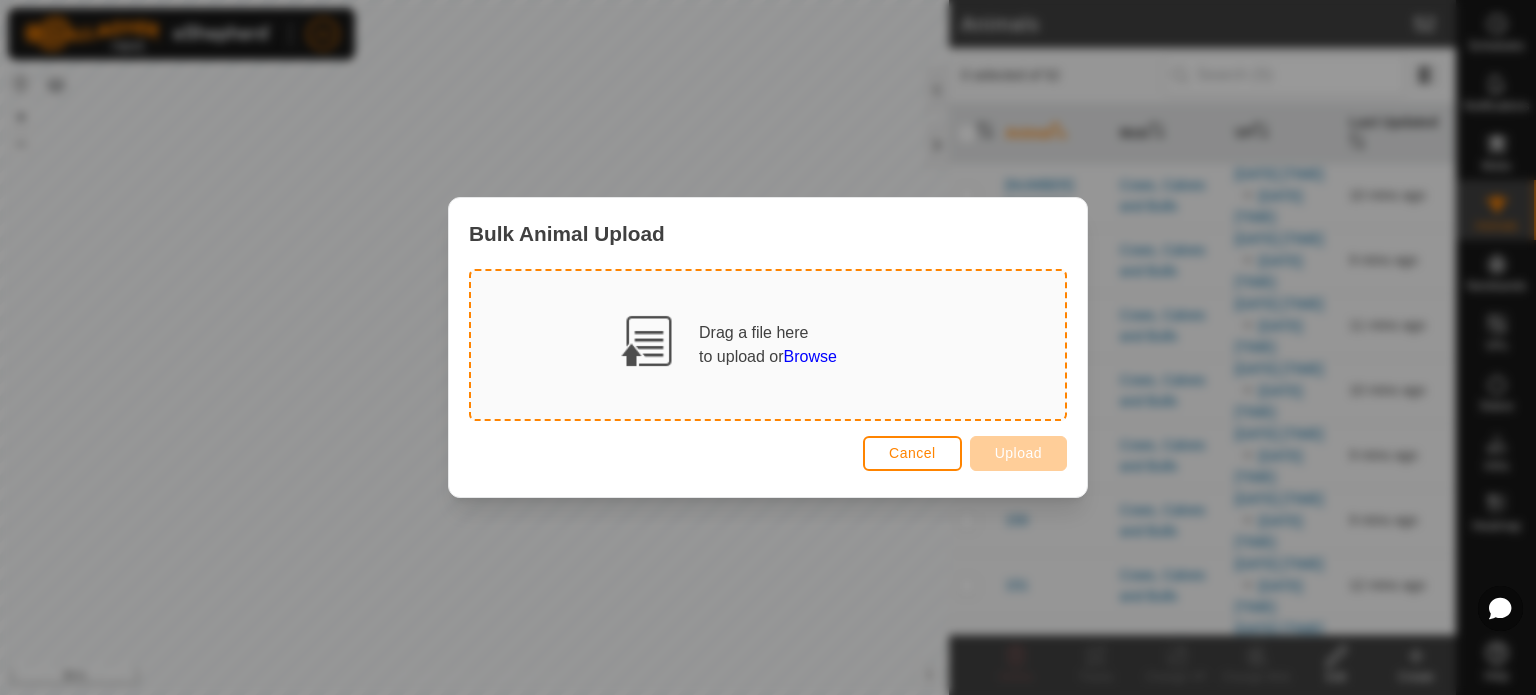 click on "Browse" at bounding box center [810, 356] 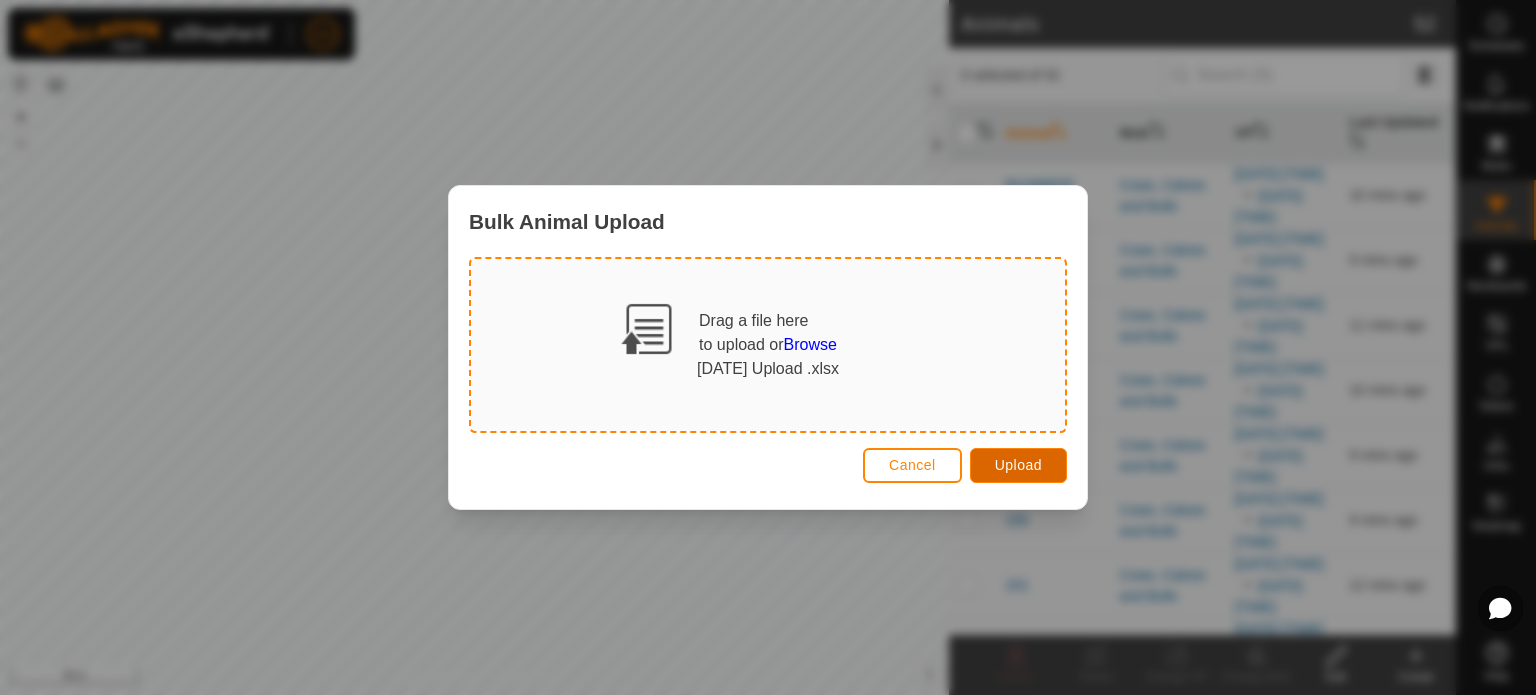 click on "Upload" at bounding box center [1018, 465] 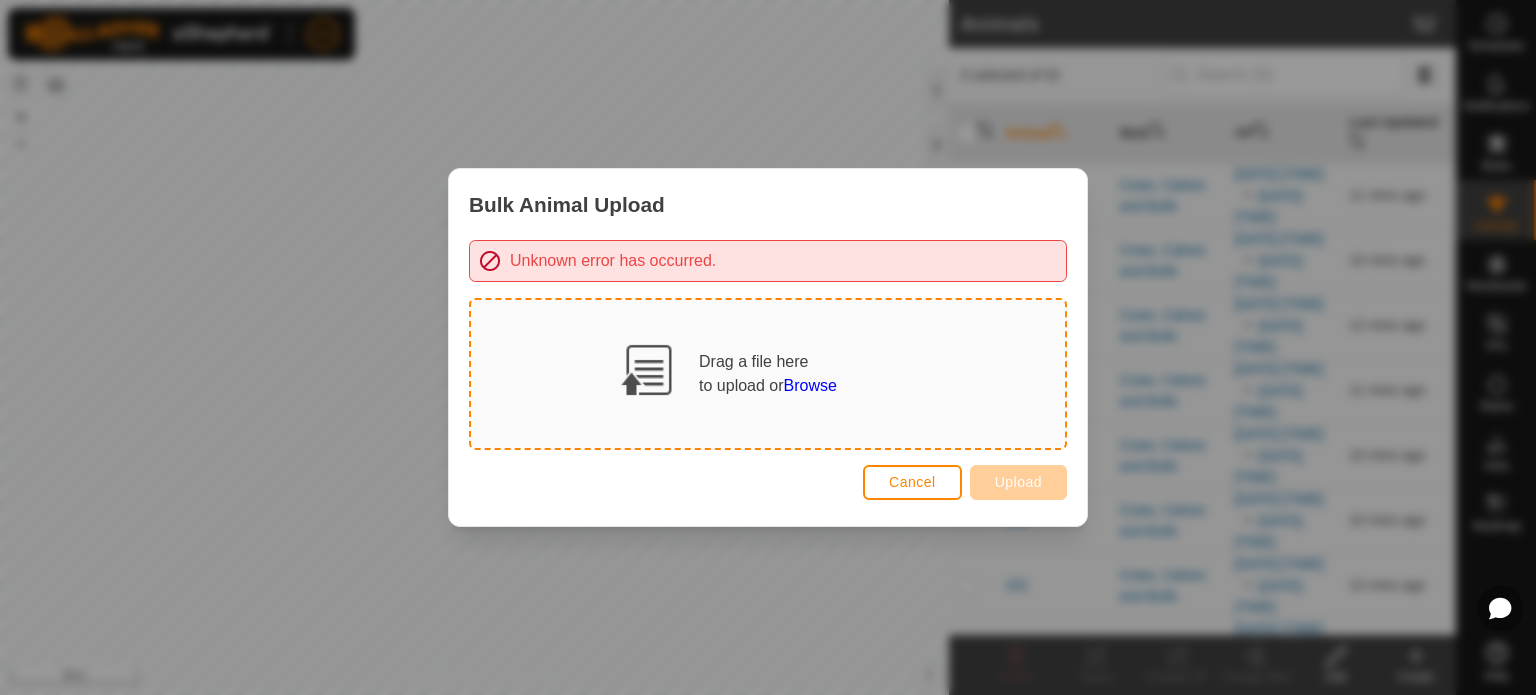 click on "Browse" at bounding box center (810, 385) 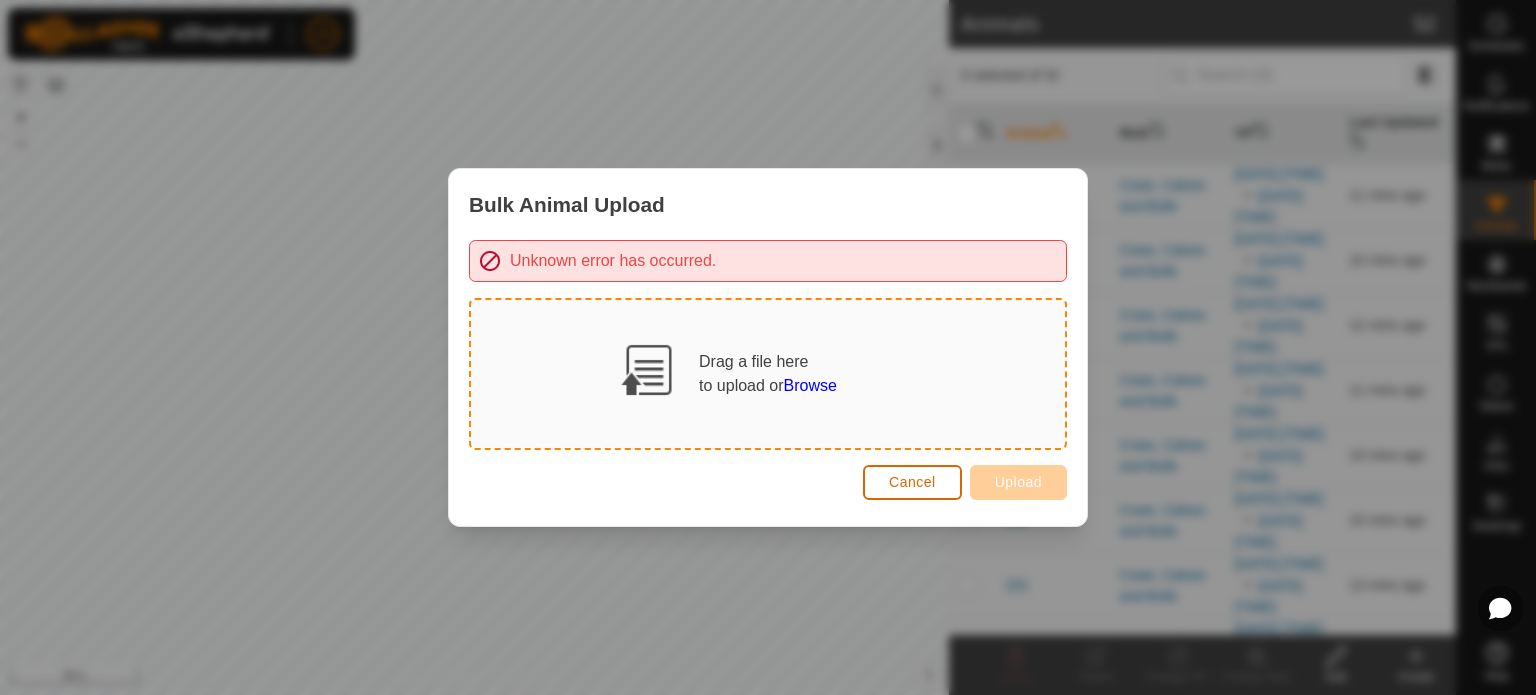 click on "Cancel" at bounding box center [912, 482] 